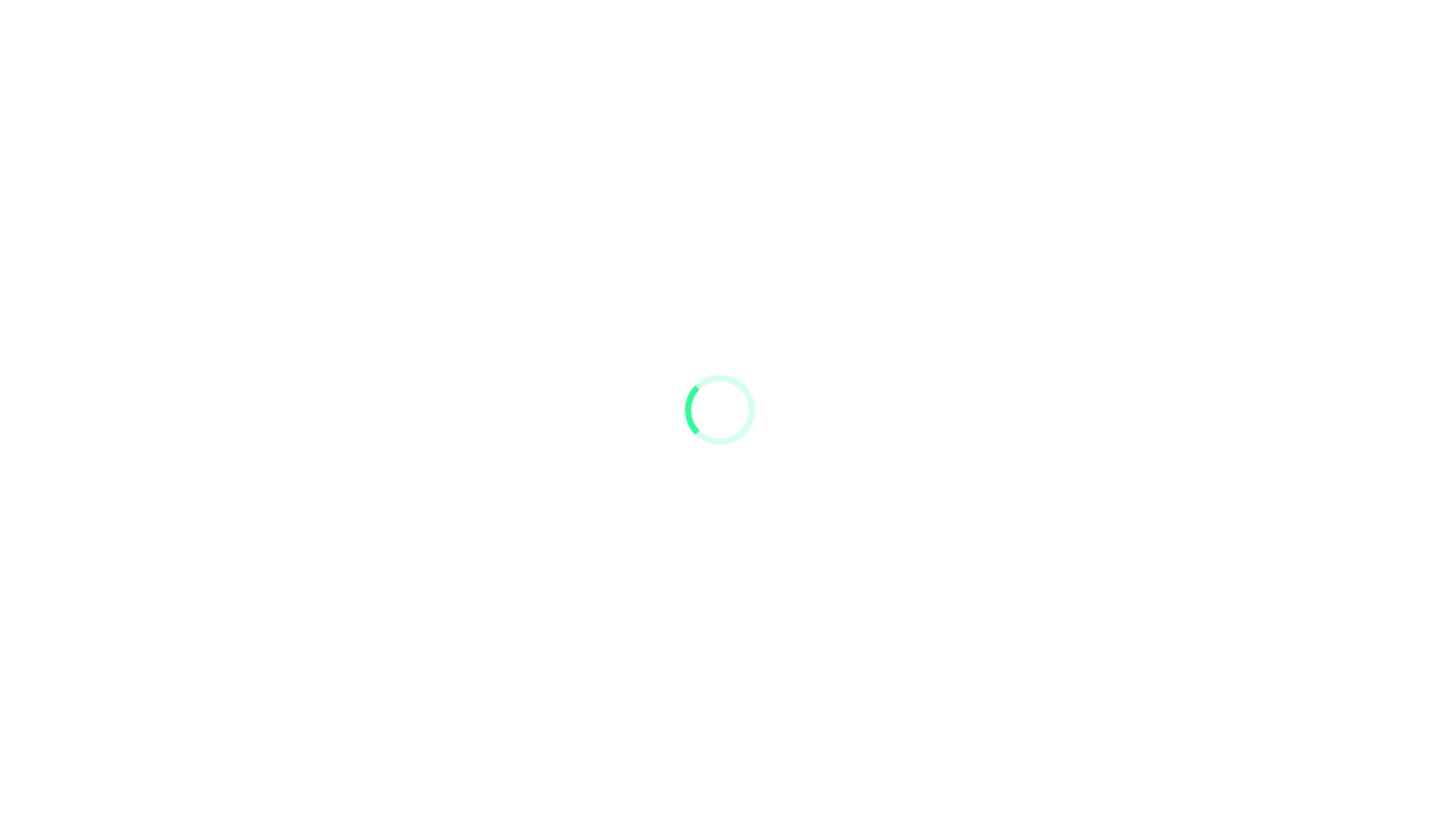 scroll, scrollTop: 0, scrollLeft: 0, axis: both 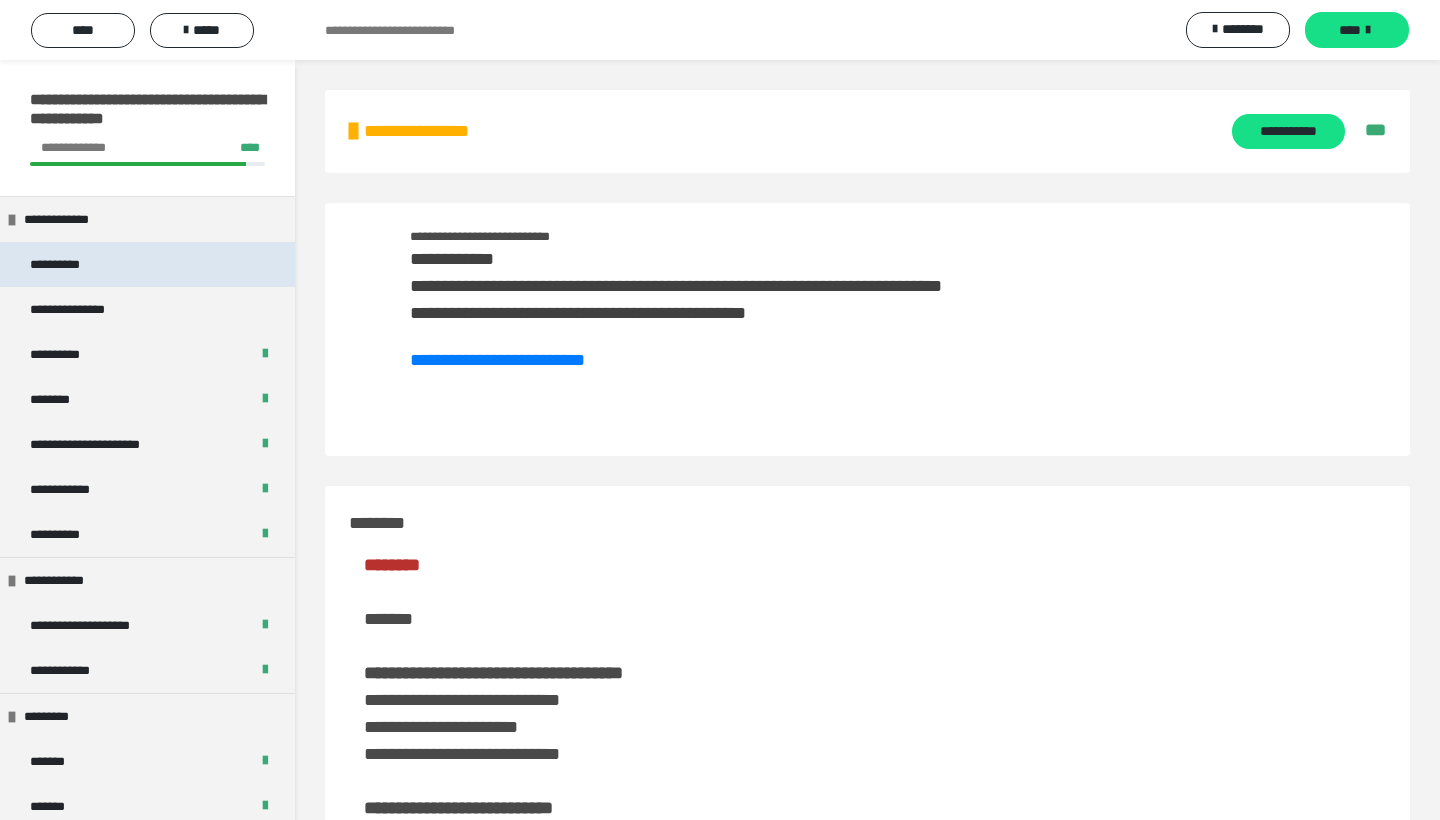 click on "**********" at bounding box center [147, 264] 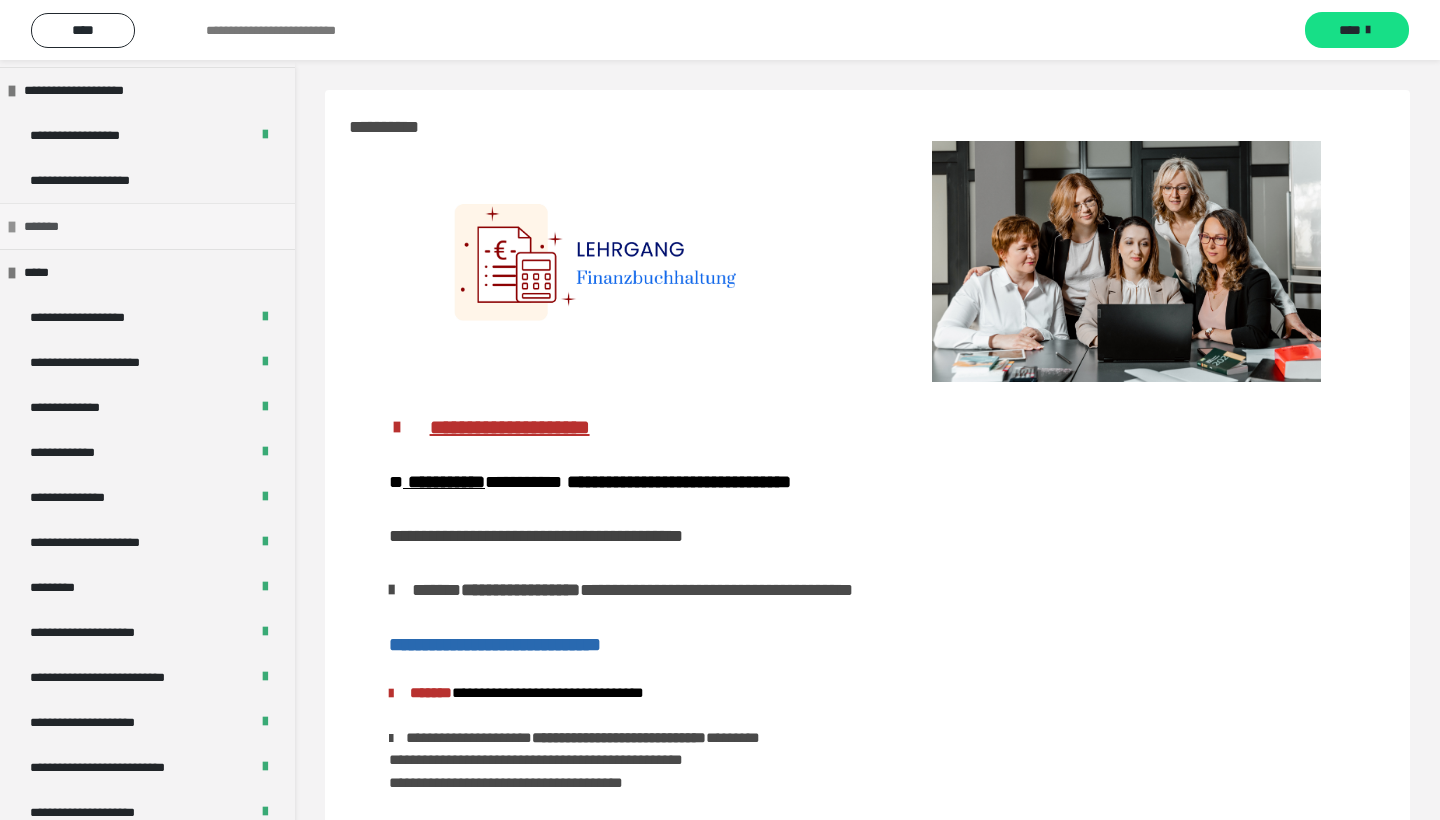 scroll, scrollTop: 2137, scrollLeft: 0, axis: vertical 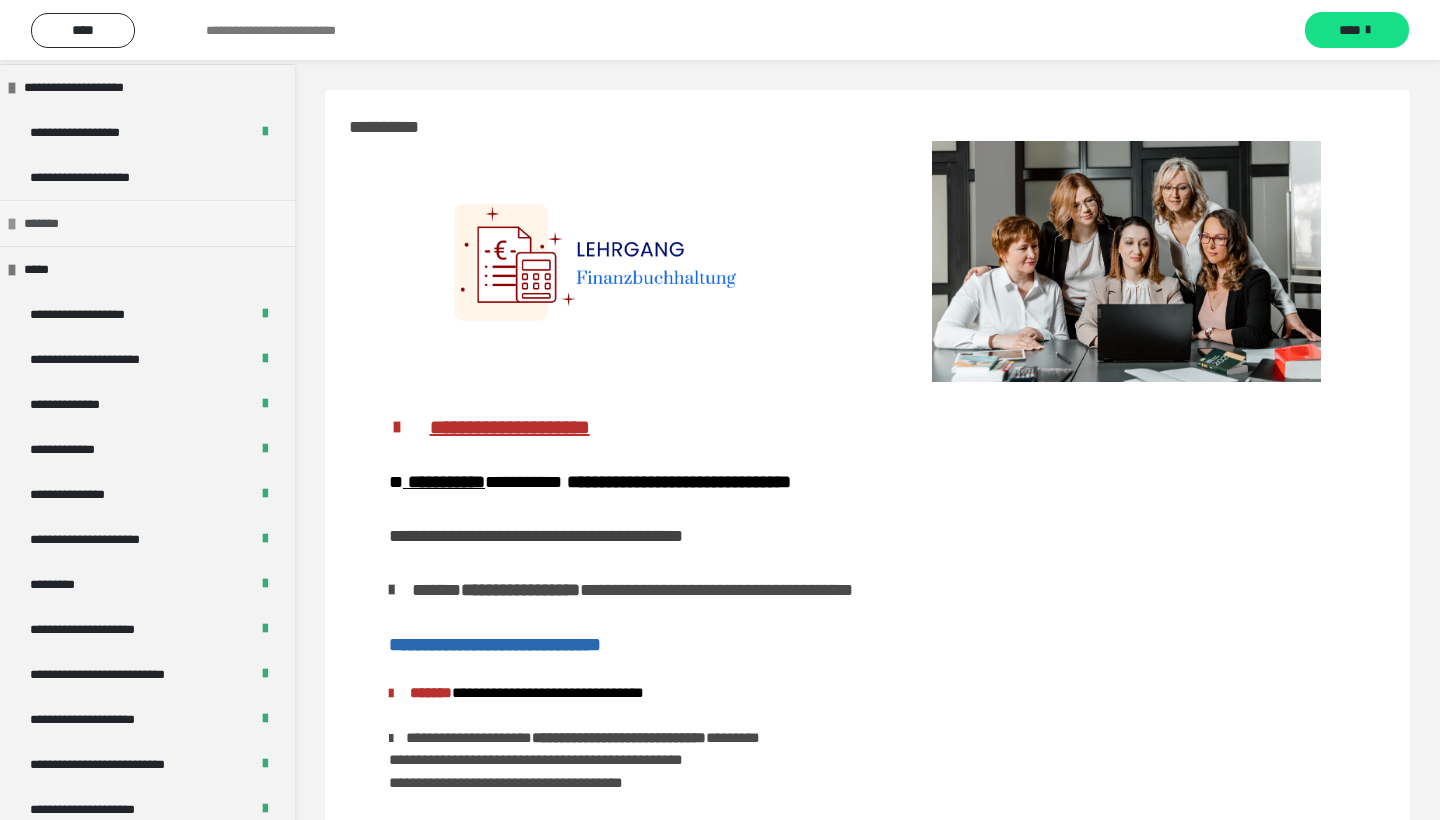 click on "*******" at bounding box center [147, 223] 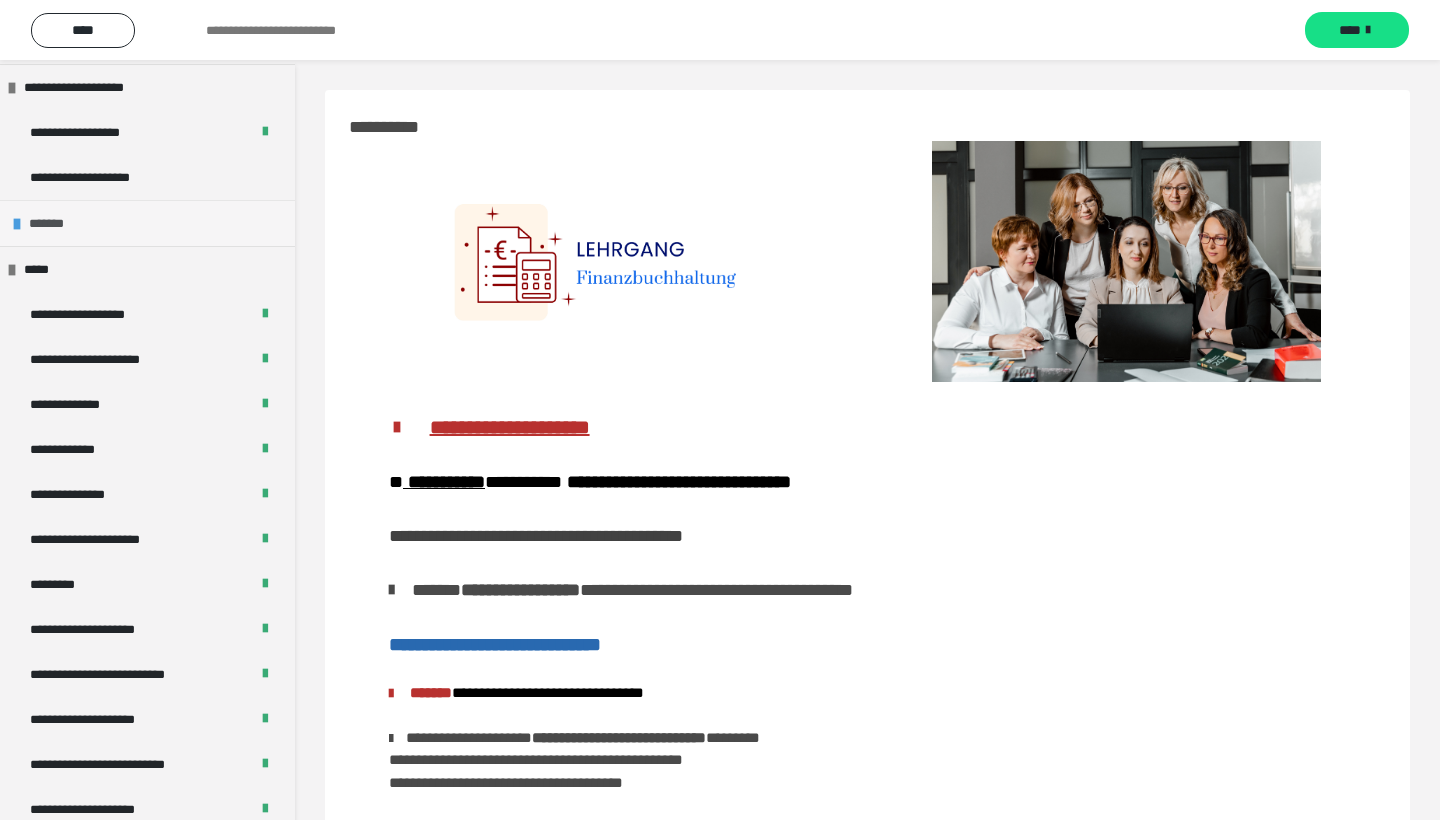 click on "*******" at bounding box center (147, 223) 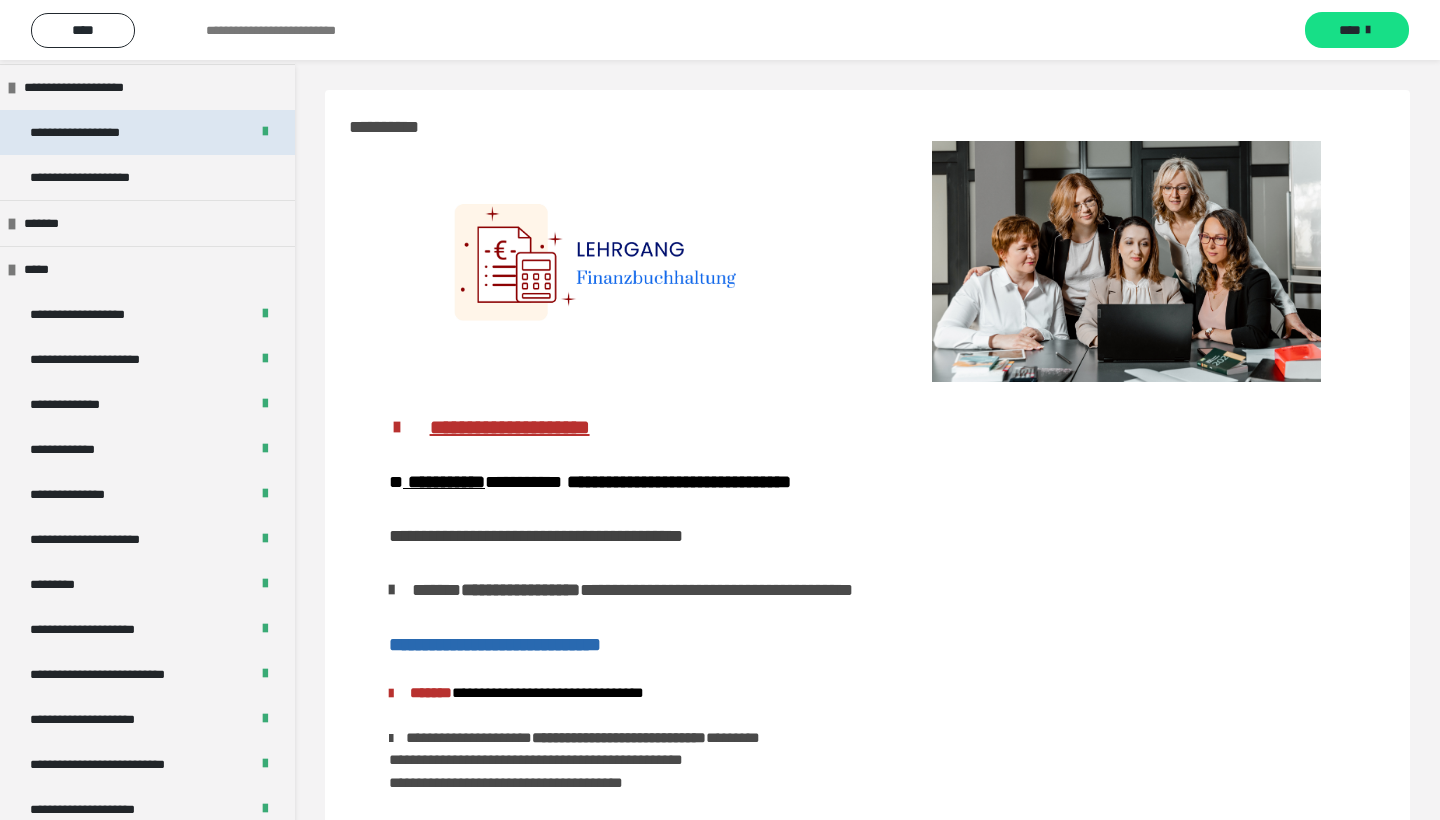click on "**********" at bounding box center (98, 132) 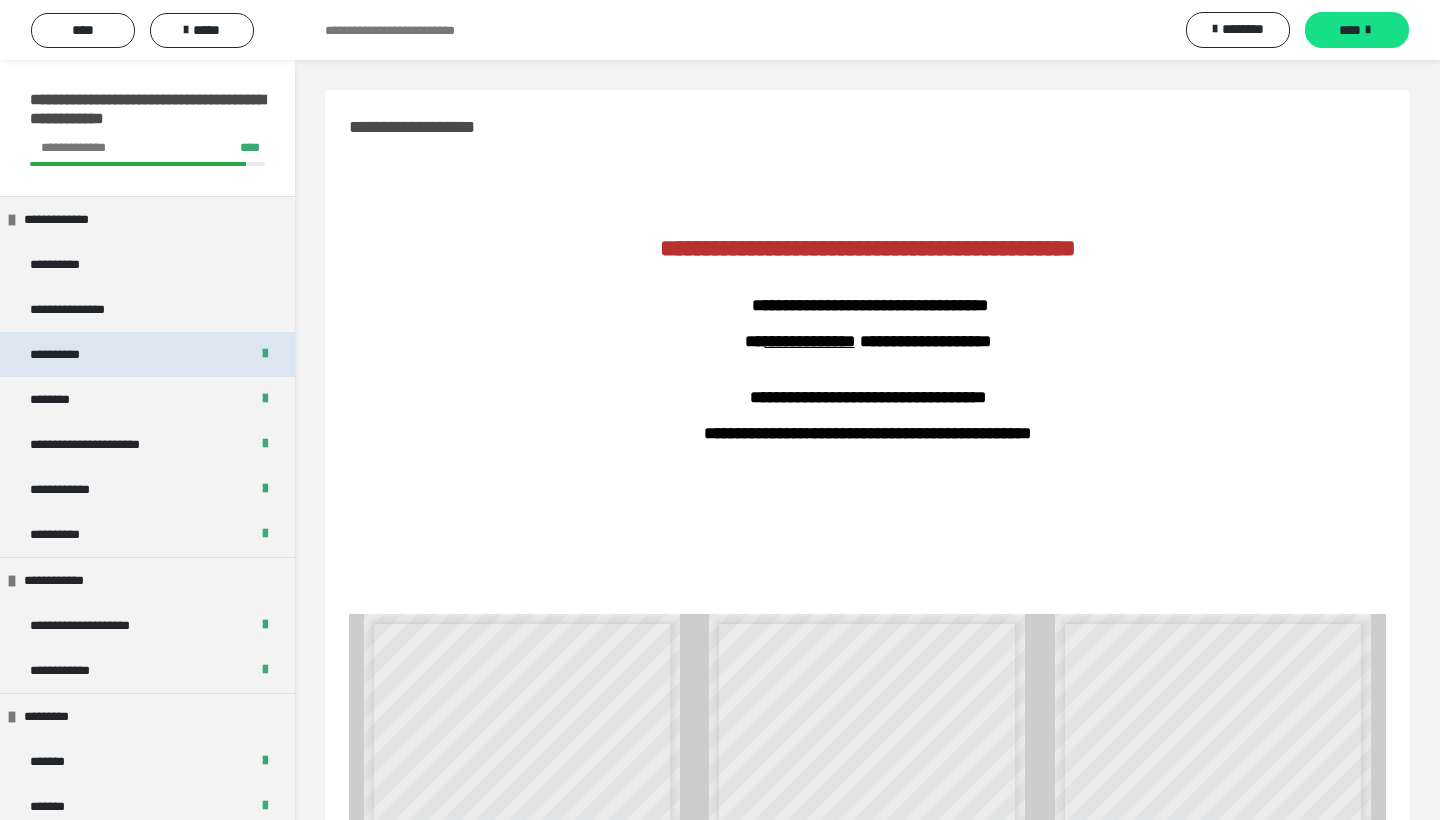 scroll, scrollTop: 0, scrollLeft: 0, axis: both 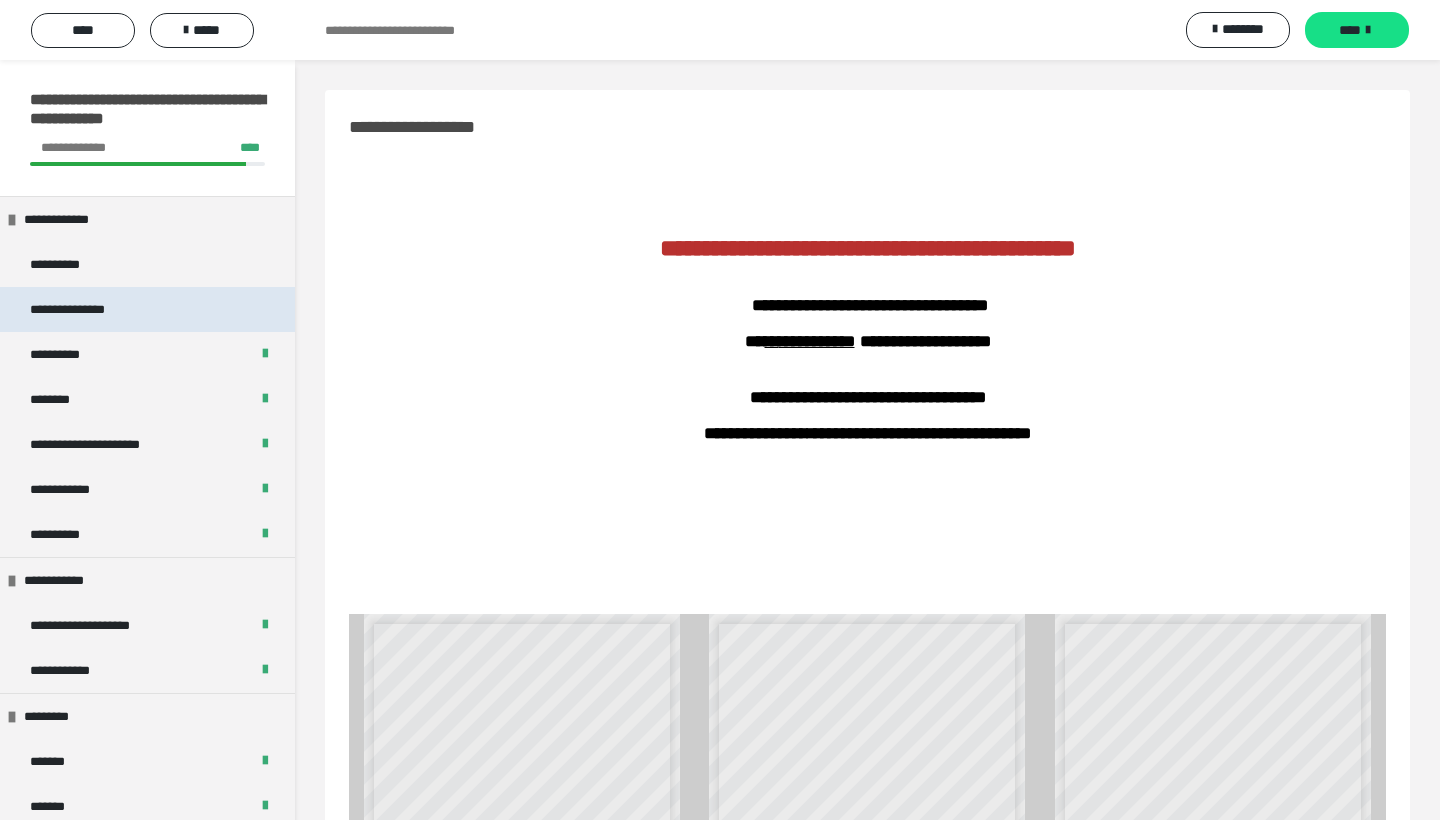 click on "**********" at bounding box center [88, 309] 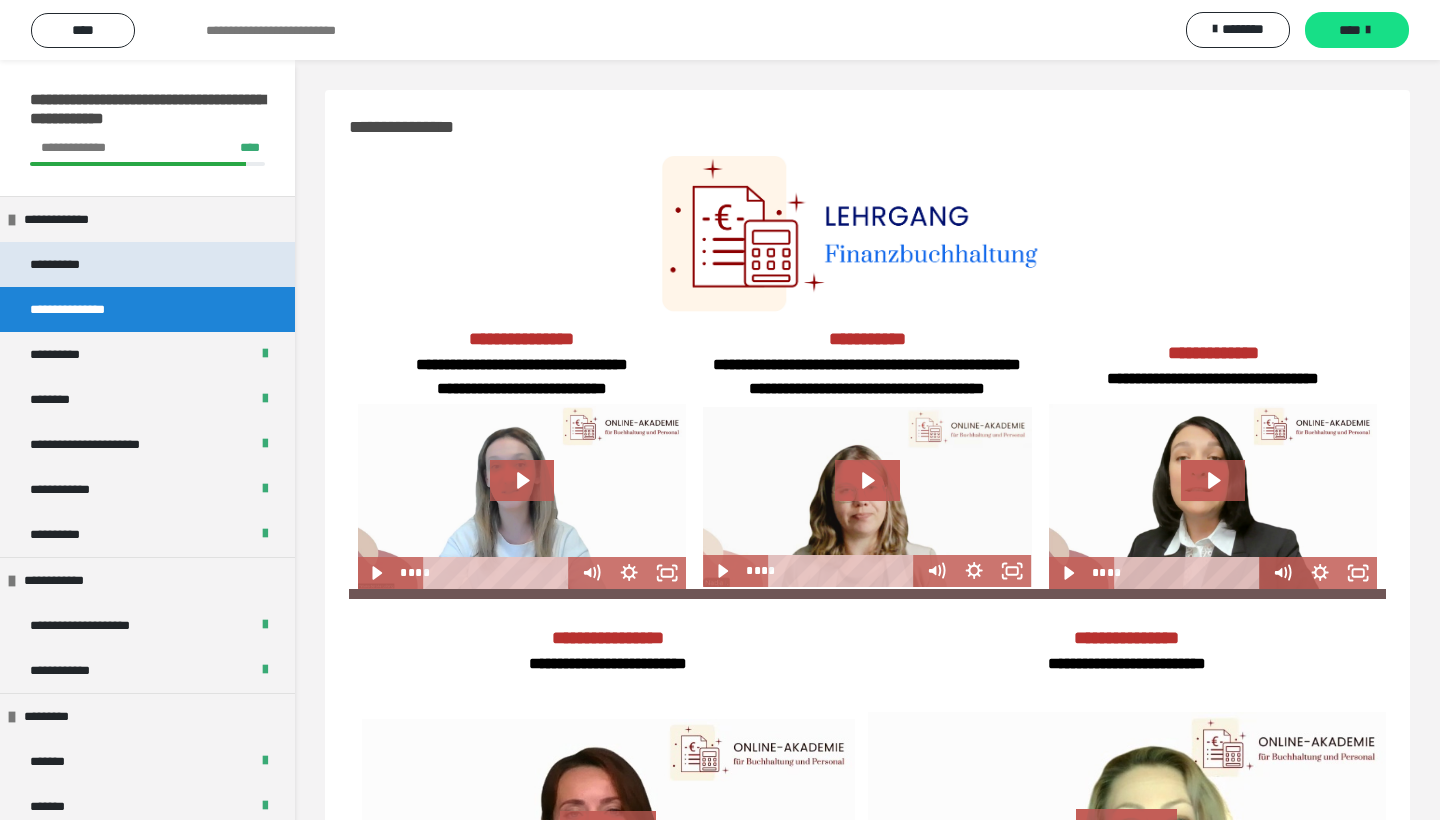 click on "**********" at bounding box center (78, 264) 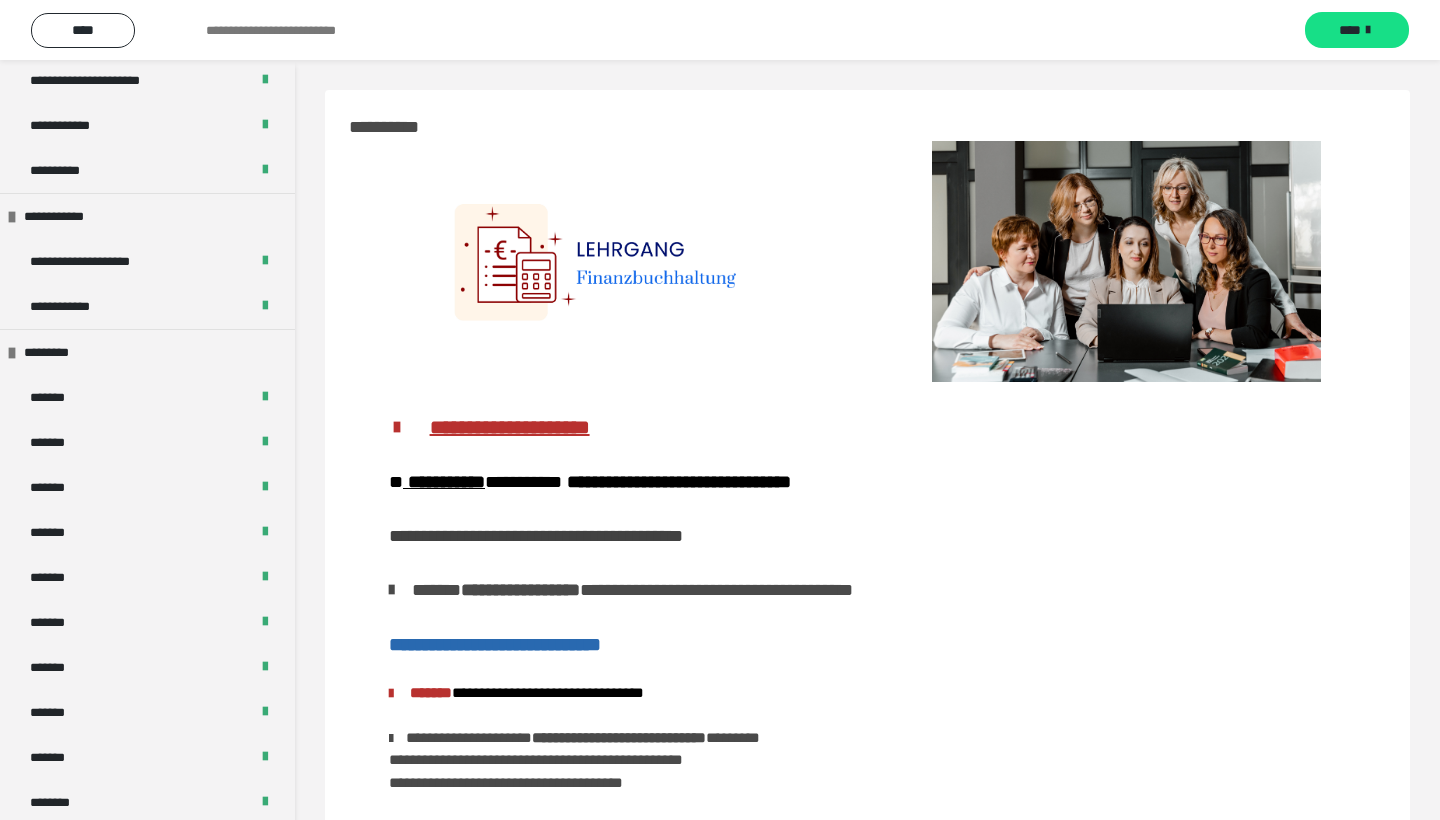 scroll, scrollTop: 369, scrollLeft: 0, axis: vertical 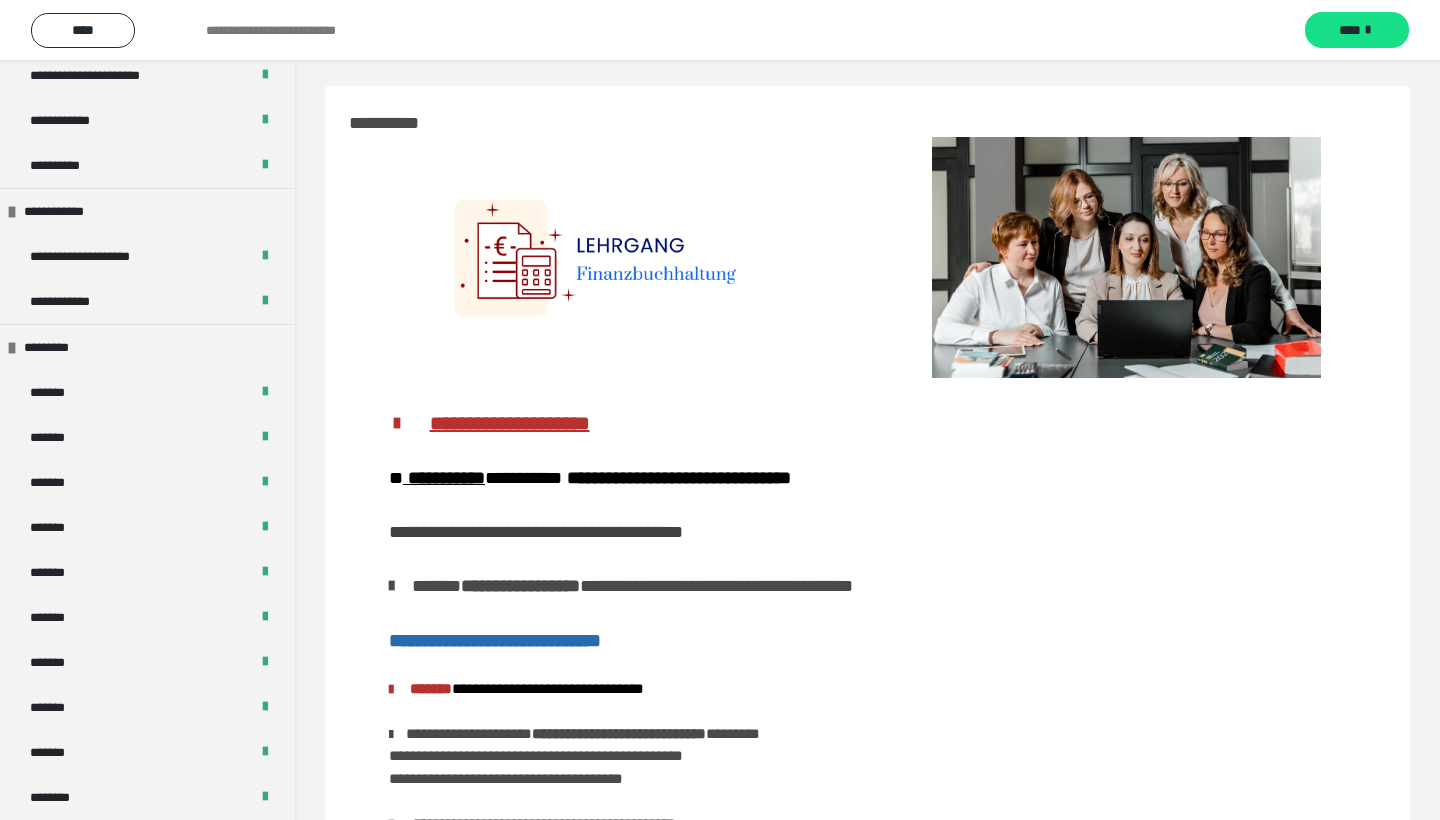 click on "**********" at bounding box center [744, 769] 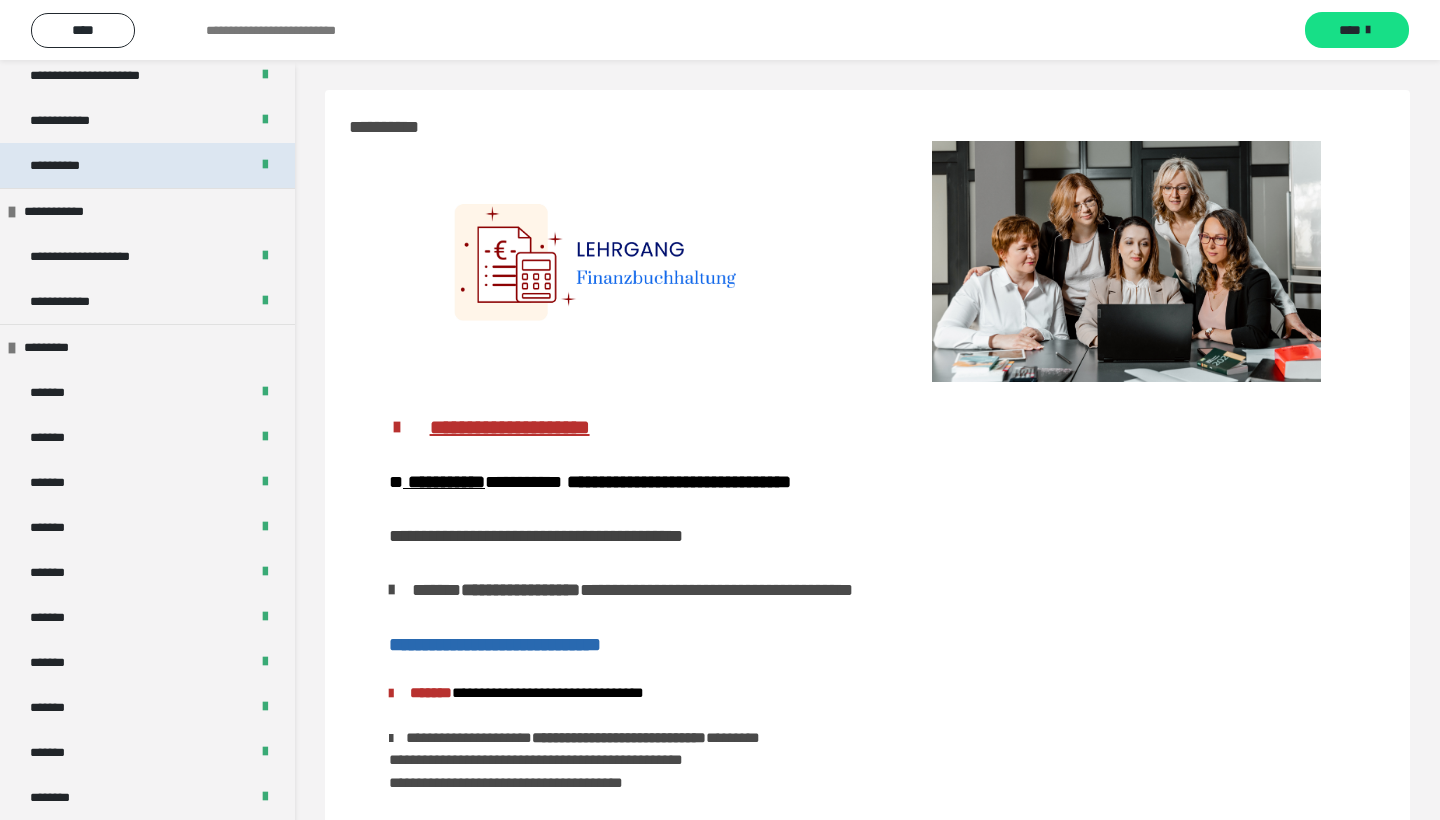 scroll, scrollTop: 0, scrollLeft: 0, axis: both 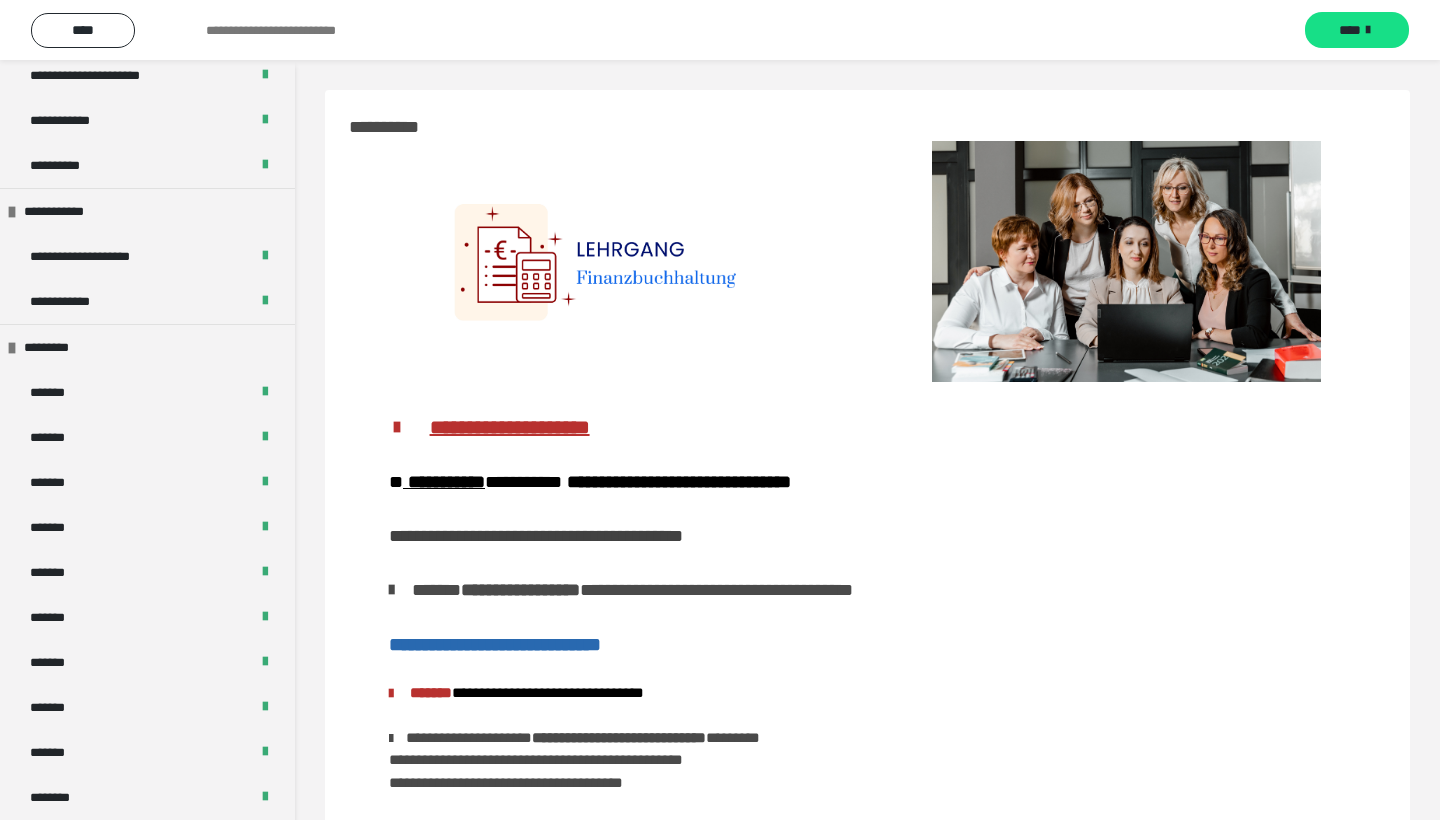click at bounding box center [608, 261] 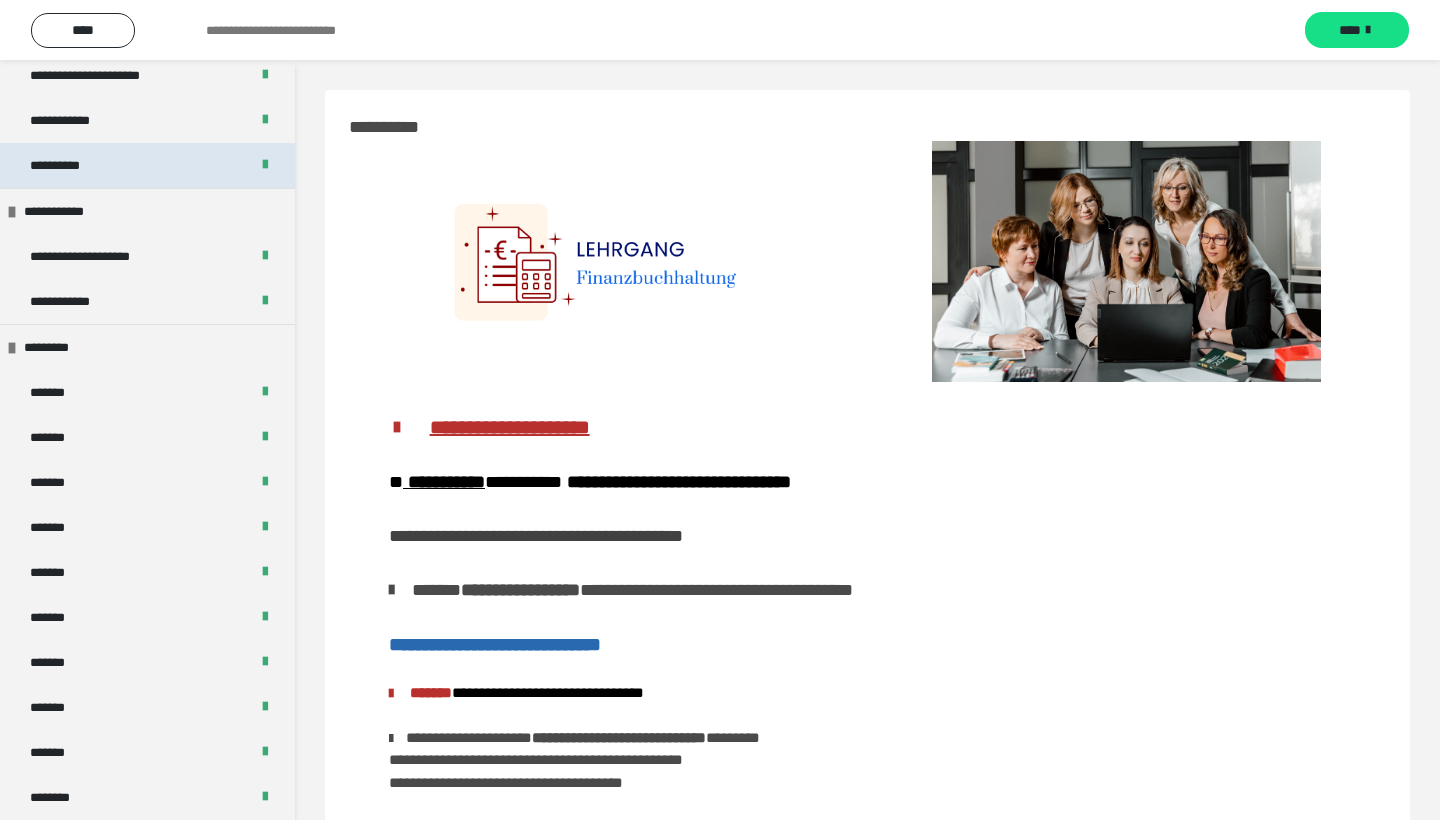 scroll, scrollTop: 0, scrollLeft: 0, axis: both 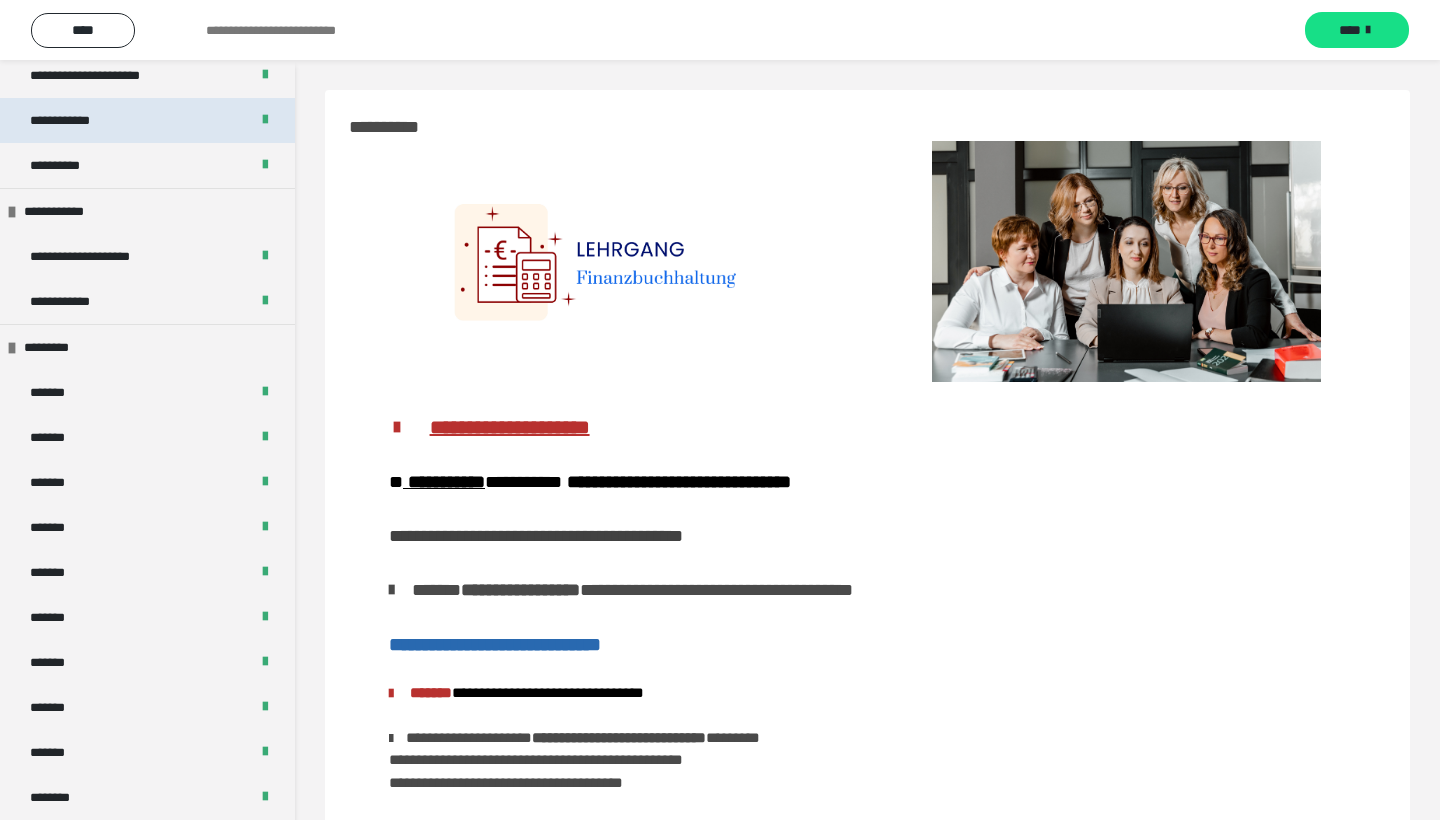 click on "**********" at bounding box center (76, 120) 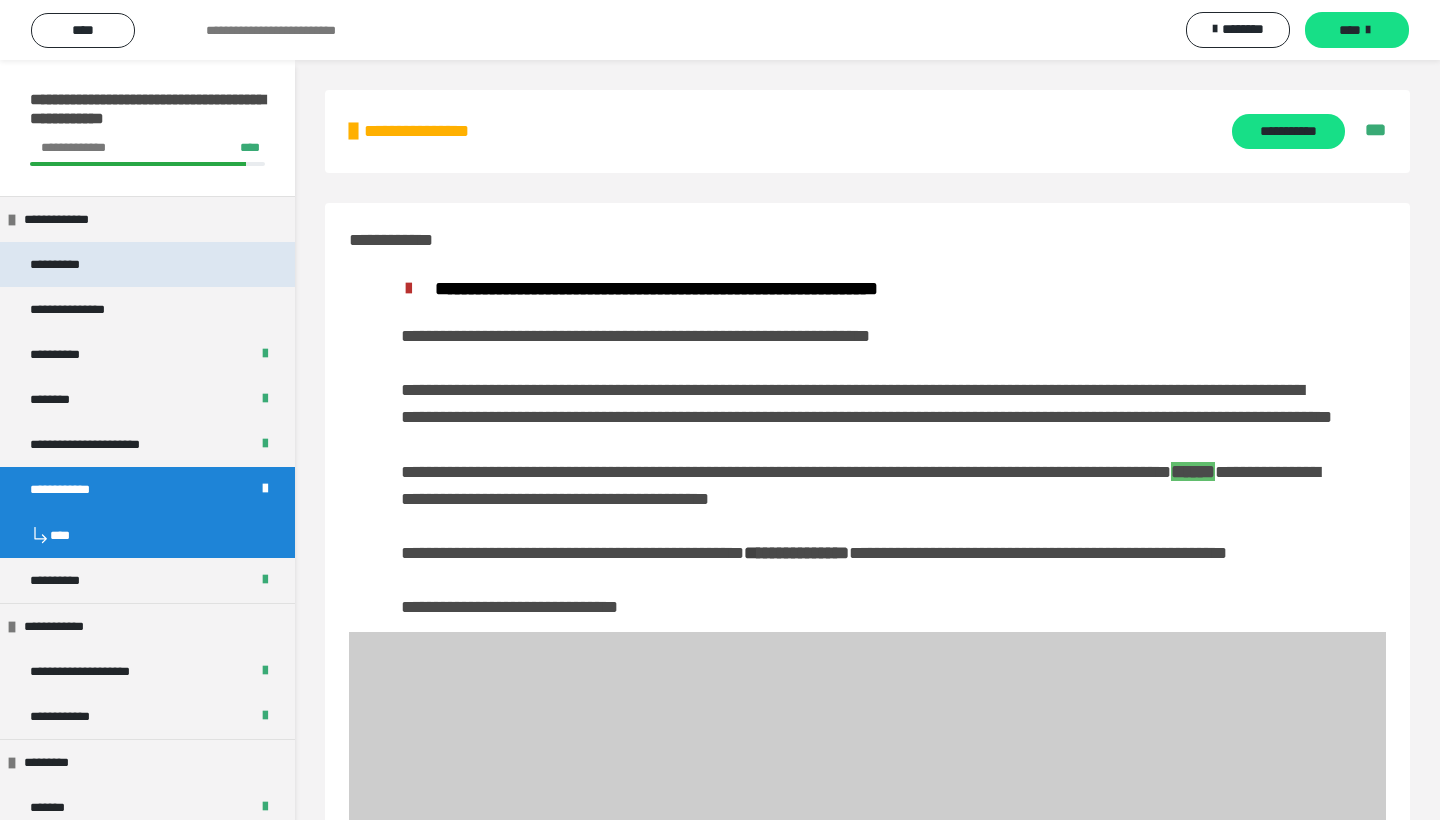 scroll, scrollTop: 0, scrollLeft: 0, axis: both 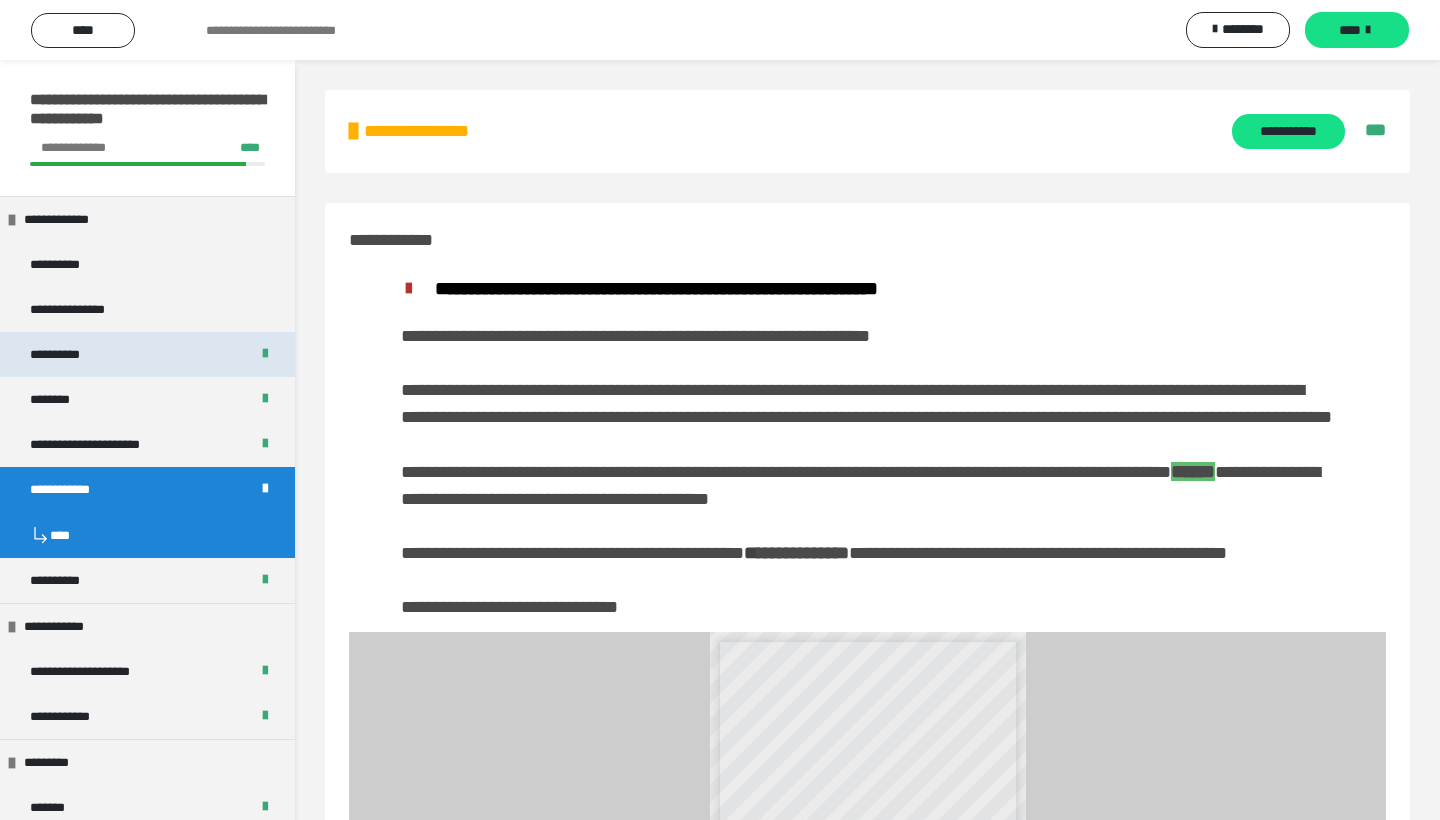 click on "**********" at bounding box center [69, 354] 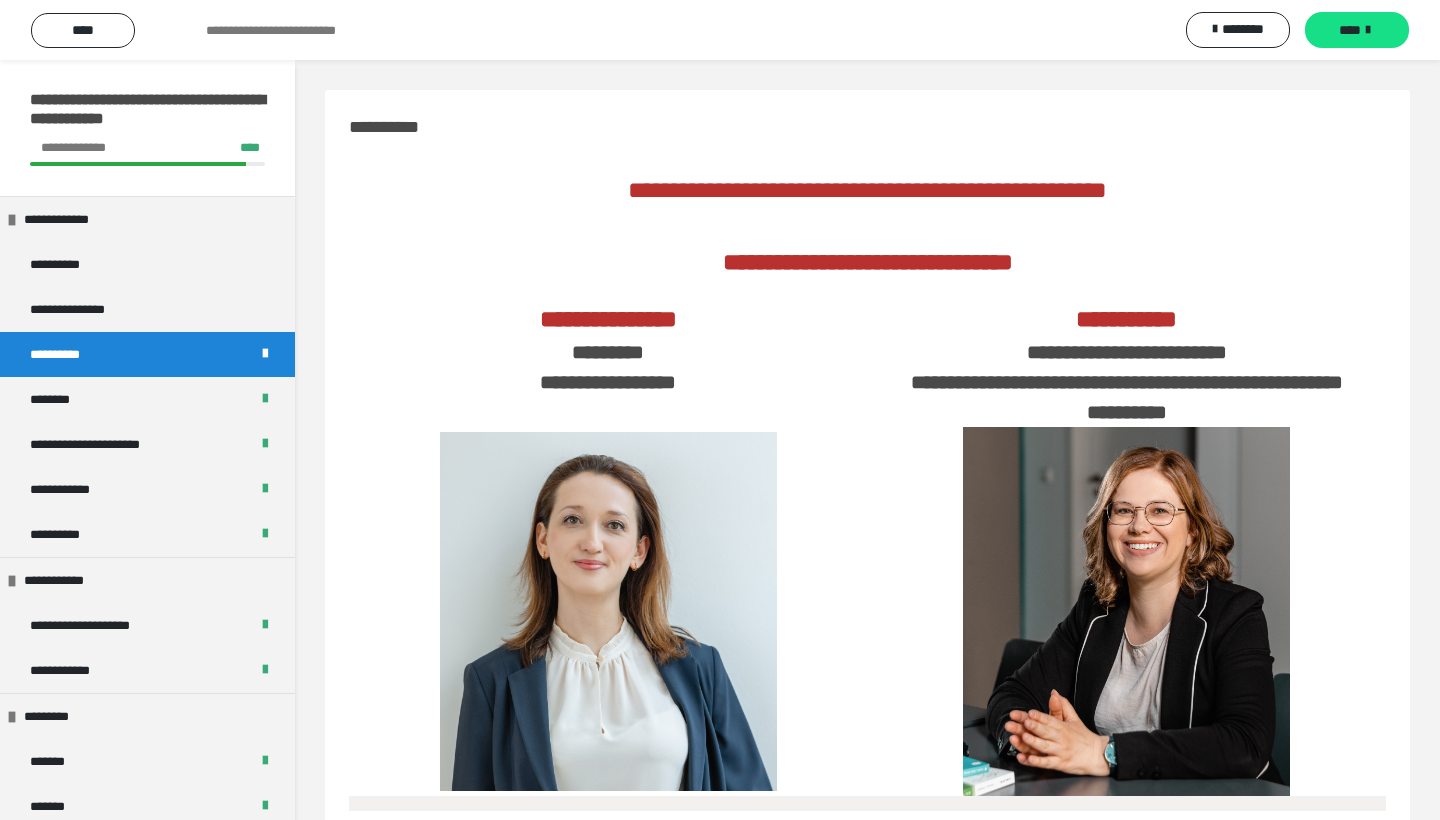 click on "**********" at bounding box center (1127, 358) 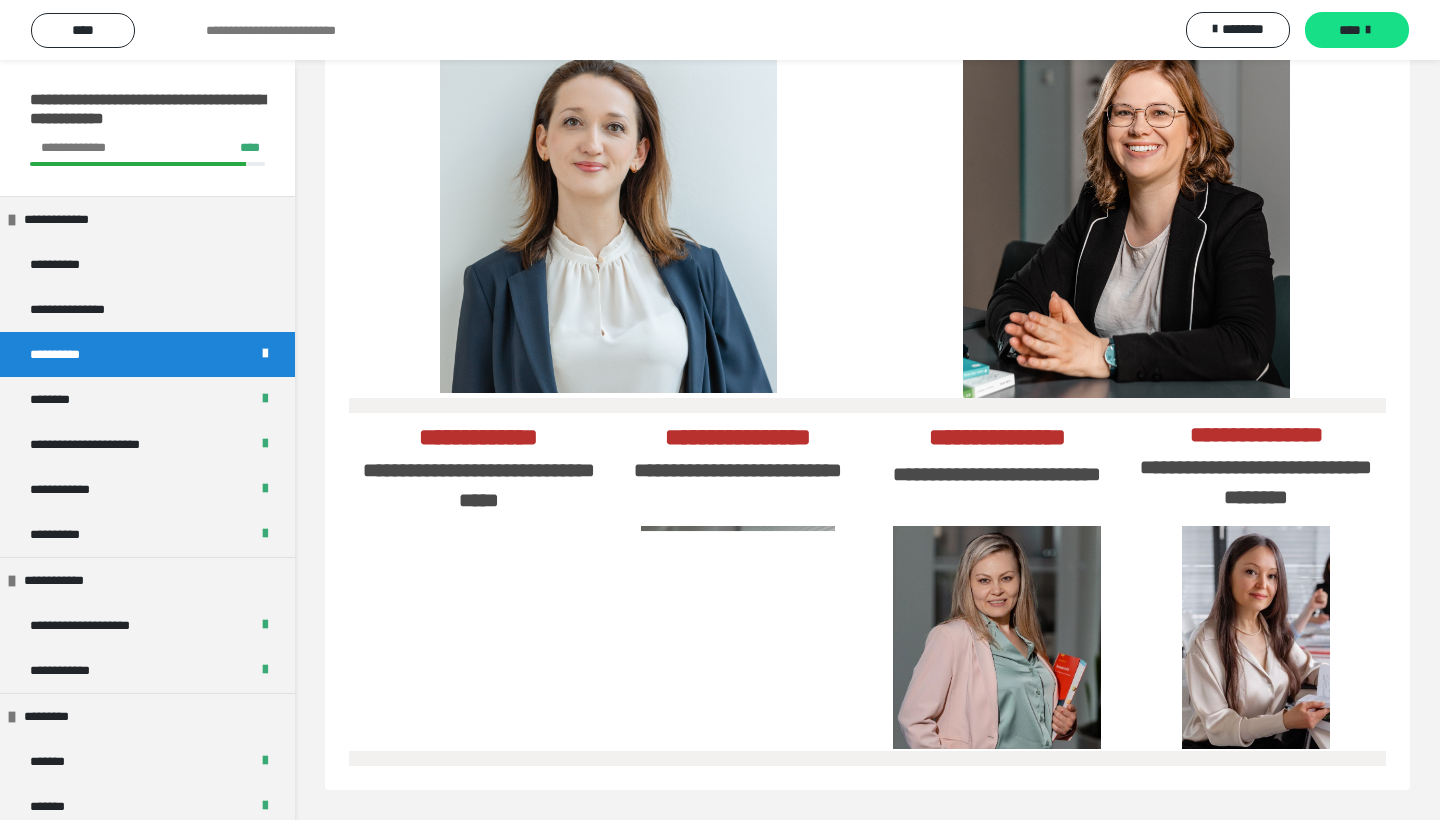 scroll, scrollTop: 429, scrollLeft: 0, axis: vertical 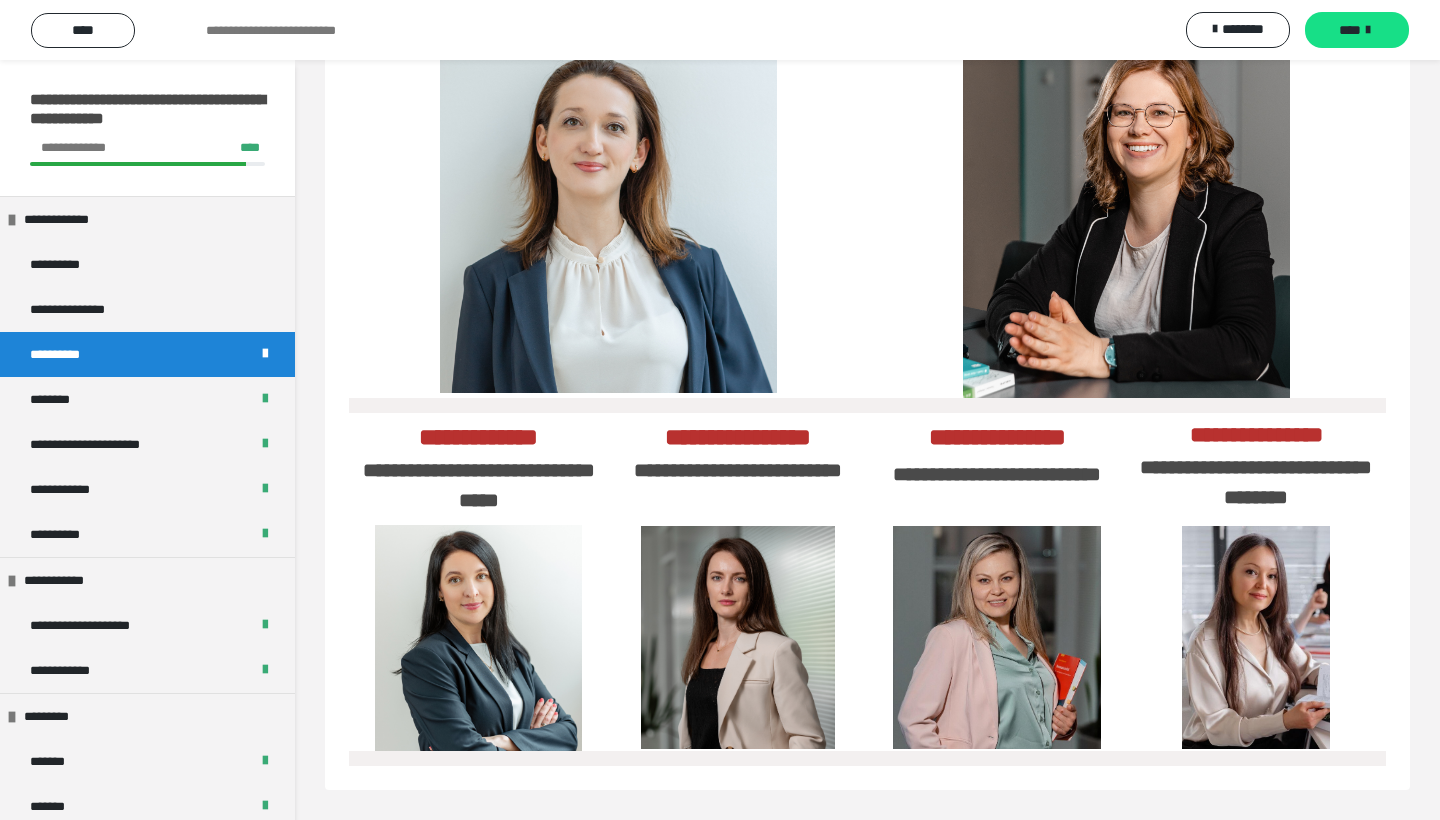click at bounding box center (1127, 214) 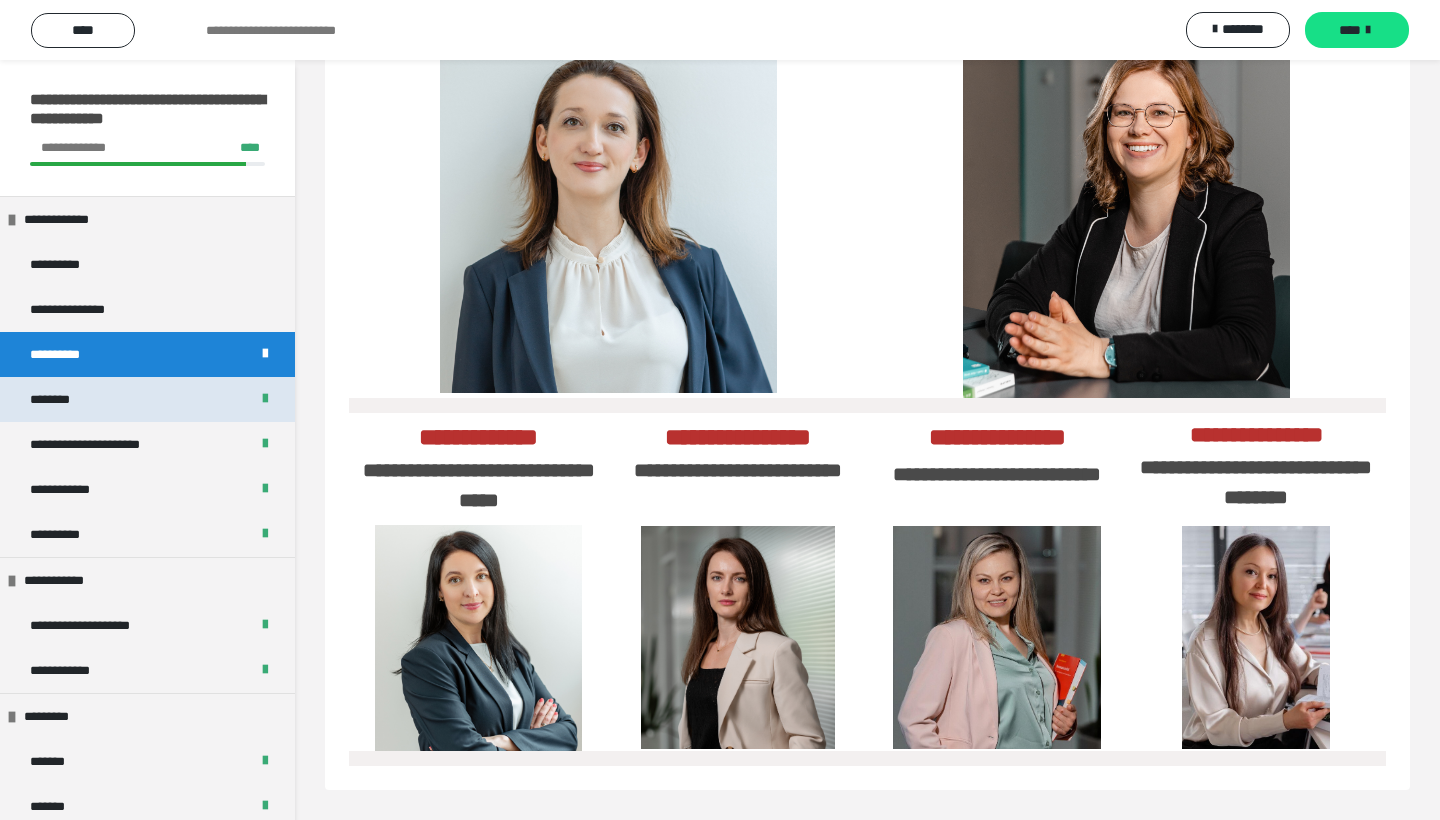 click on "********" at bounding box center (59, 399) 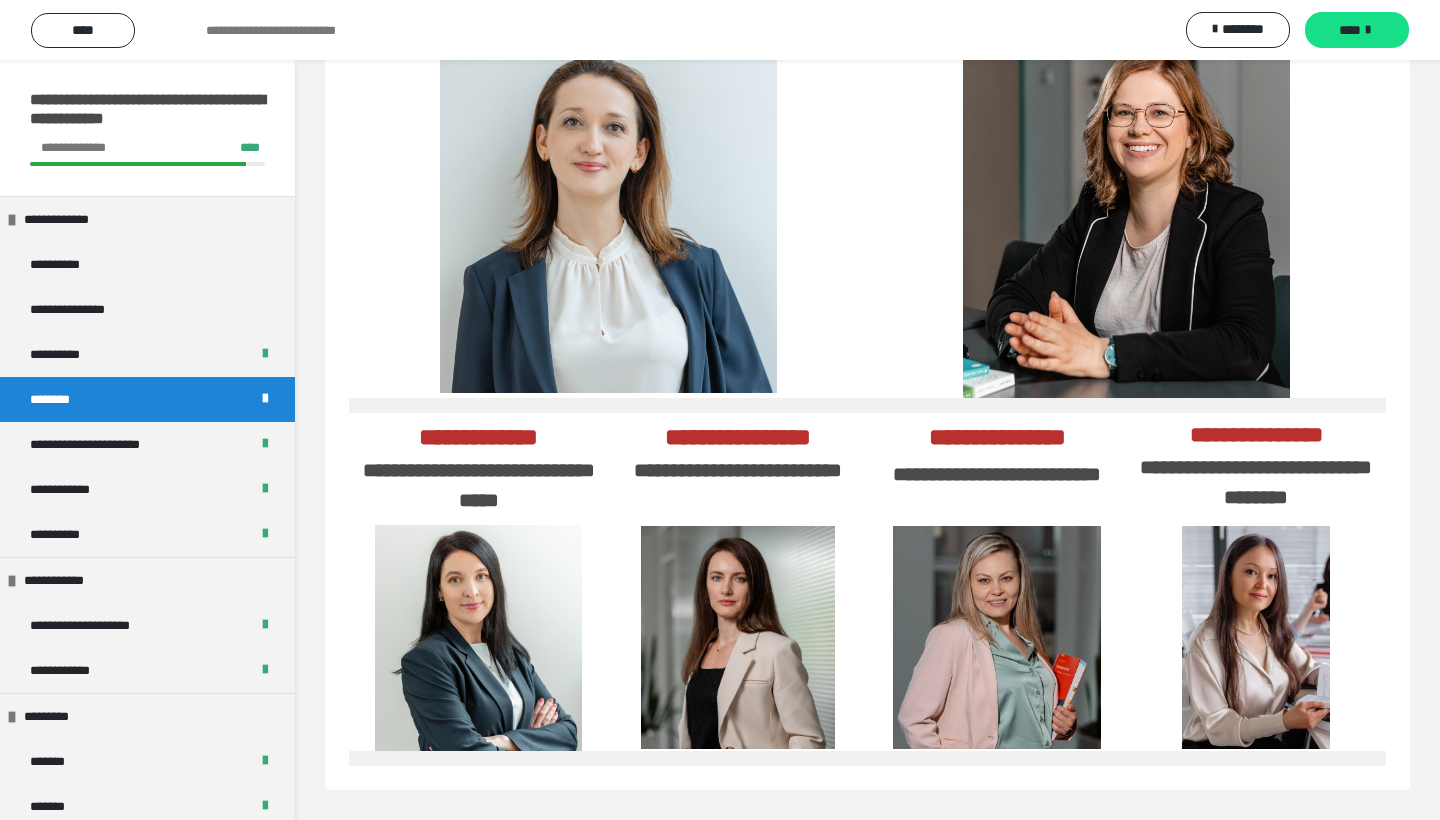 scroll, scrollTop: 60, scrollLeft: 0, axis: vertical 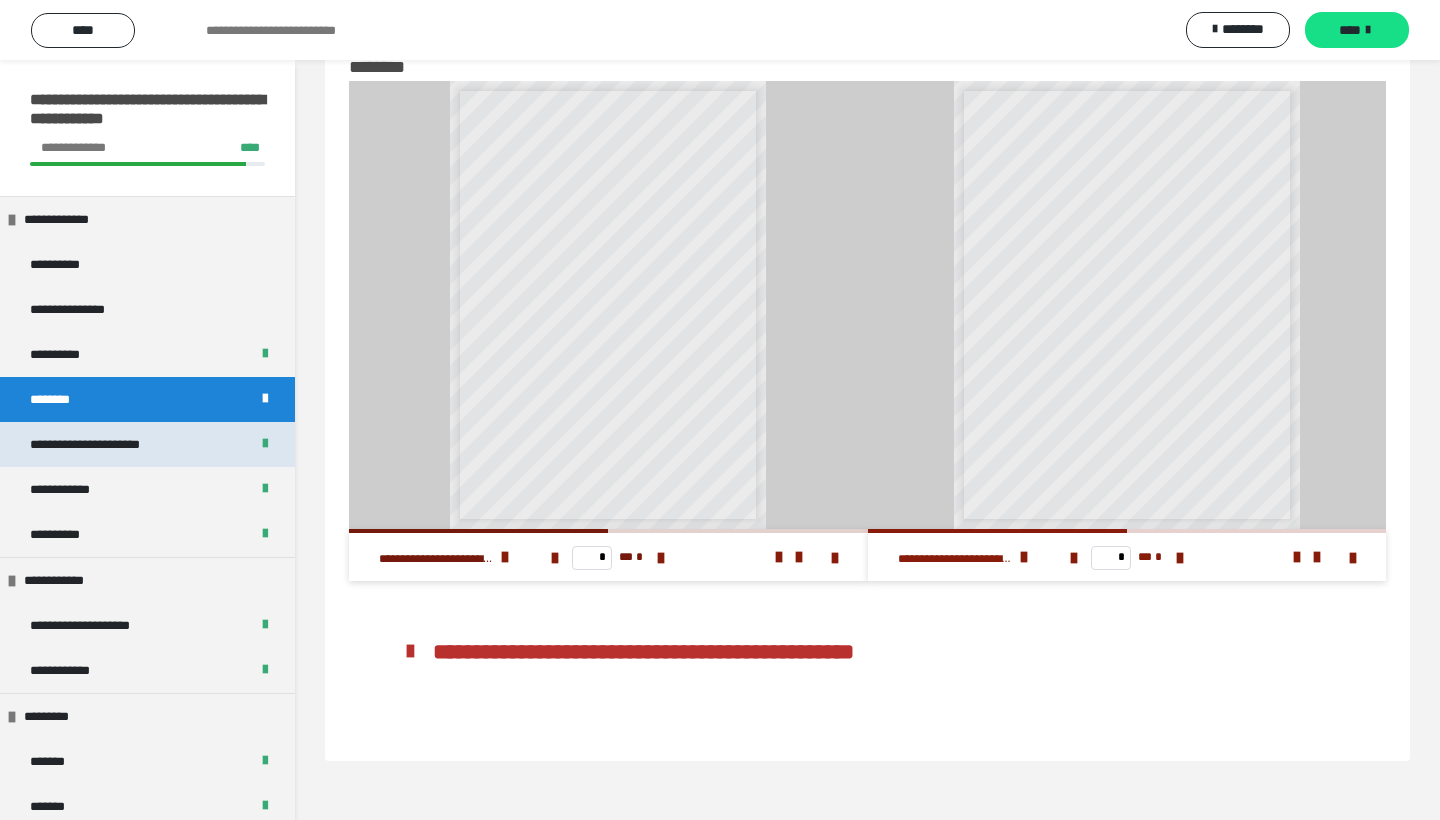 click on "**********" at bounding box center [108, 444] 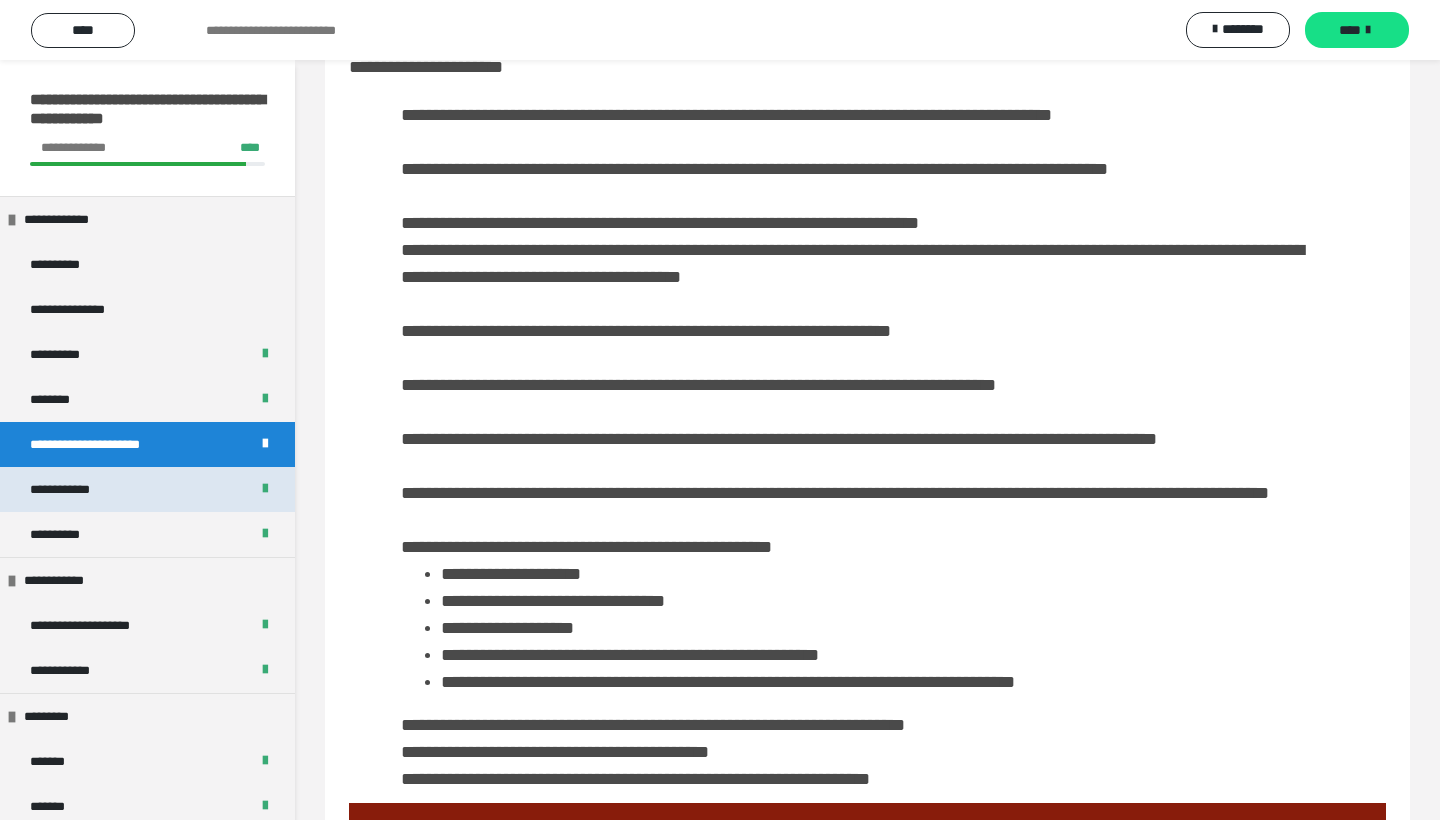 click on "**********" at bounding box center [147, 489] 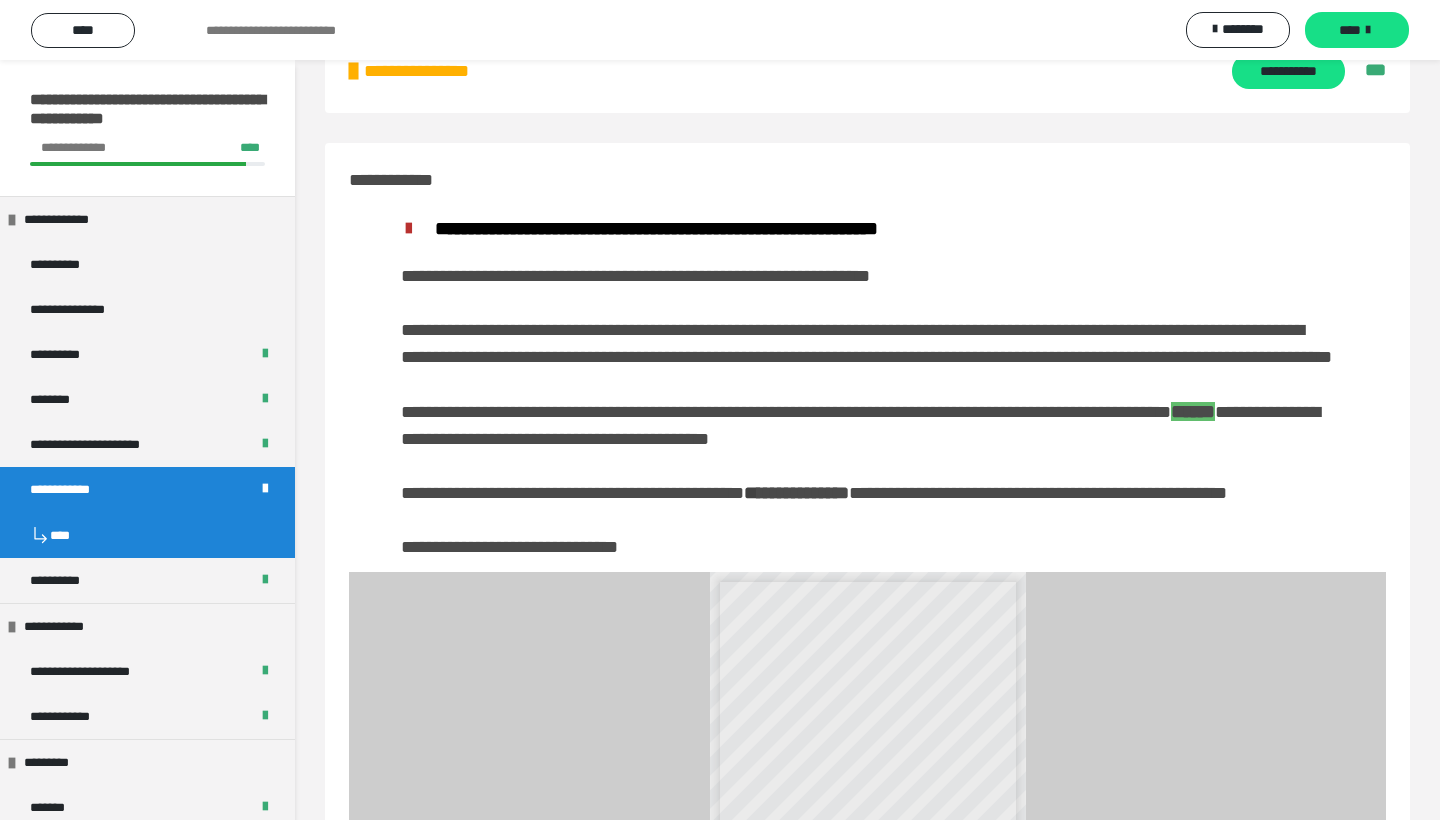 click on "**********" at bounding box center (867, 388) 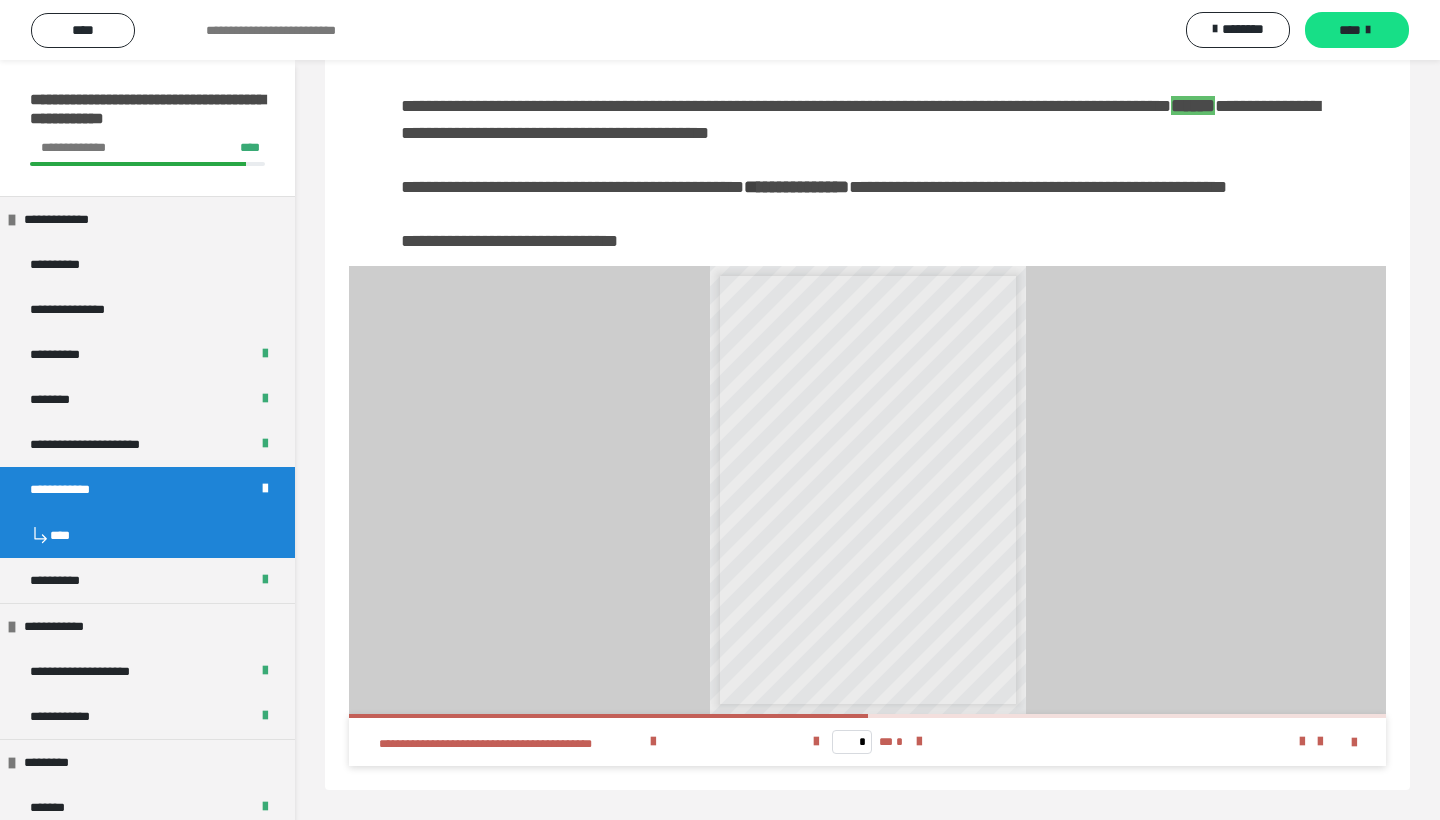 scroll, scrollTop: 418, scrollLeft: 0, axis: vertical 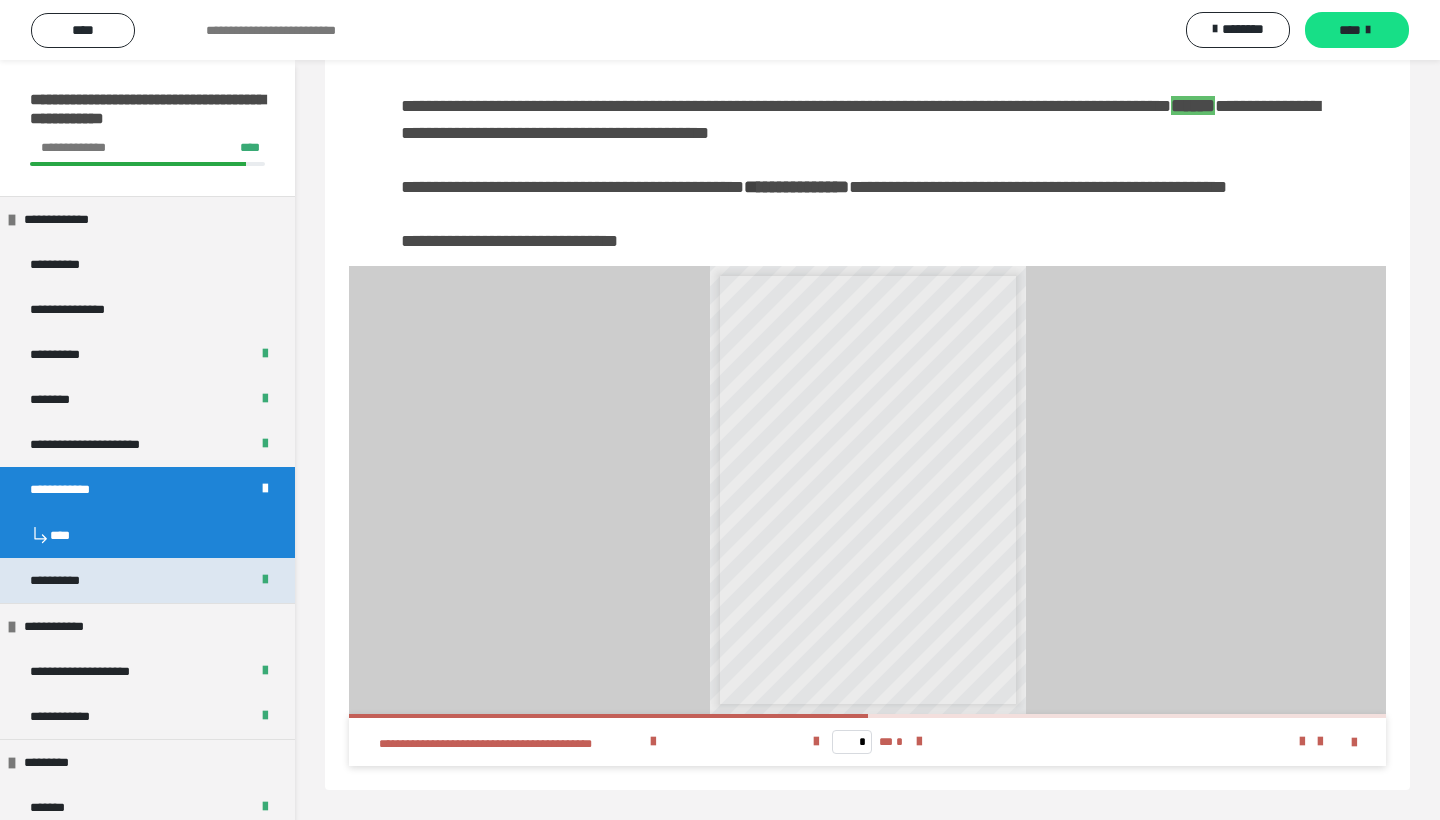 click on "**********" at bounding box center [68, 580] 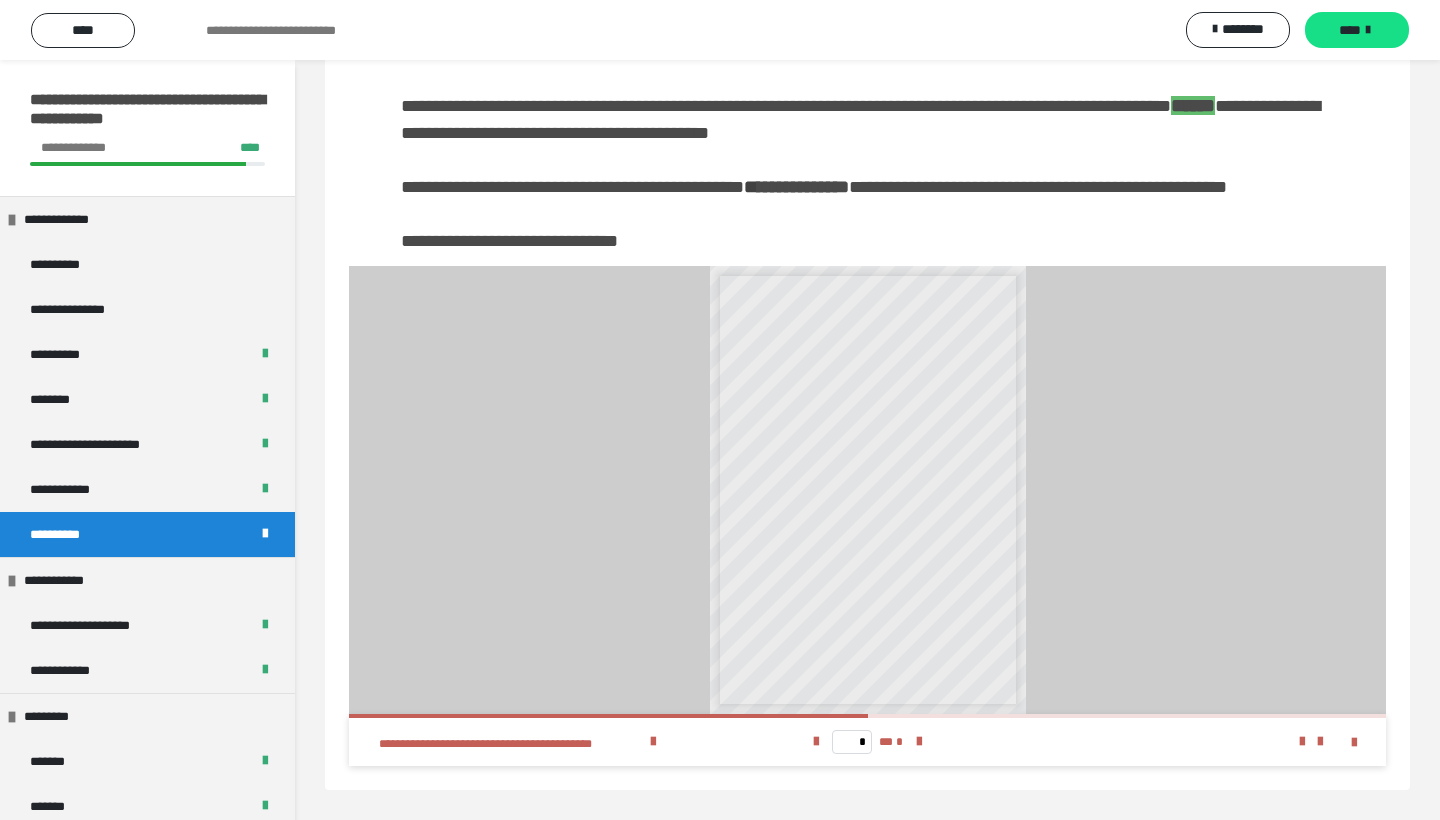 scroll, scrollTop: 305, scrollLeft: 0, axis: vertical 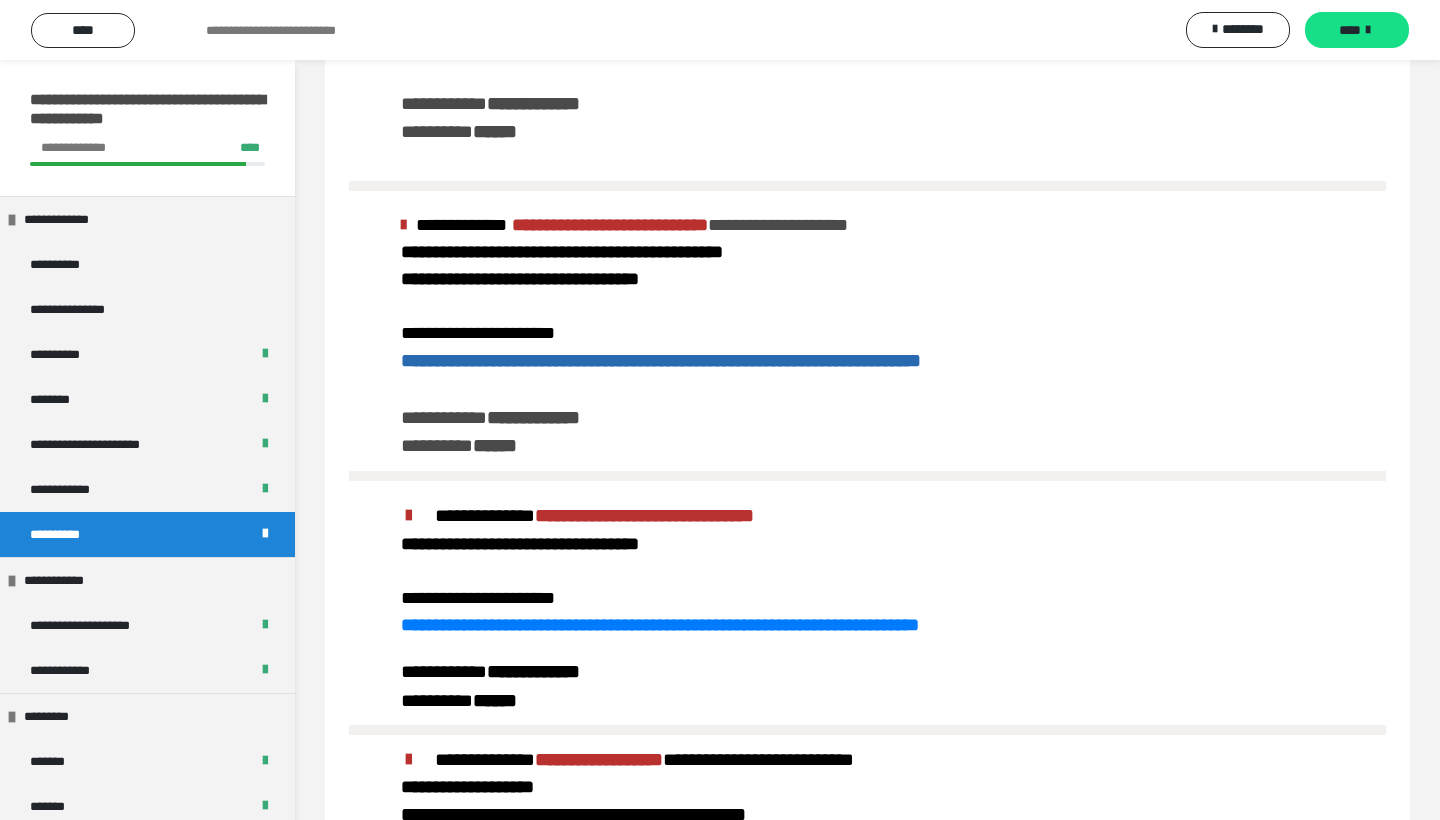 click on "**********" at bounding box center [867, 336] 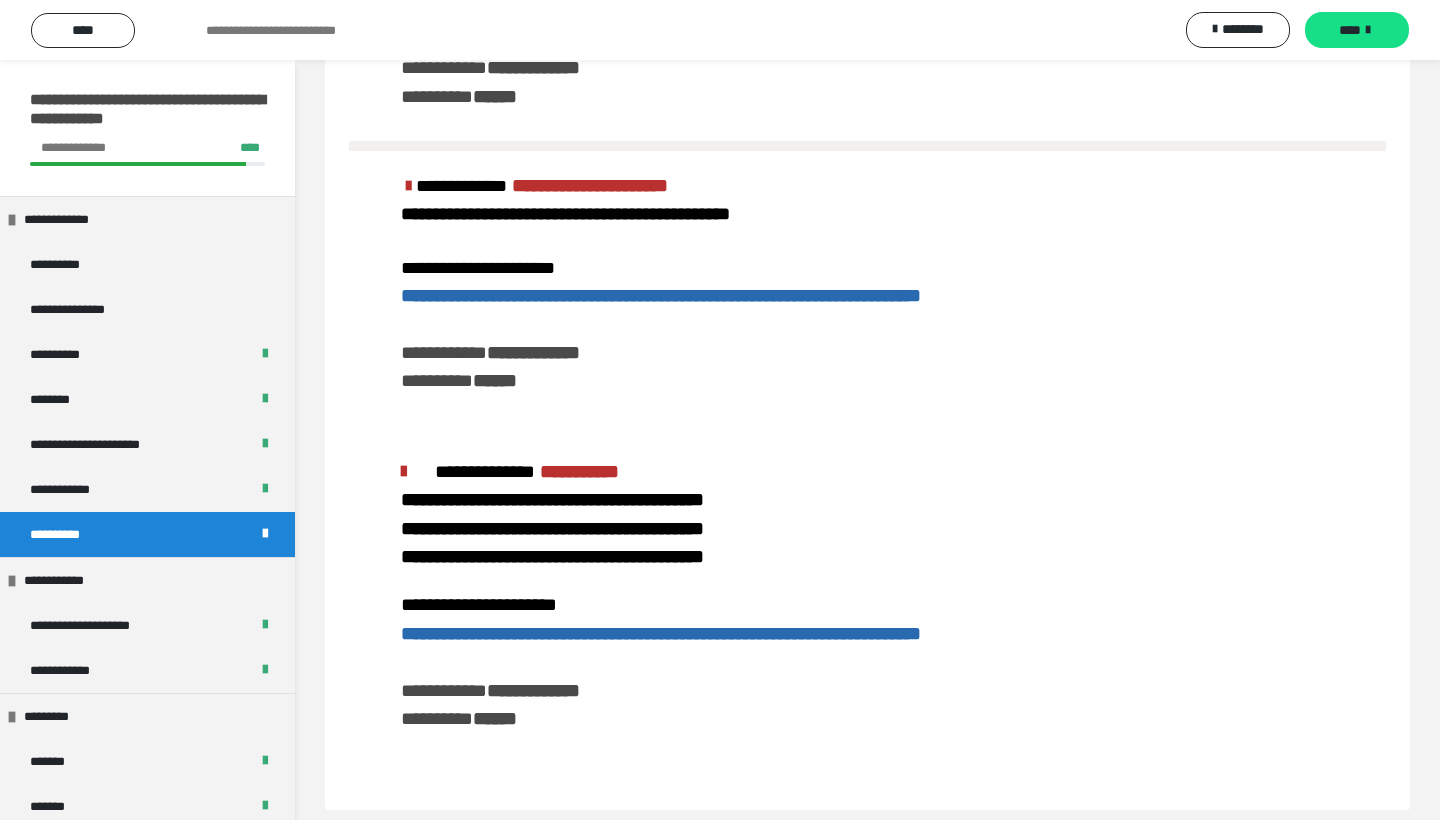 scroll, scrollTop: 1628, scrollLeft: 0, axis: vertical 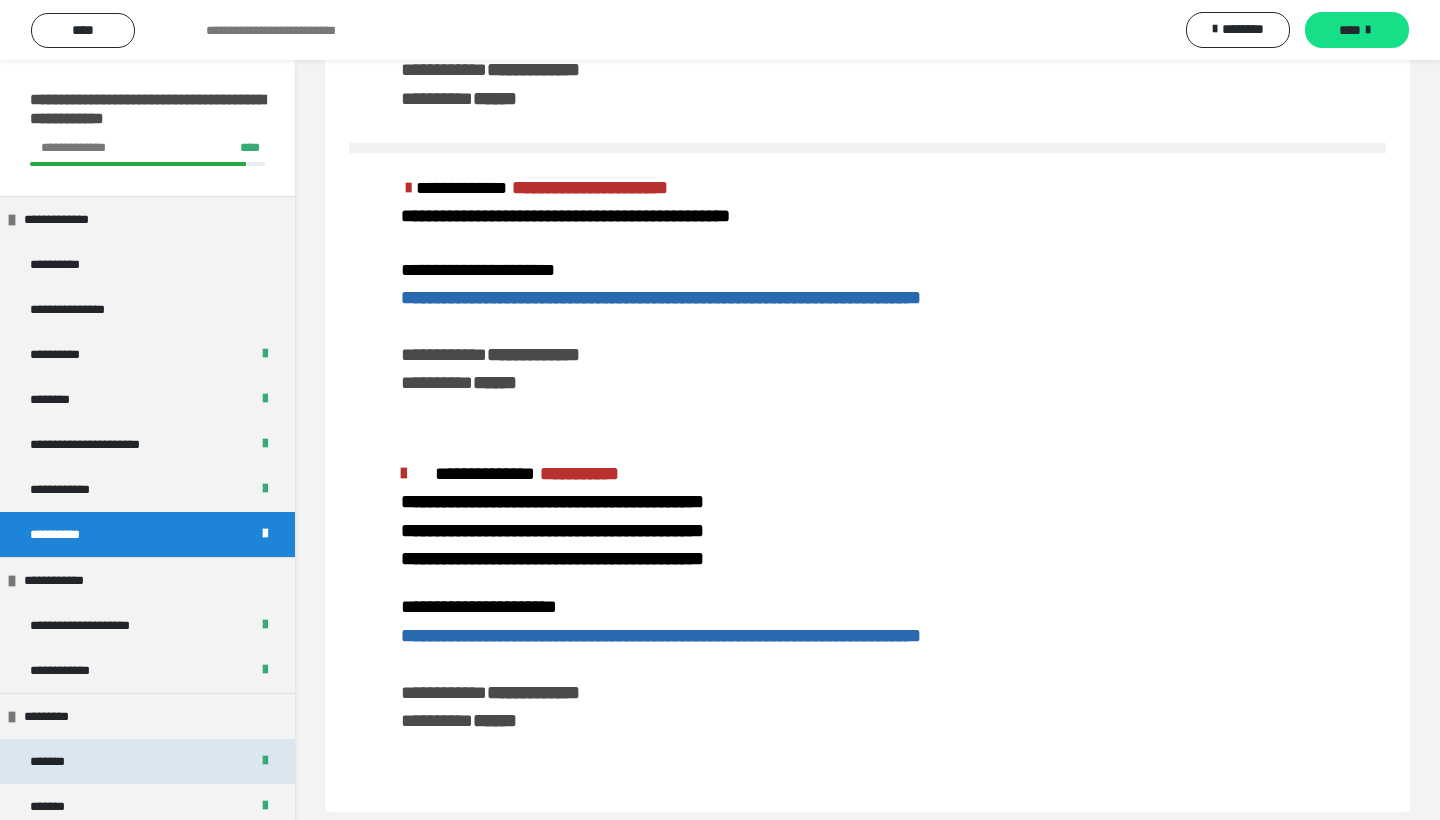 click on "*******" at bounding box center [57, 761] 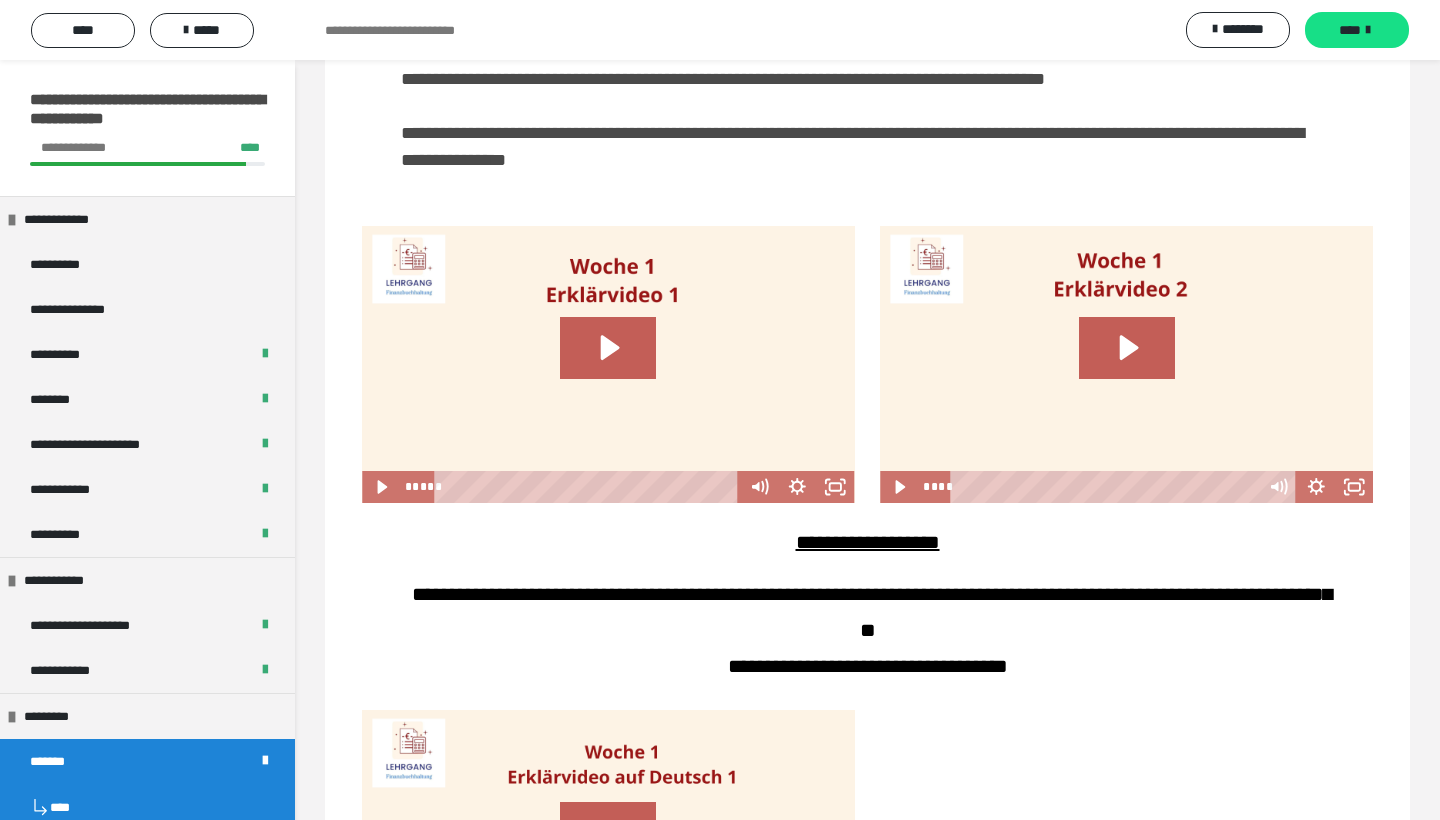 scroll, scrollTop: 160, scrollLeft: 0, axis: vertical 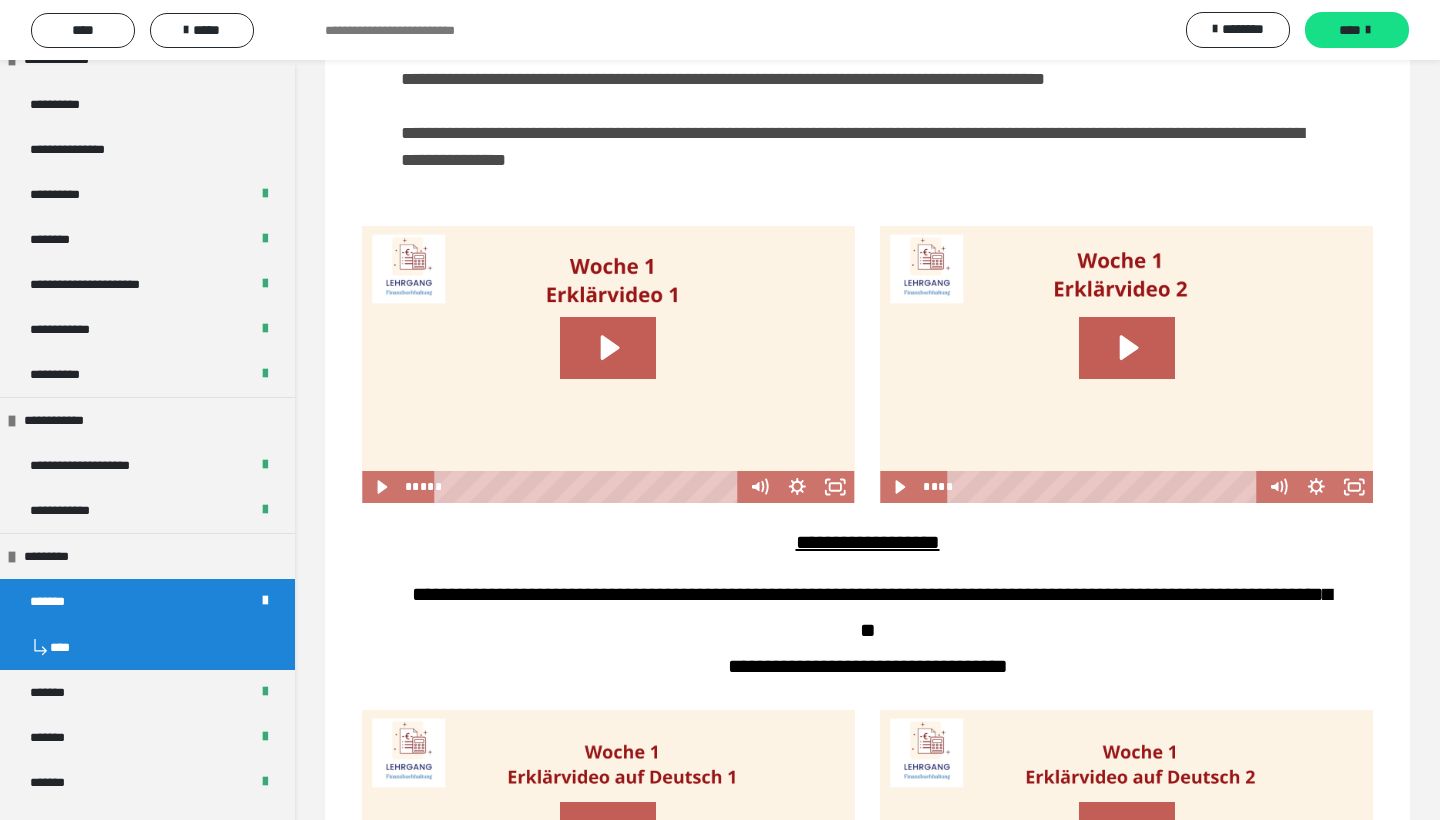 click on "**********" at bounding box center [867, -43] 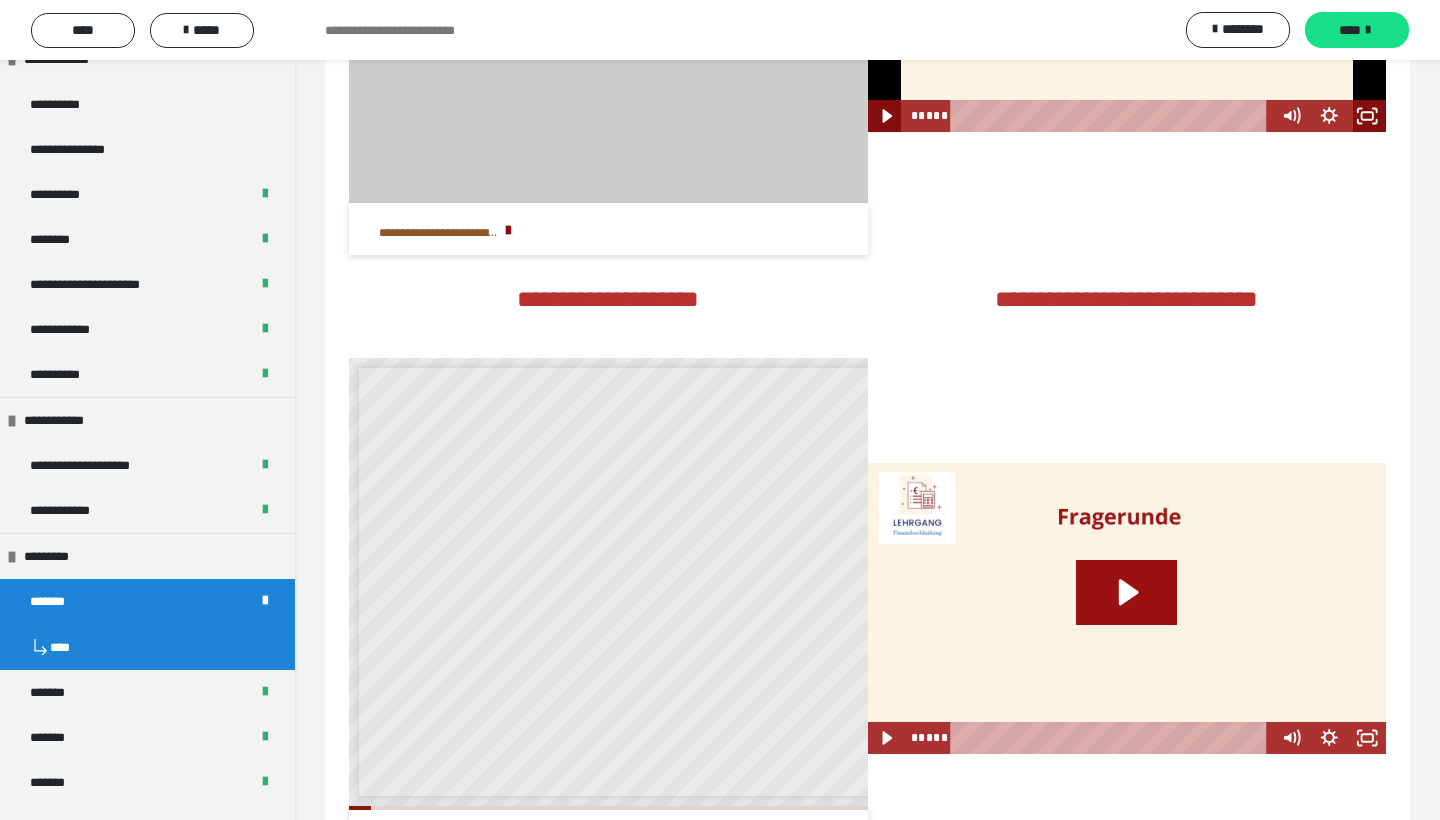scroll, scrollTop: 3877, scrollLeft: 0, axis: vertical 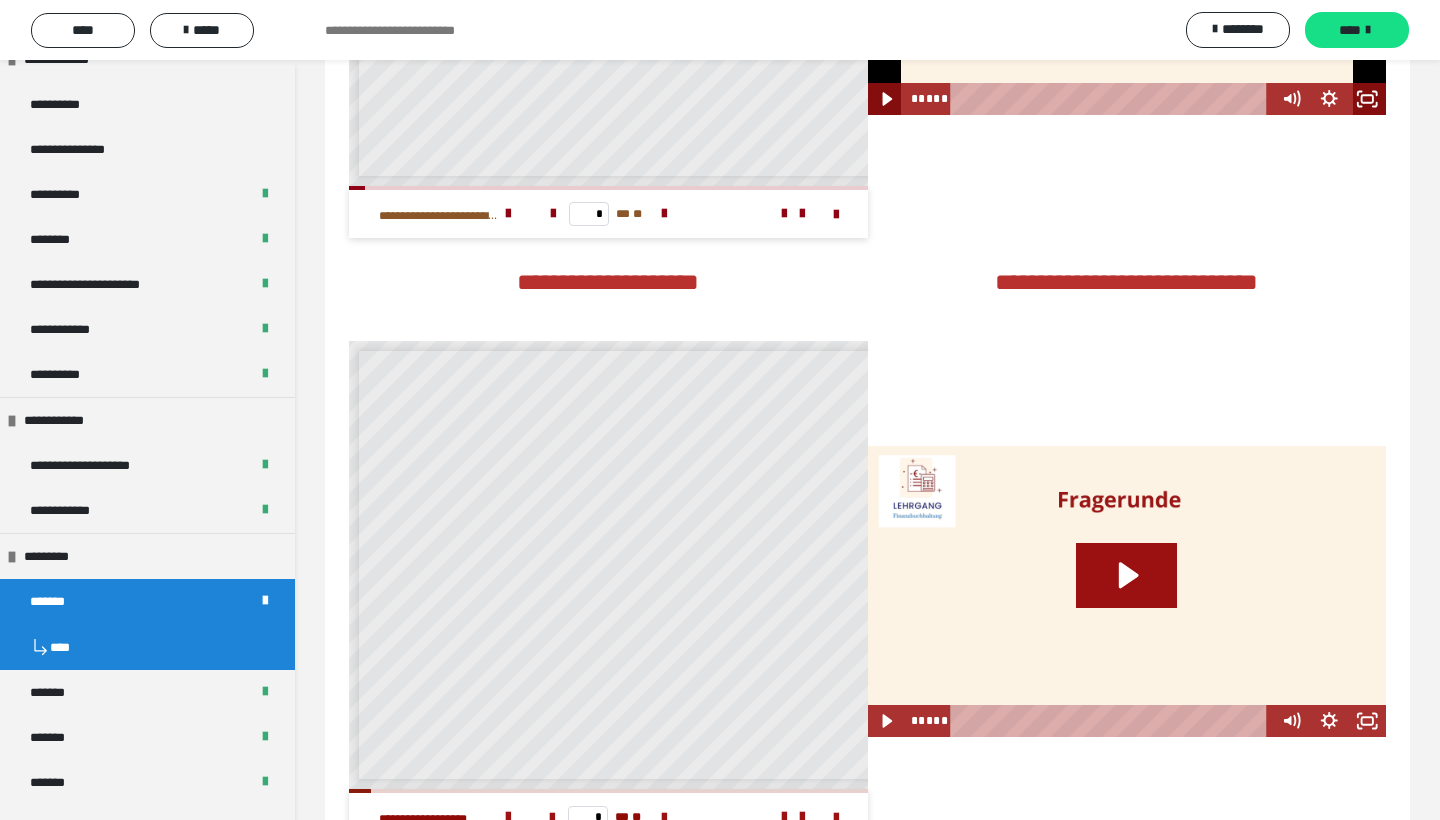 click on "**********" at bounding box center (1127, 290) 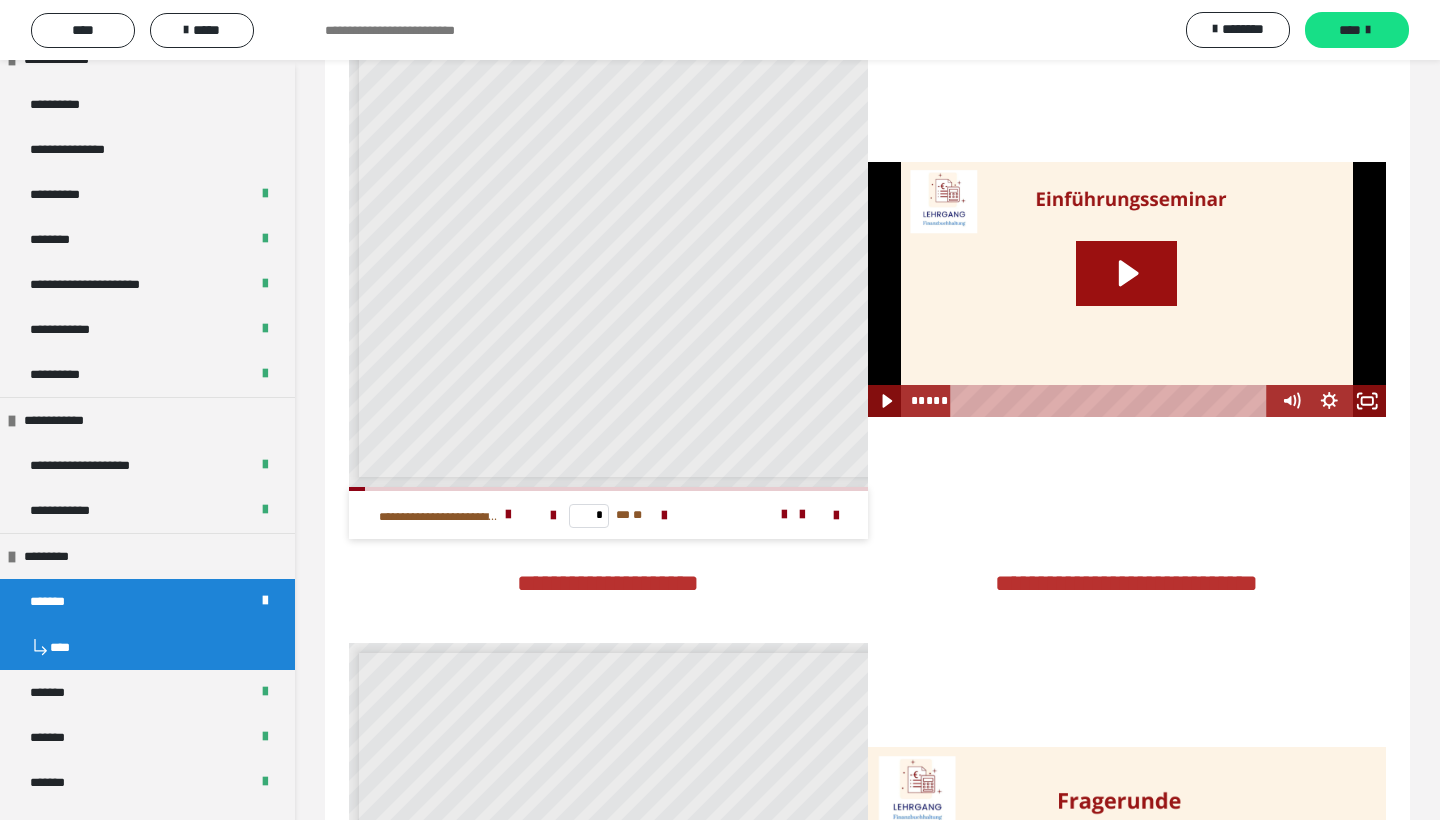 scroll, scrollTop: 3507, scrollLeft: 0, axis: vertical 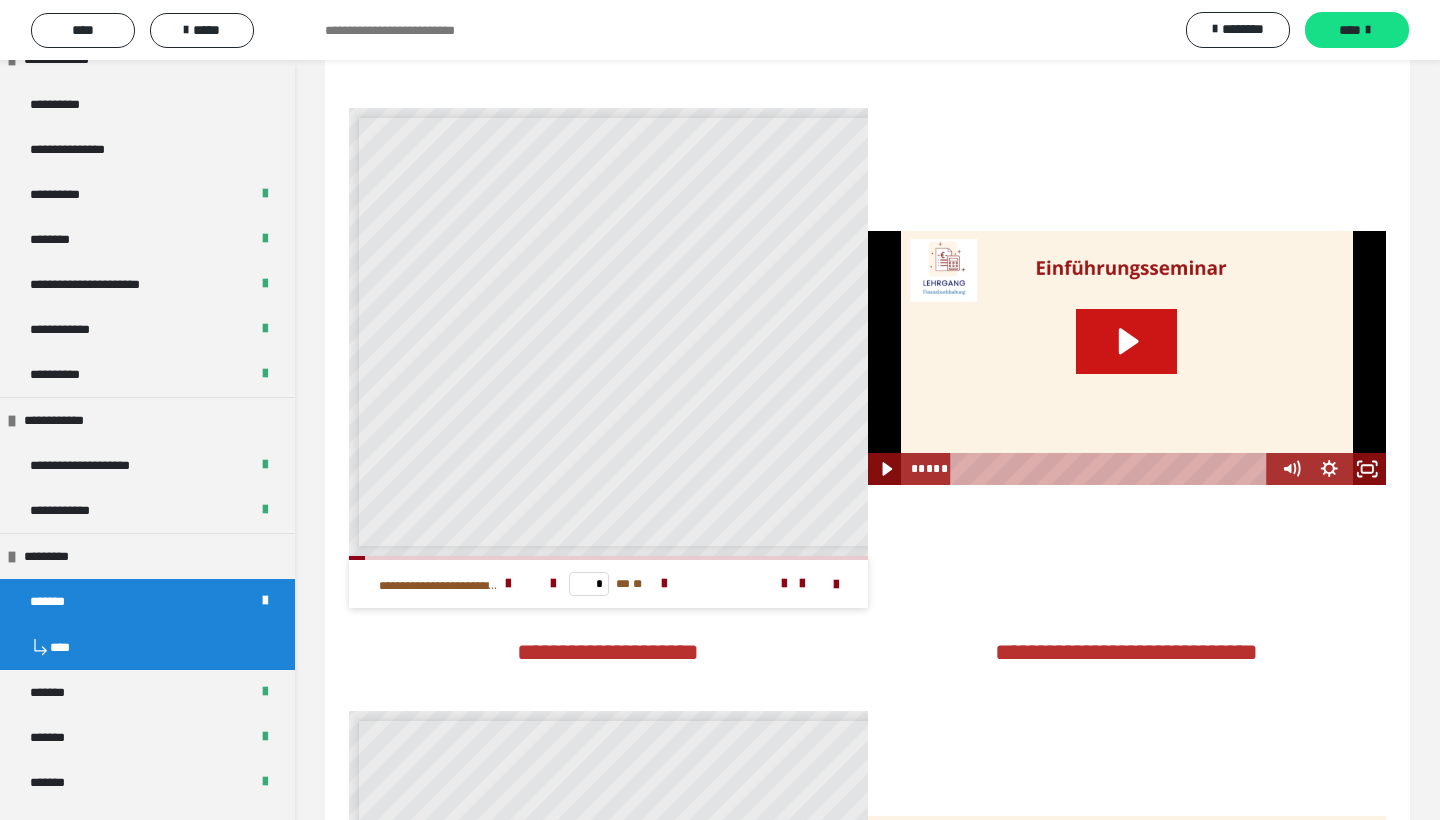 click 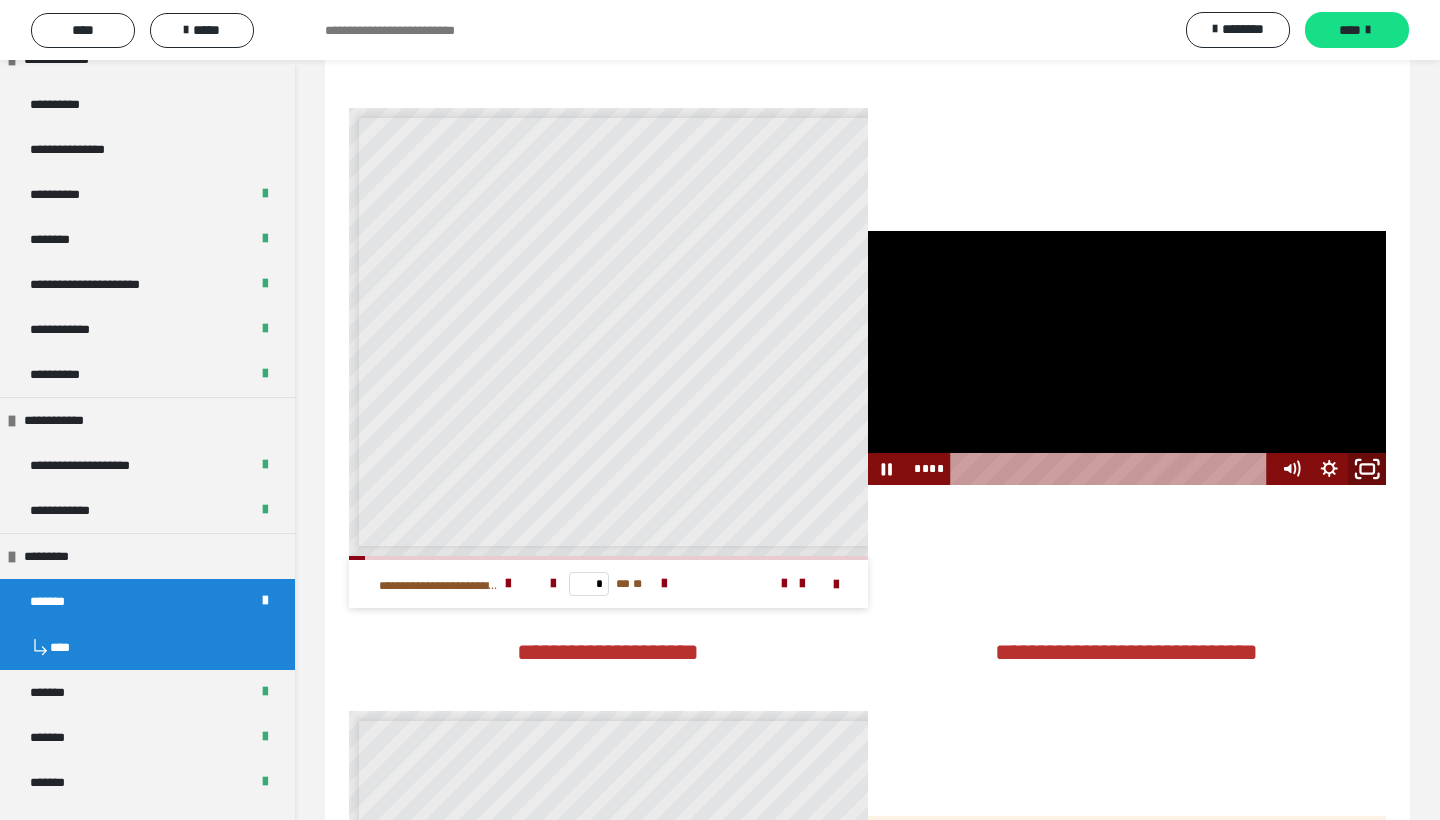 click 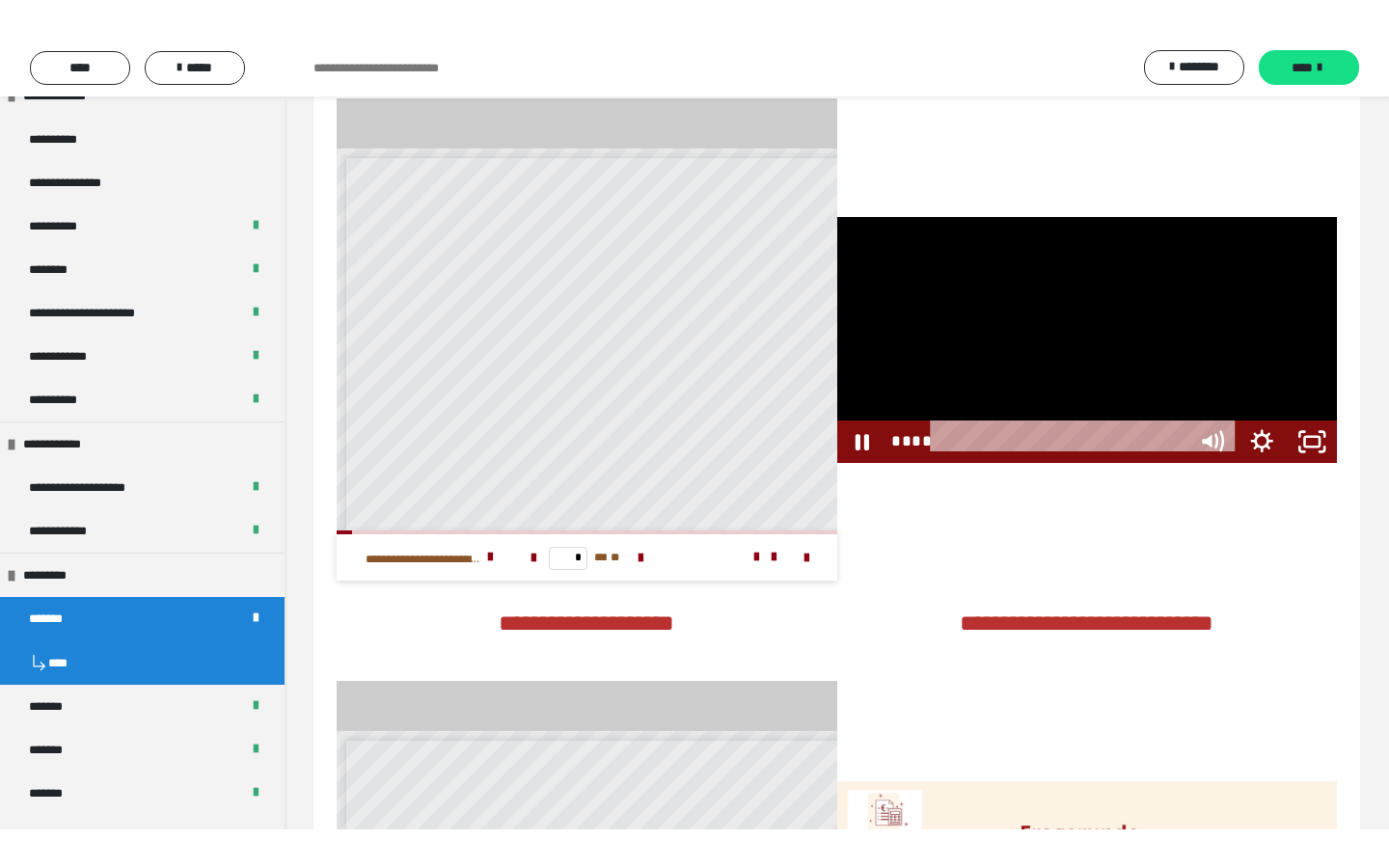 scroll, scrollTop: 0, scrollLeft: 0, axis: both 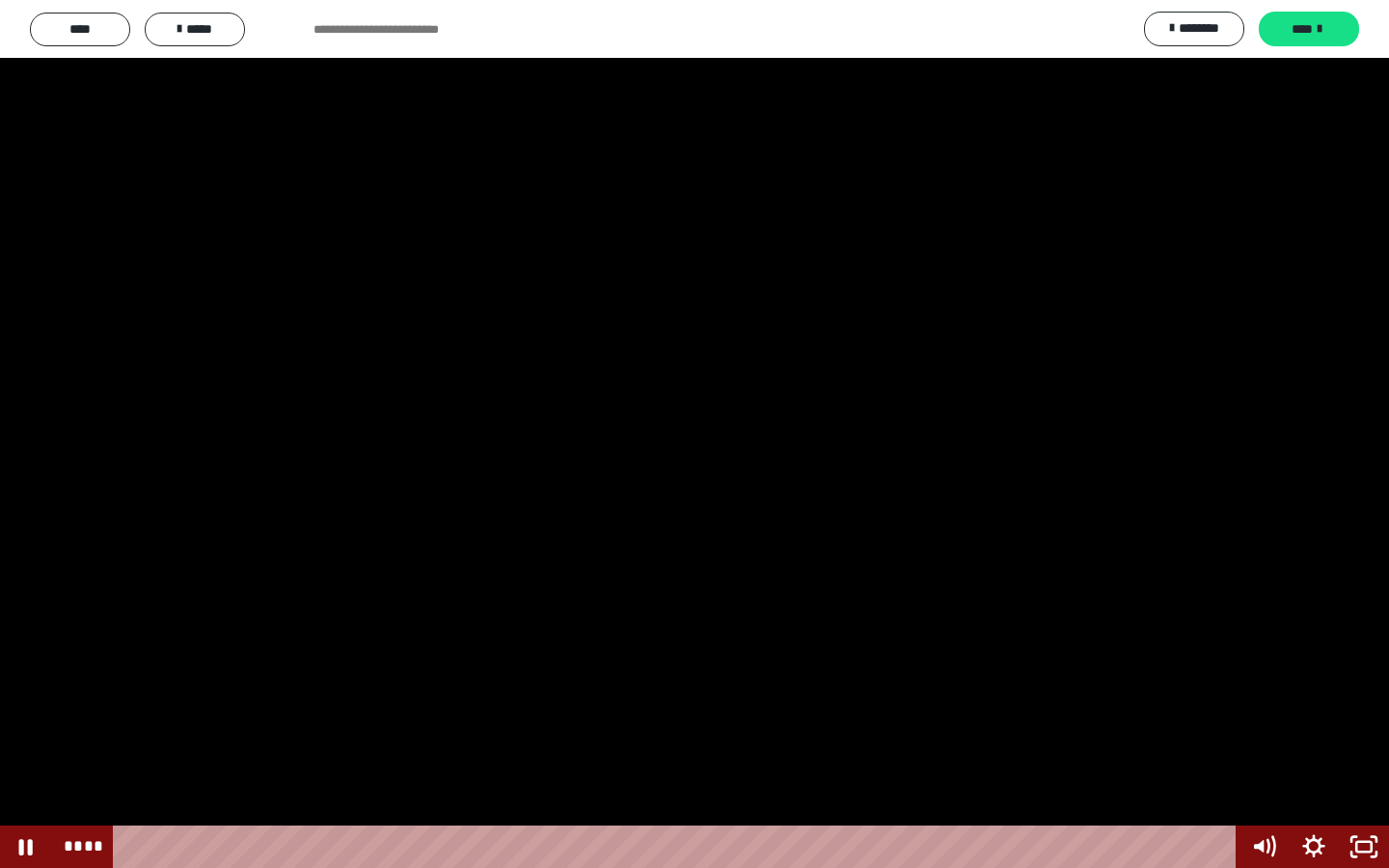 click at bounding box center (694, 434) 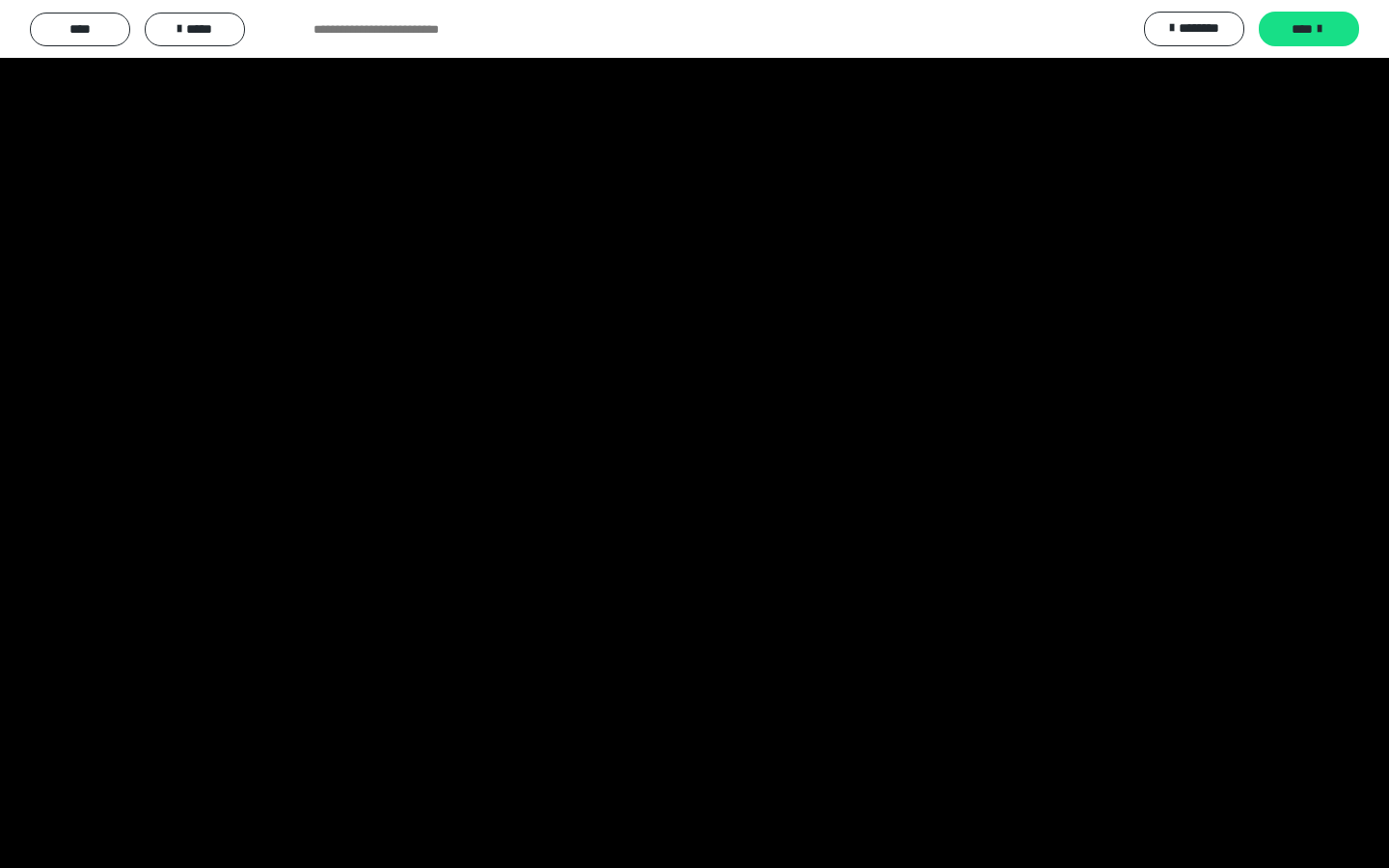type 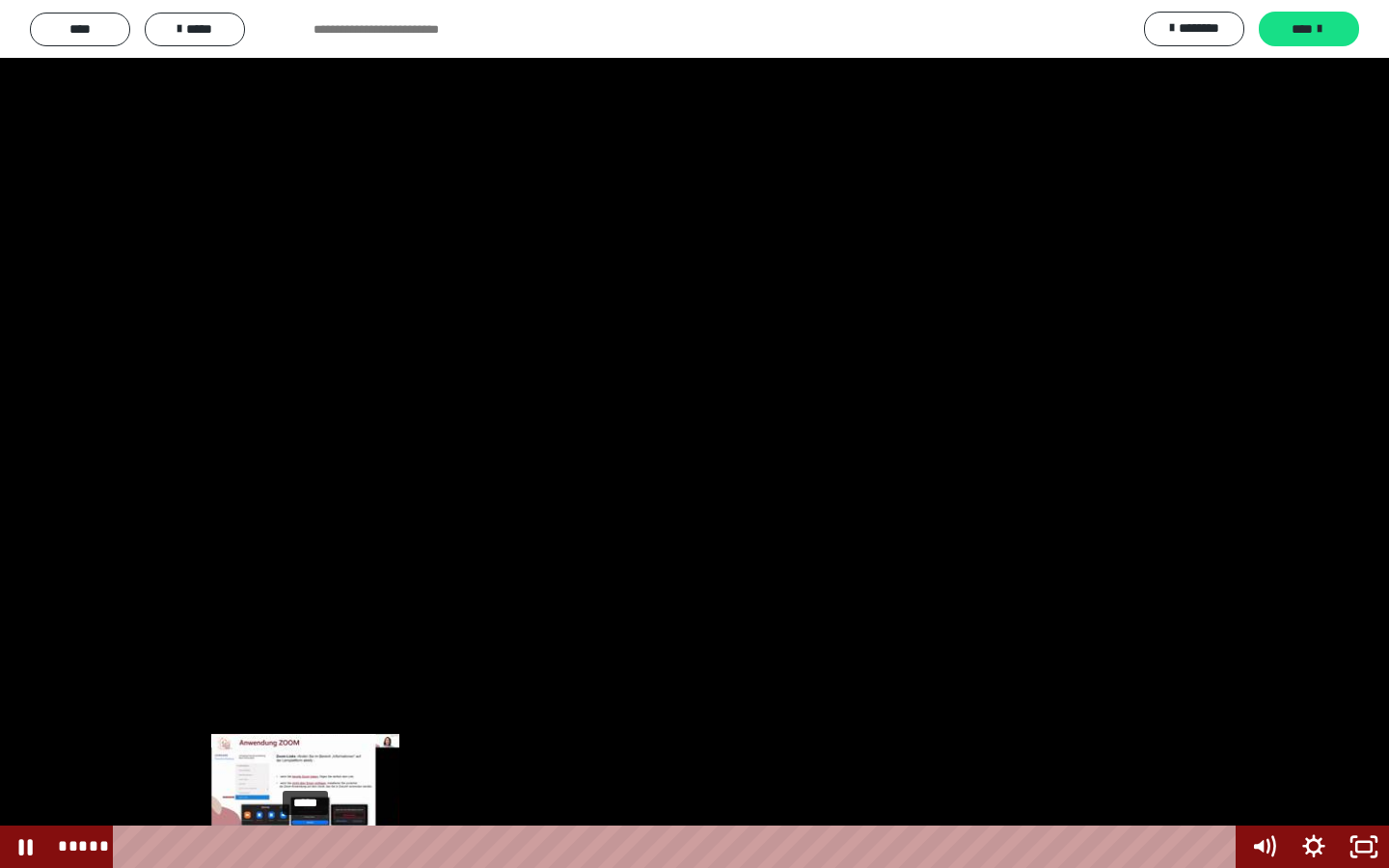 click on "*****" at bounding box center (678, 847) 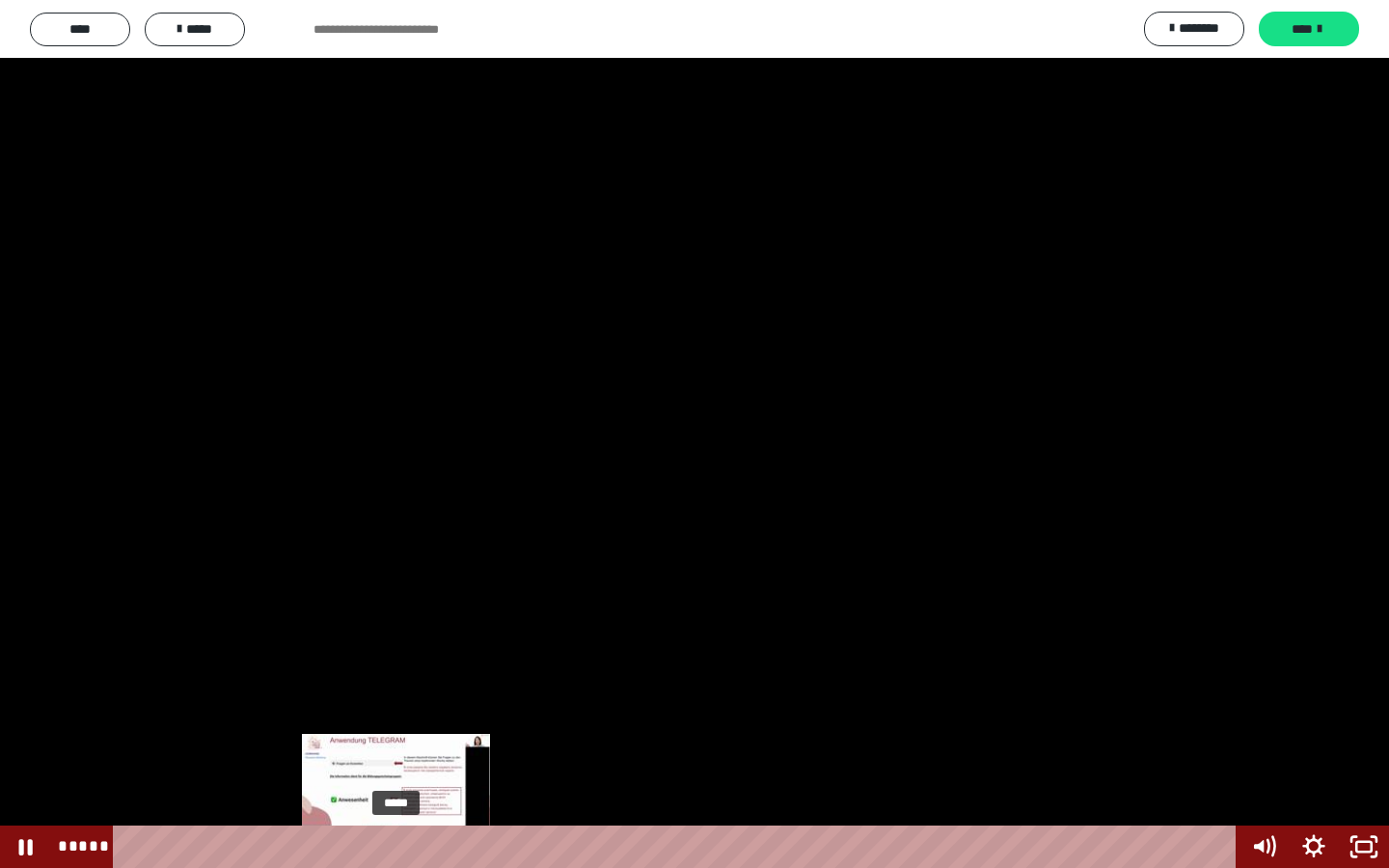 click on "*****" at bounding box center [678, 847] 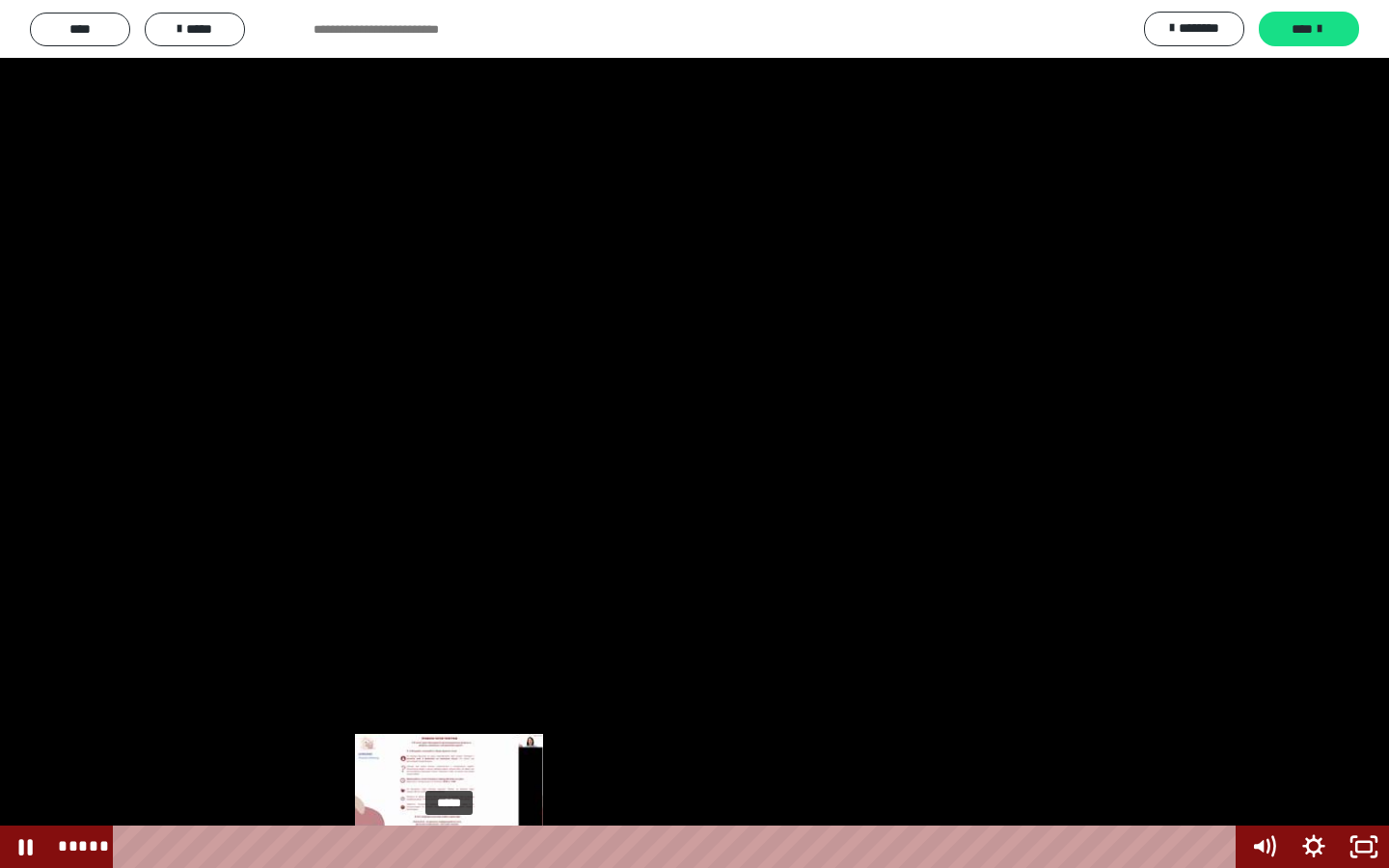 click on "*****" at bounding box center [678, 847] 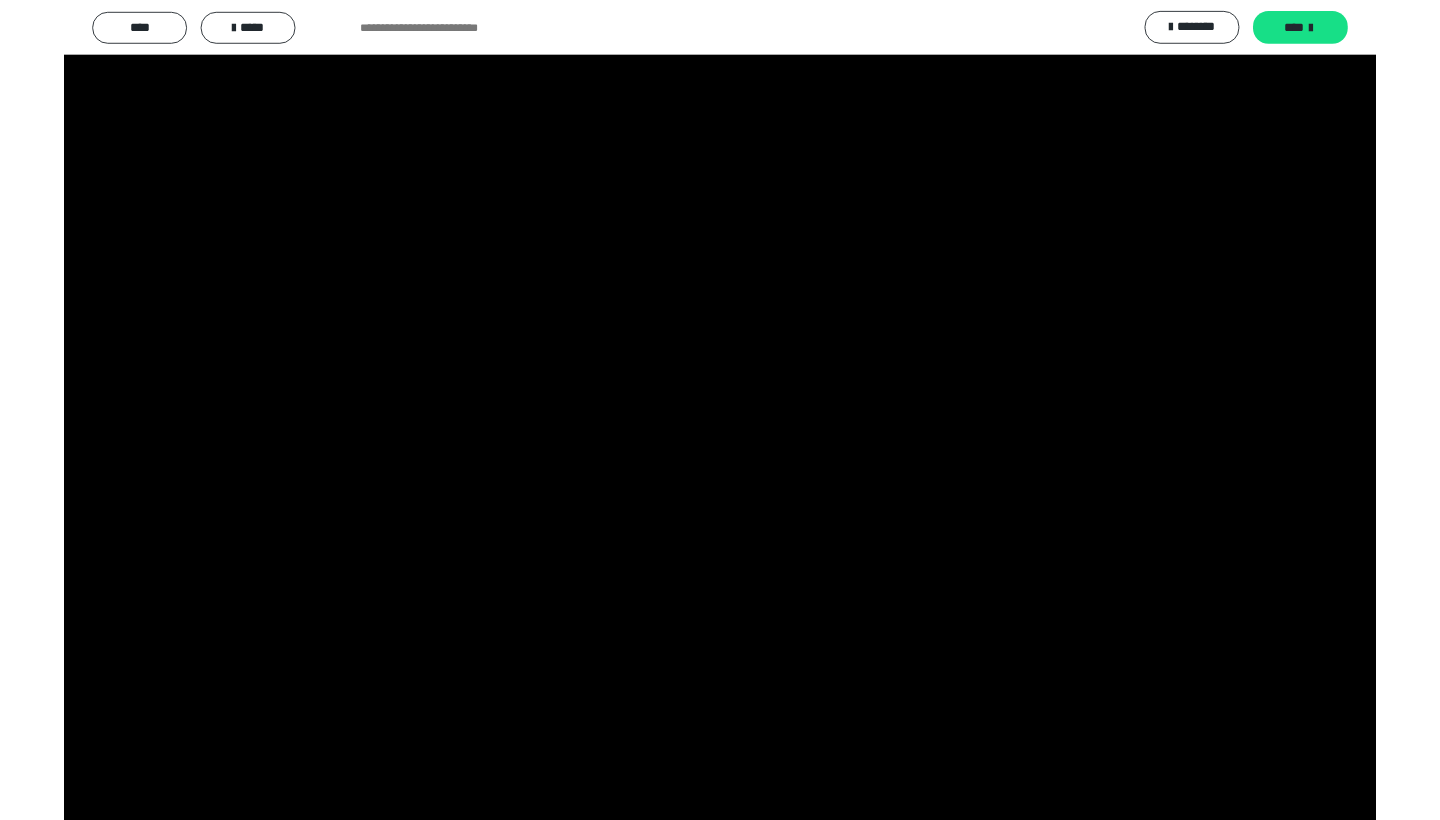 scroll, scrollTop: 3507, scrollLeft: 0, axis: vertical 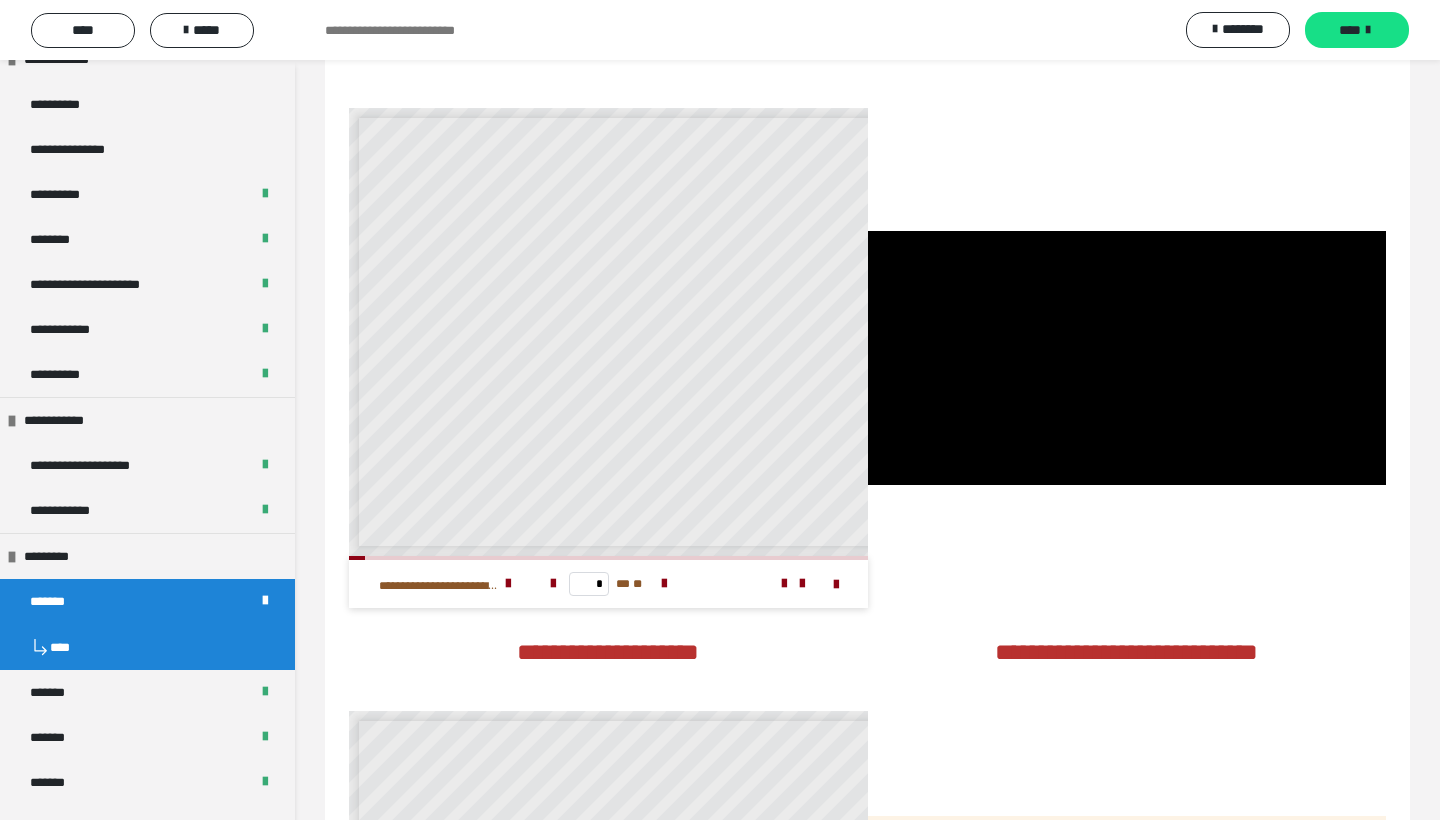 click at bounding box center [1127, 358] 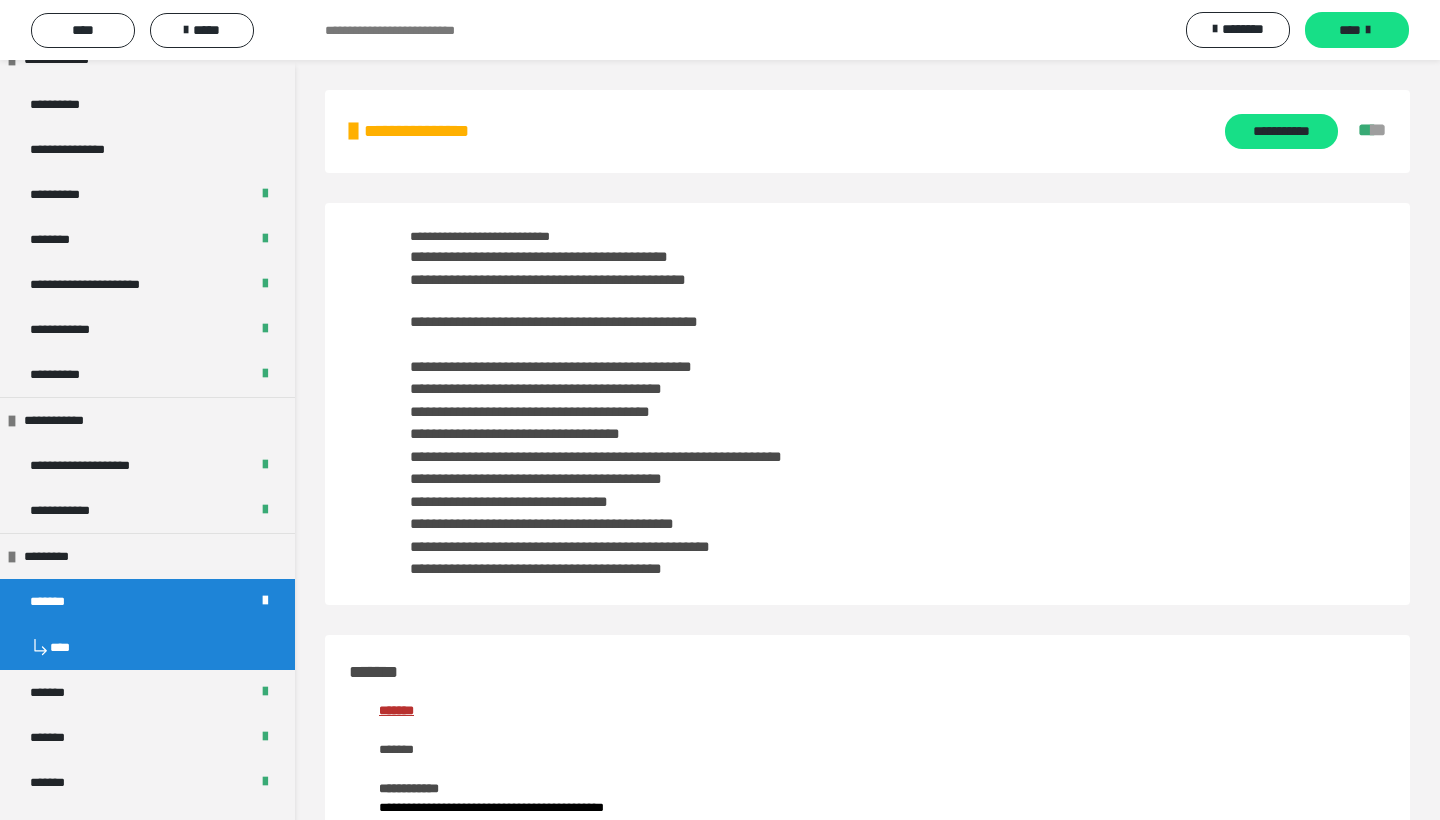 scroll, scrollTop: 0, scrollLeft: 0, axis: both 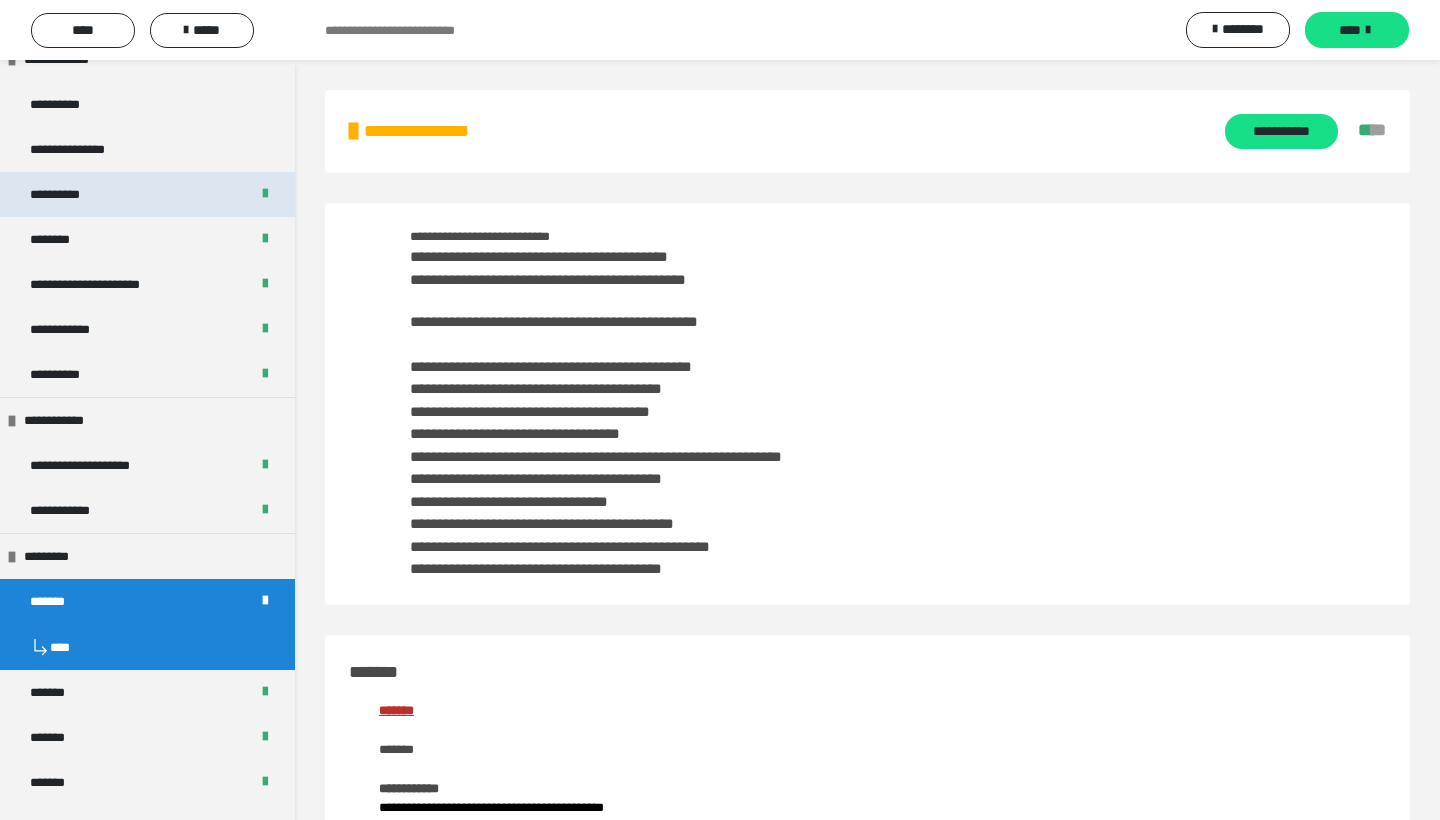 click on "**********" at bounding box center (147, 194) 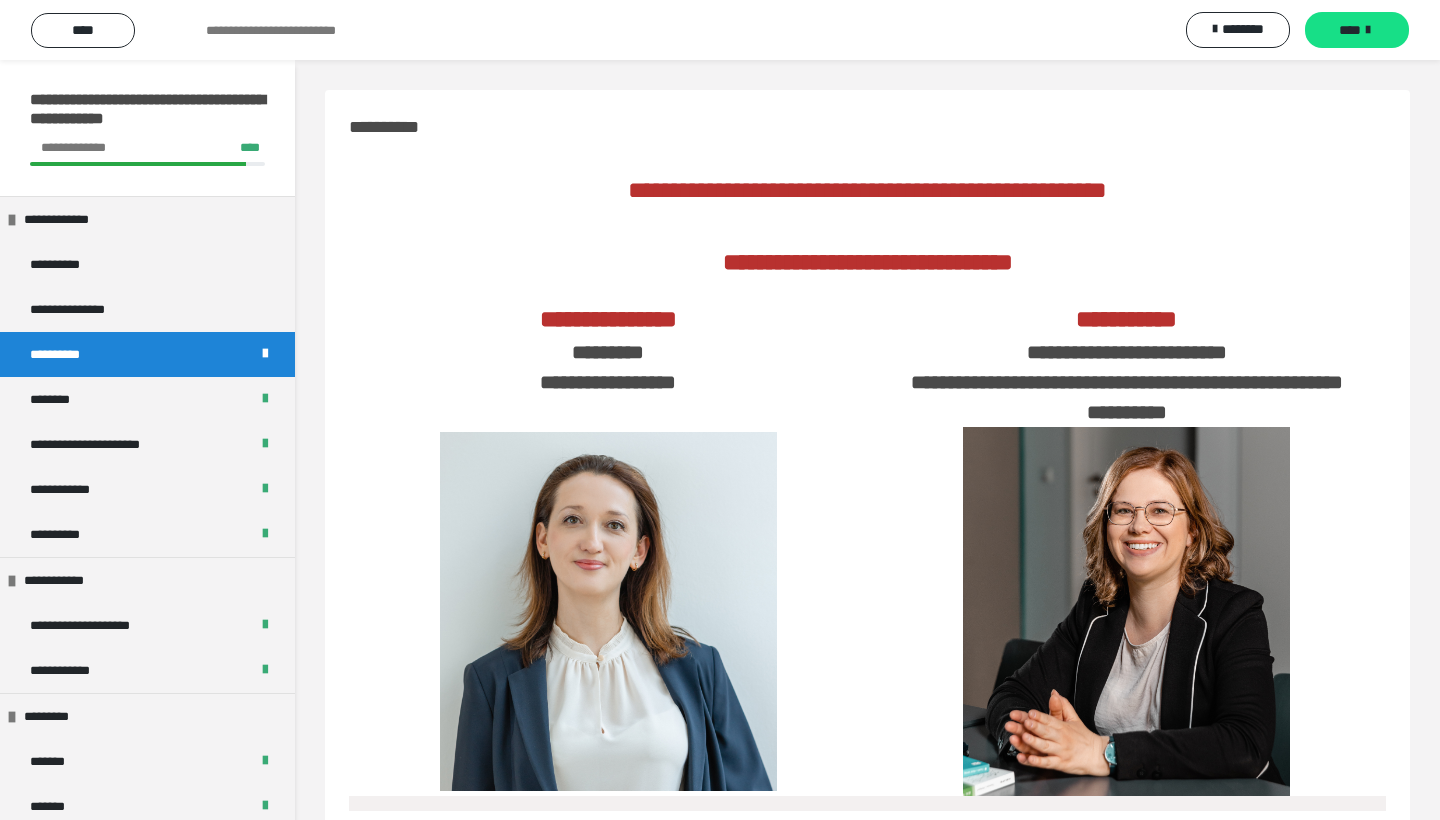 scroll, scrollTop: 0, scrollLeft: 0, axis: both 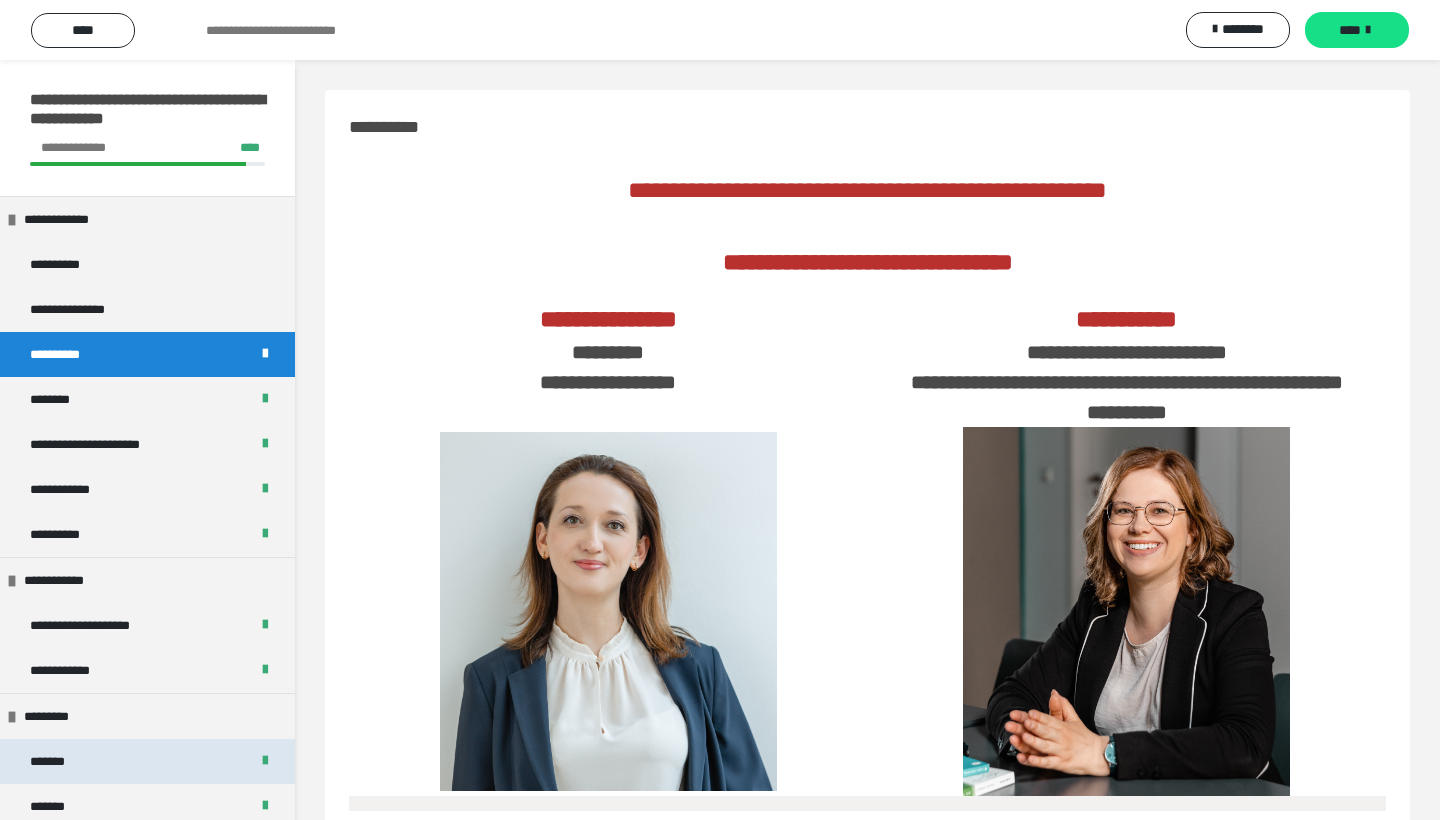 click on "*******" at bounding box center (147, 761) 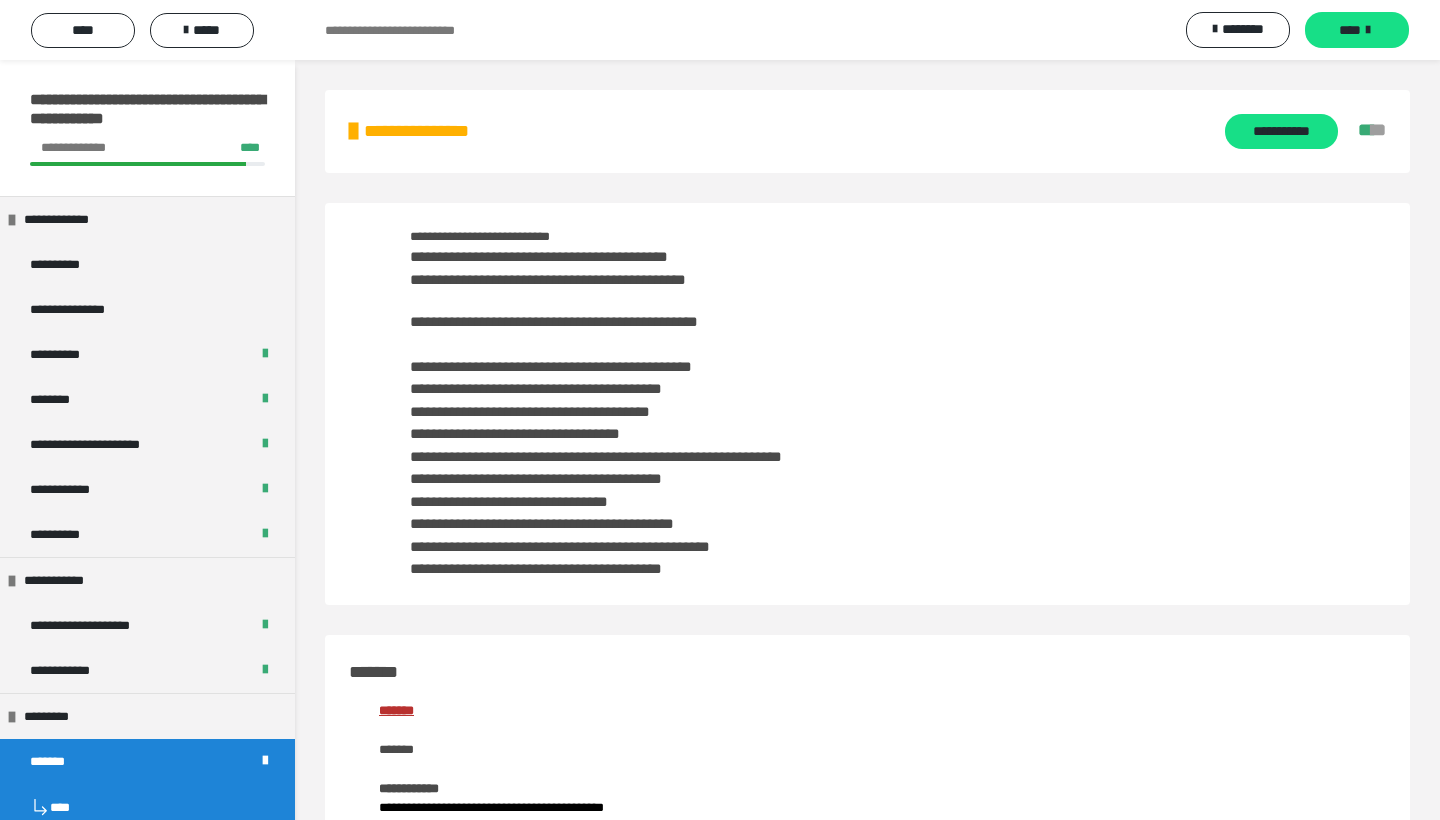 click on "**********" at bounding box center (867, 404) 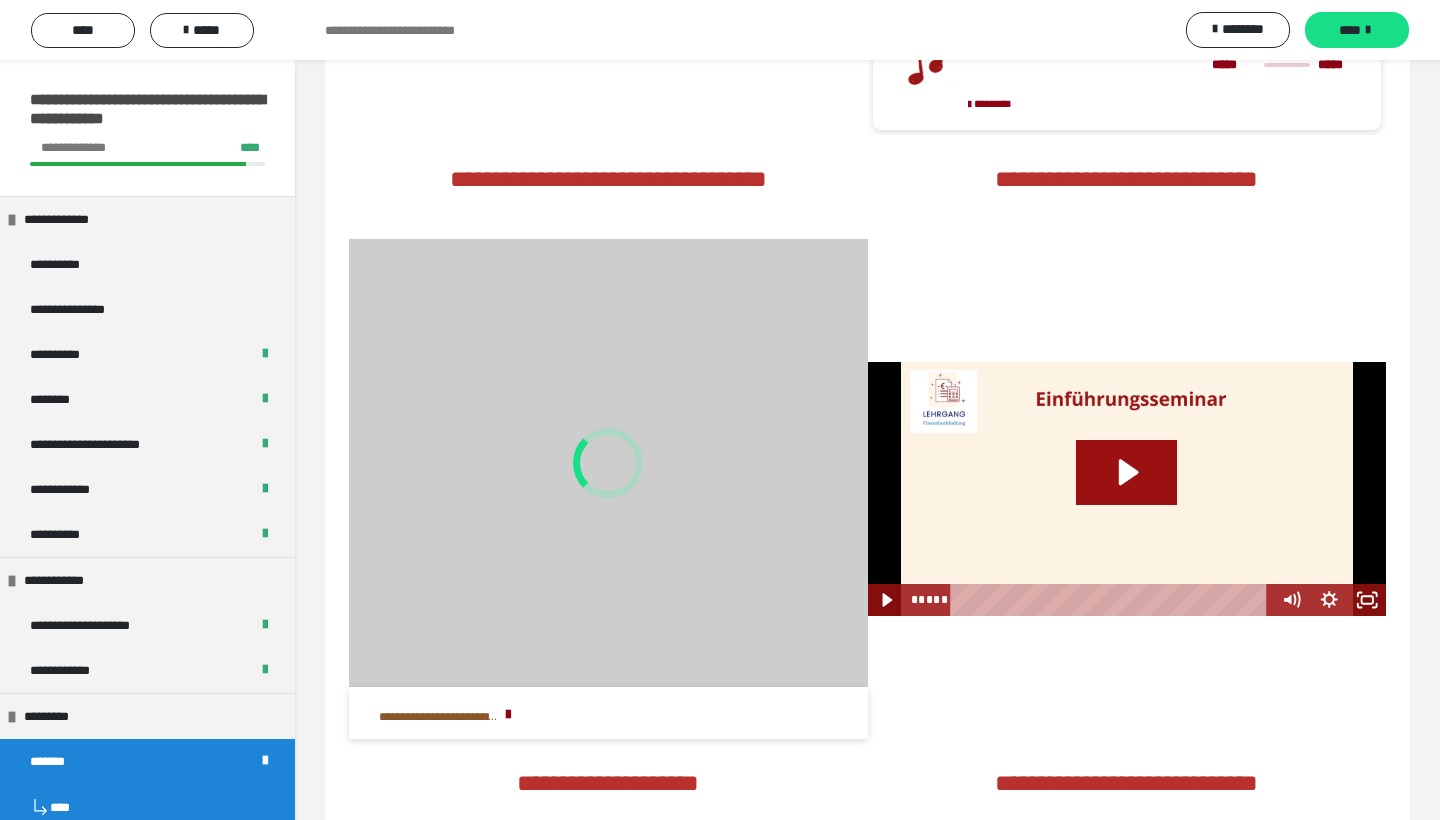scroll, scrollTop: 3393, scrollLeft: 0, axis: vertical 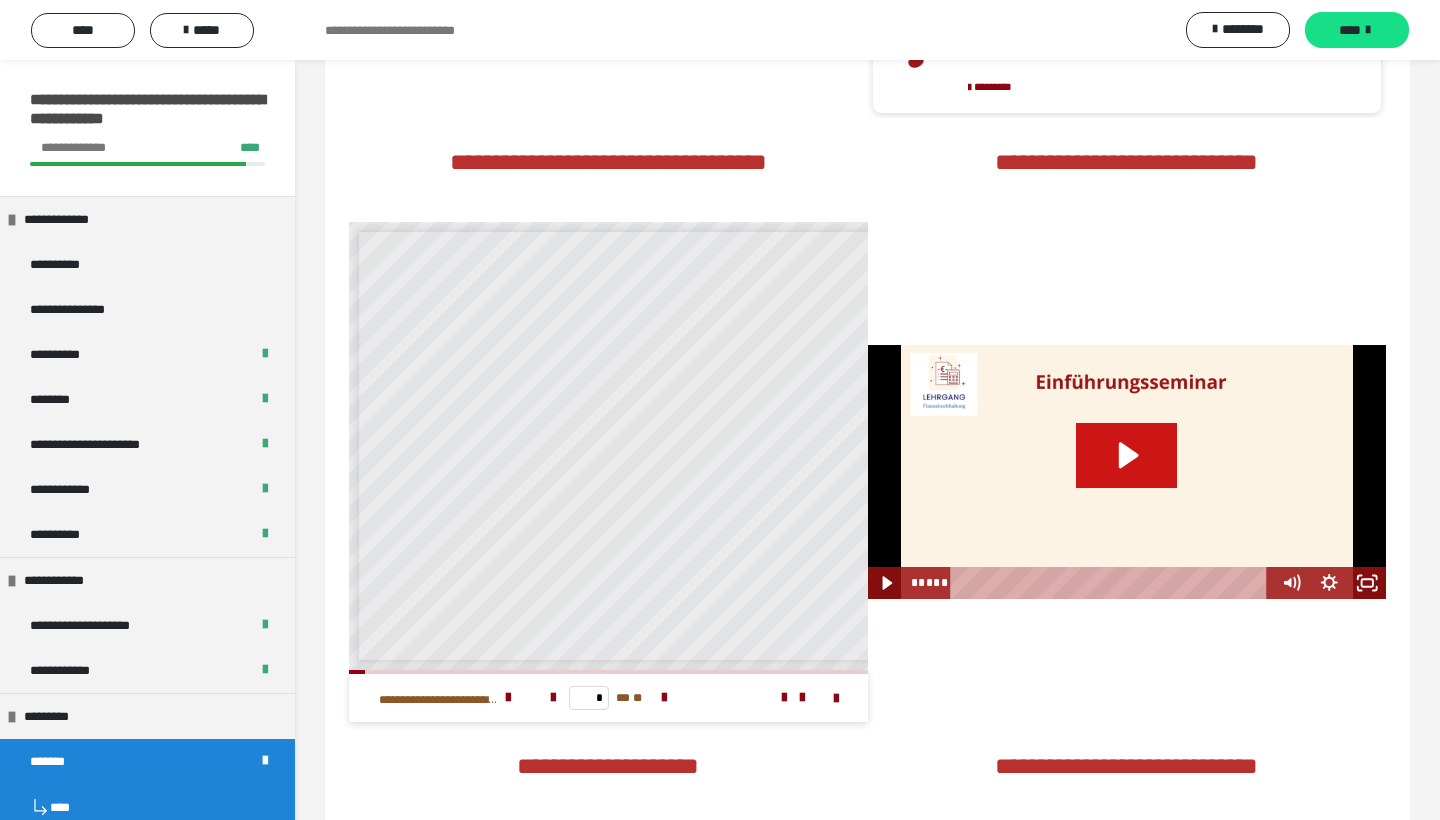 click 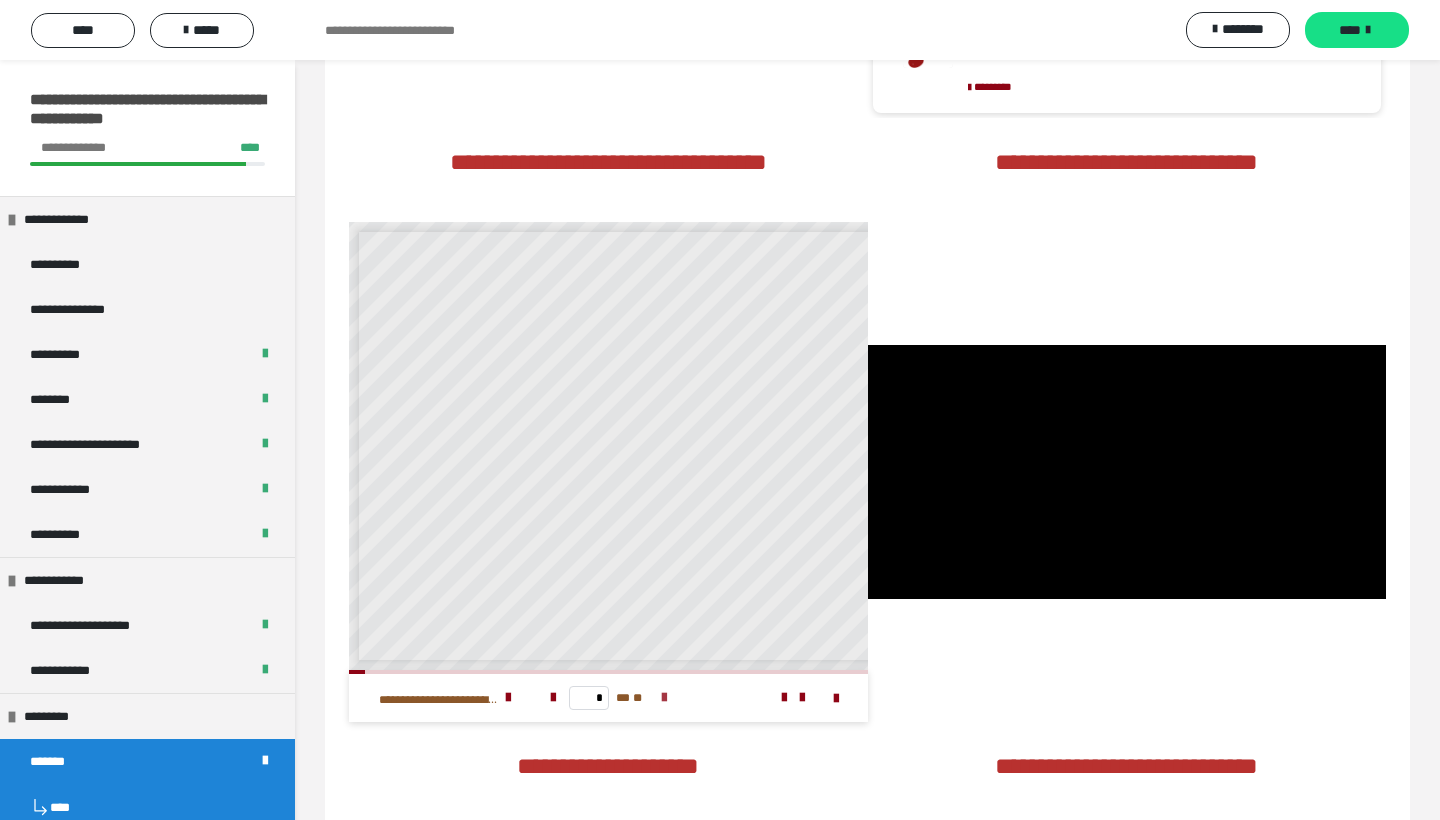 click at bounding box center [664, 698] 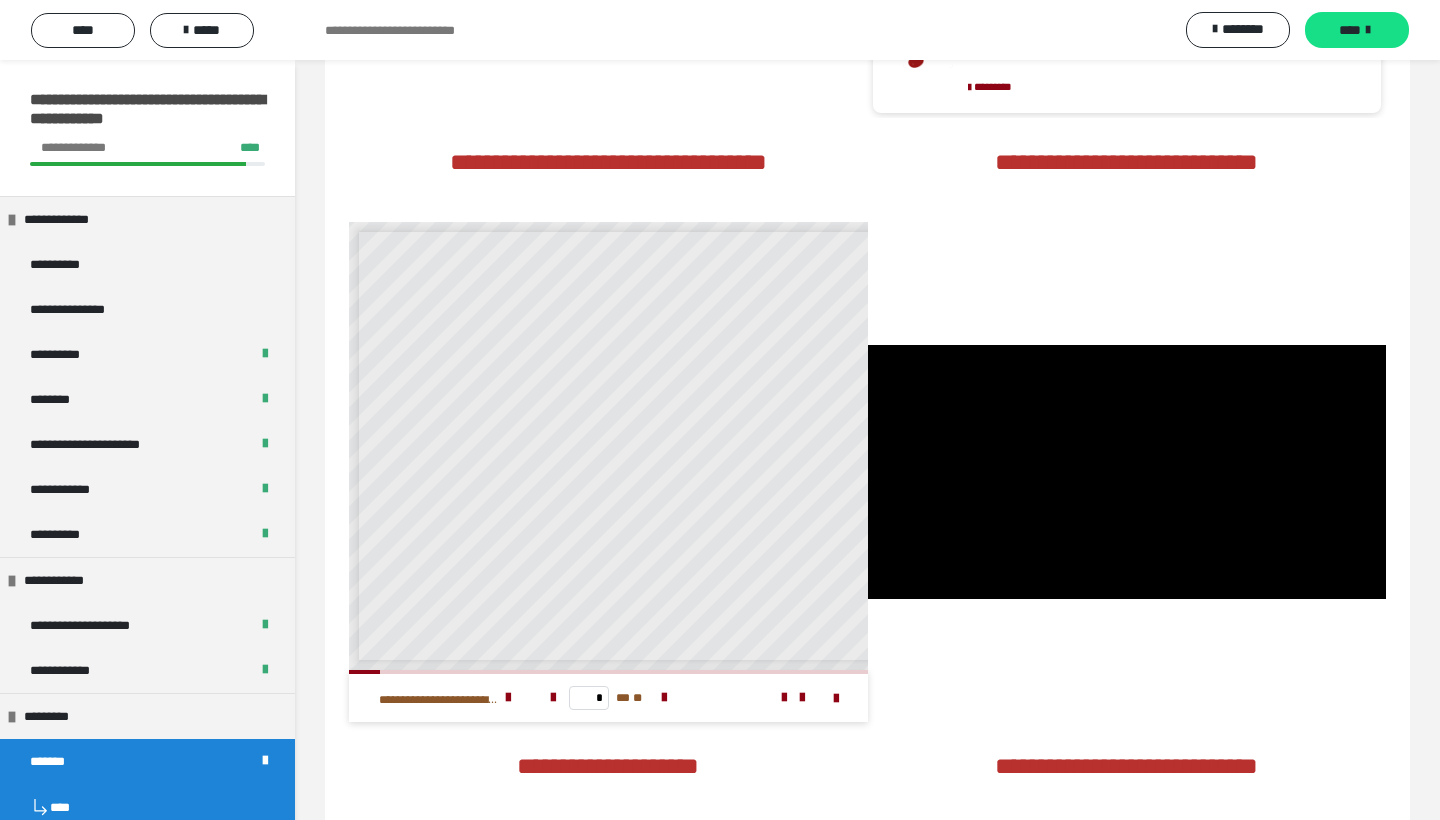 click on "* ** **" at bounding box center (608, 698) 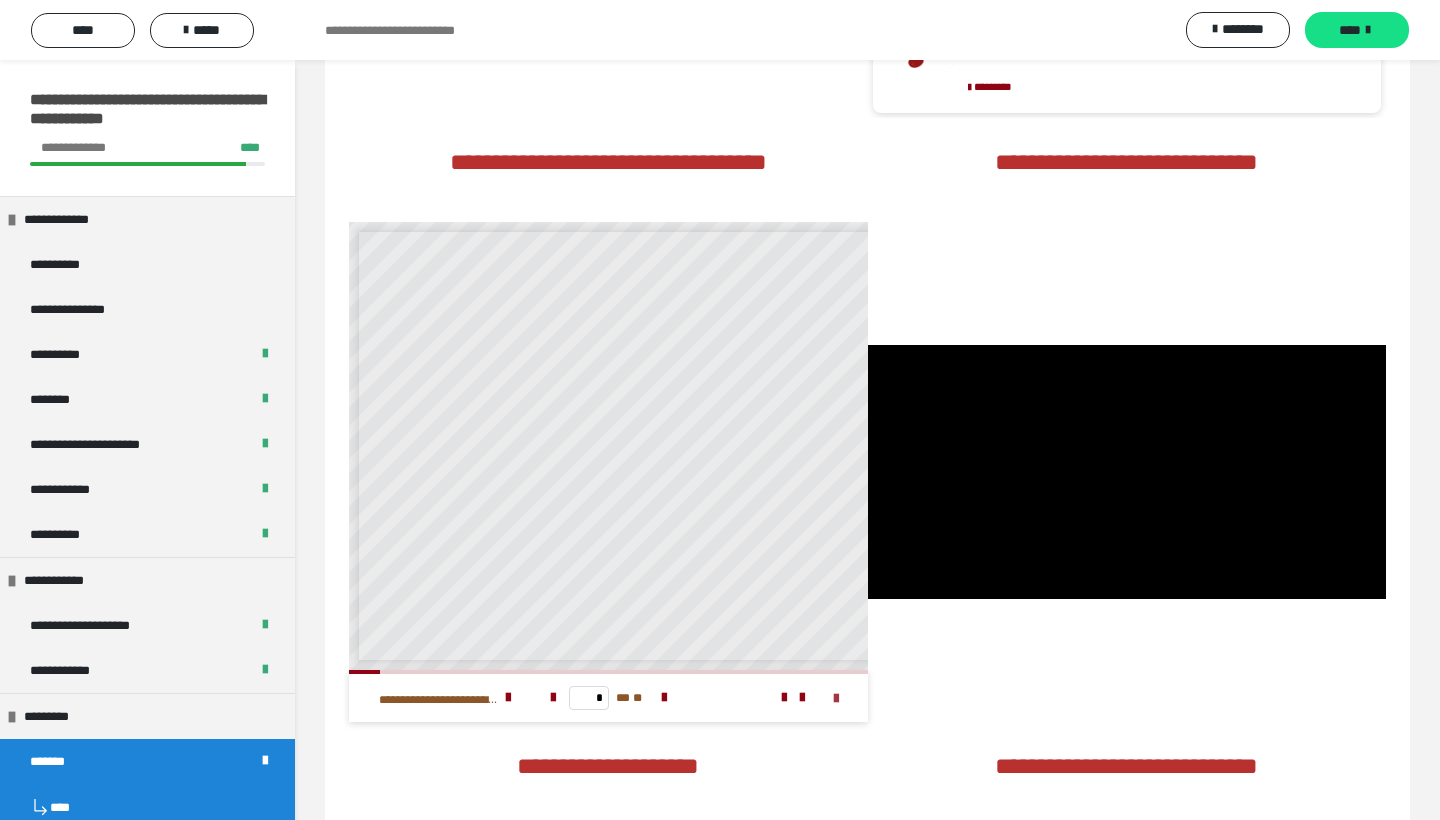 click at bounding box center (836, 699) 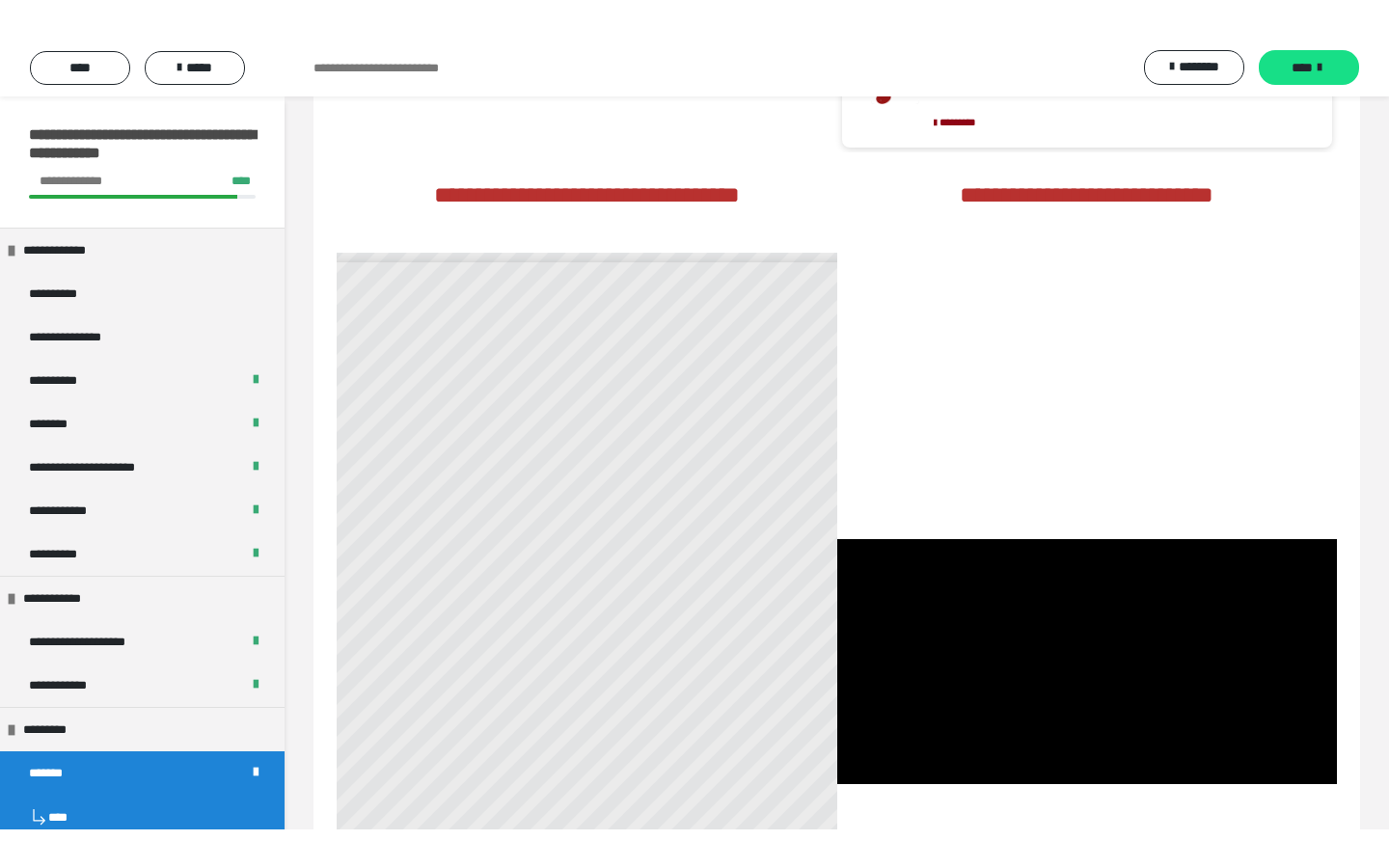 scroll, scrollTop: 0, scrollLeft: 0, axis: both 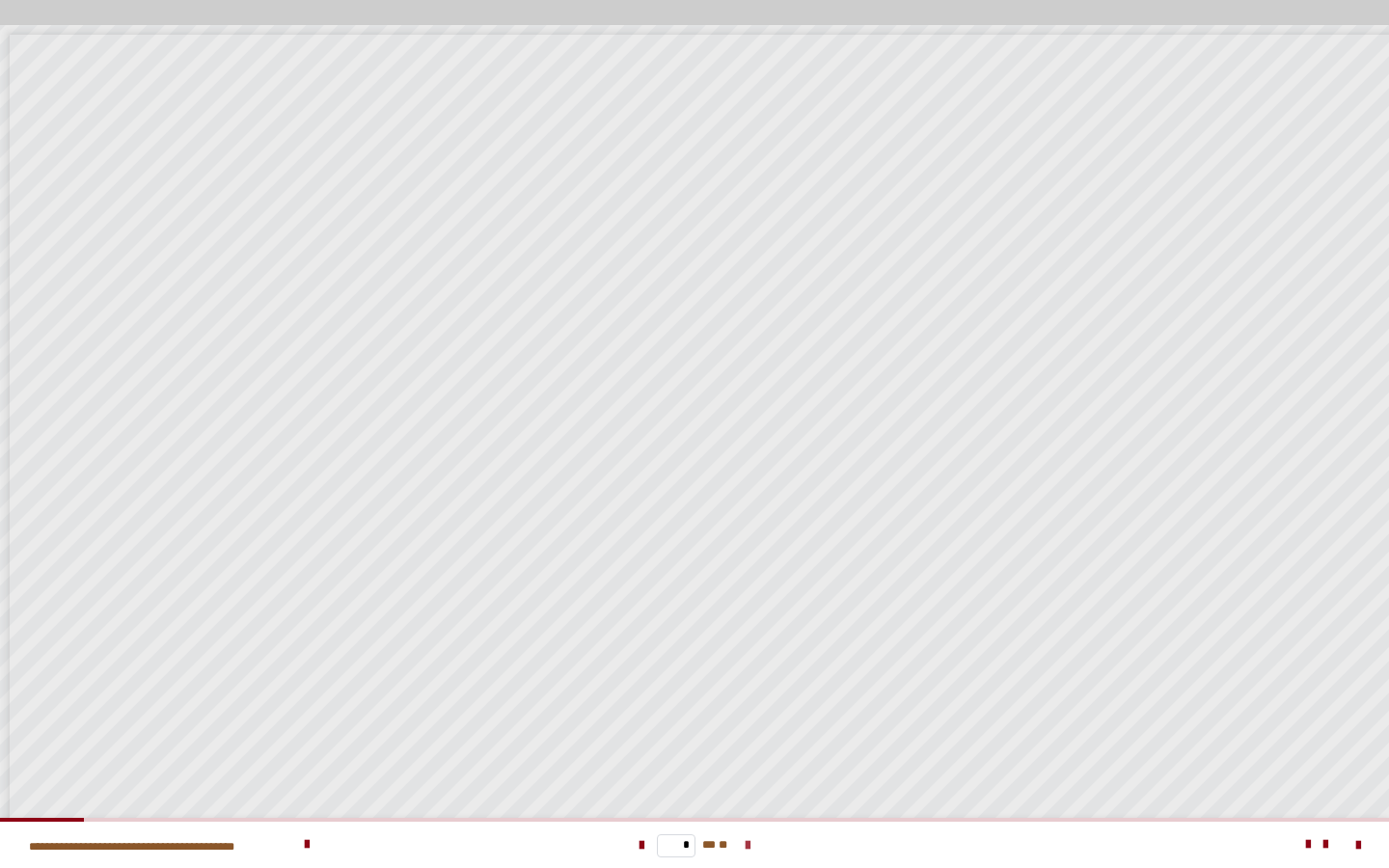 click at bounding box center (748, 846) 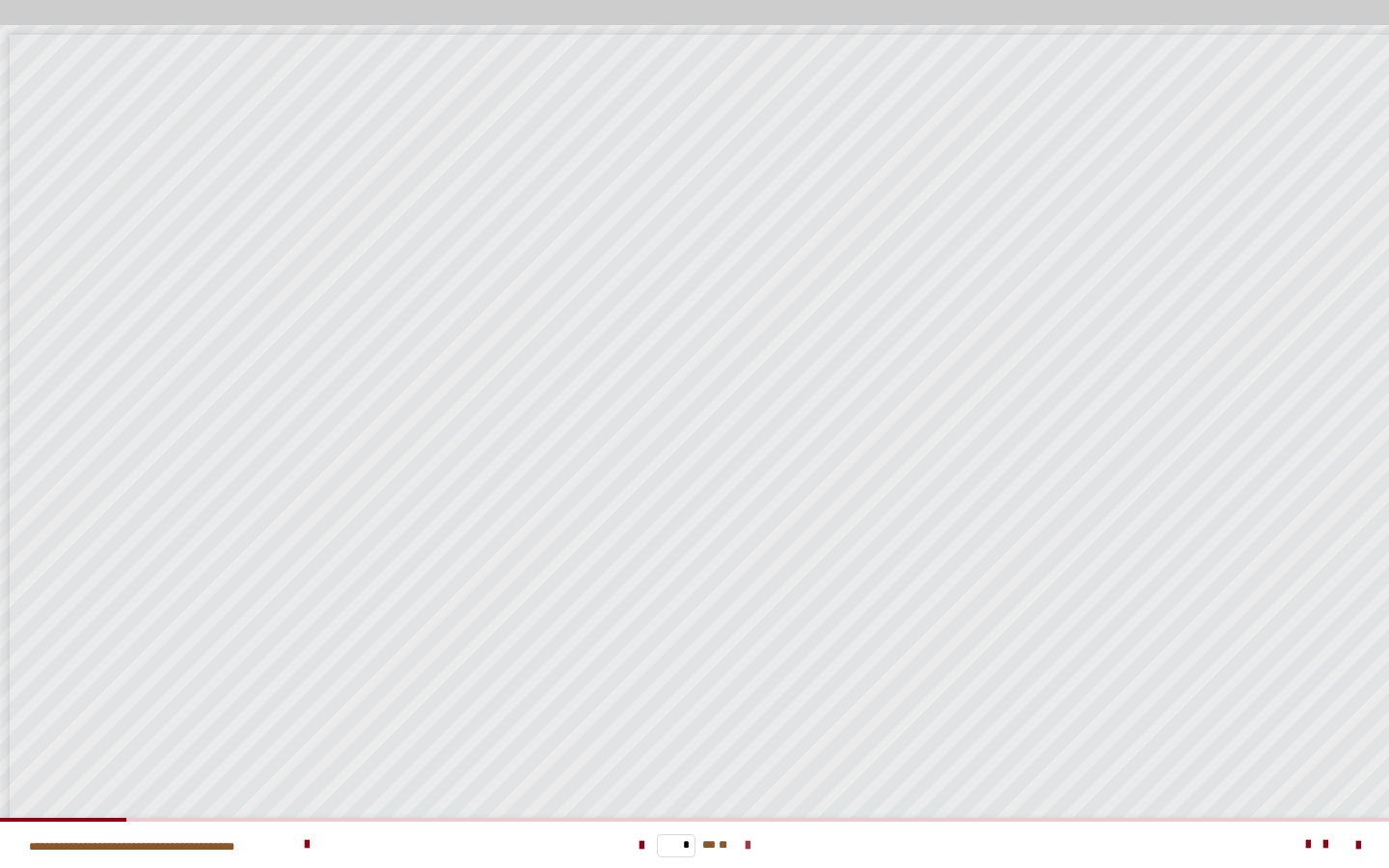click at bounding box center [748, 846] 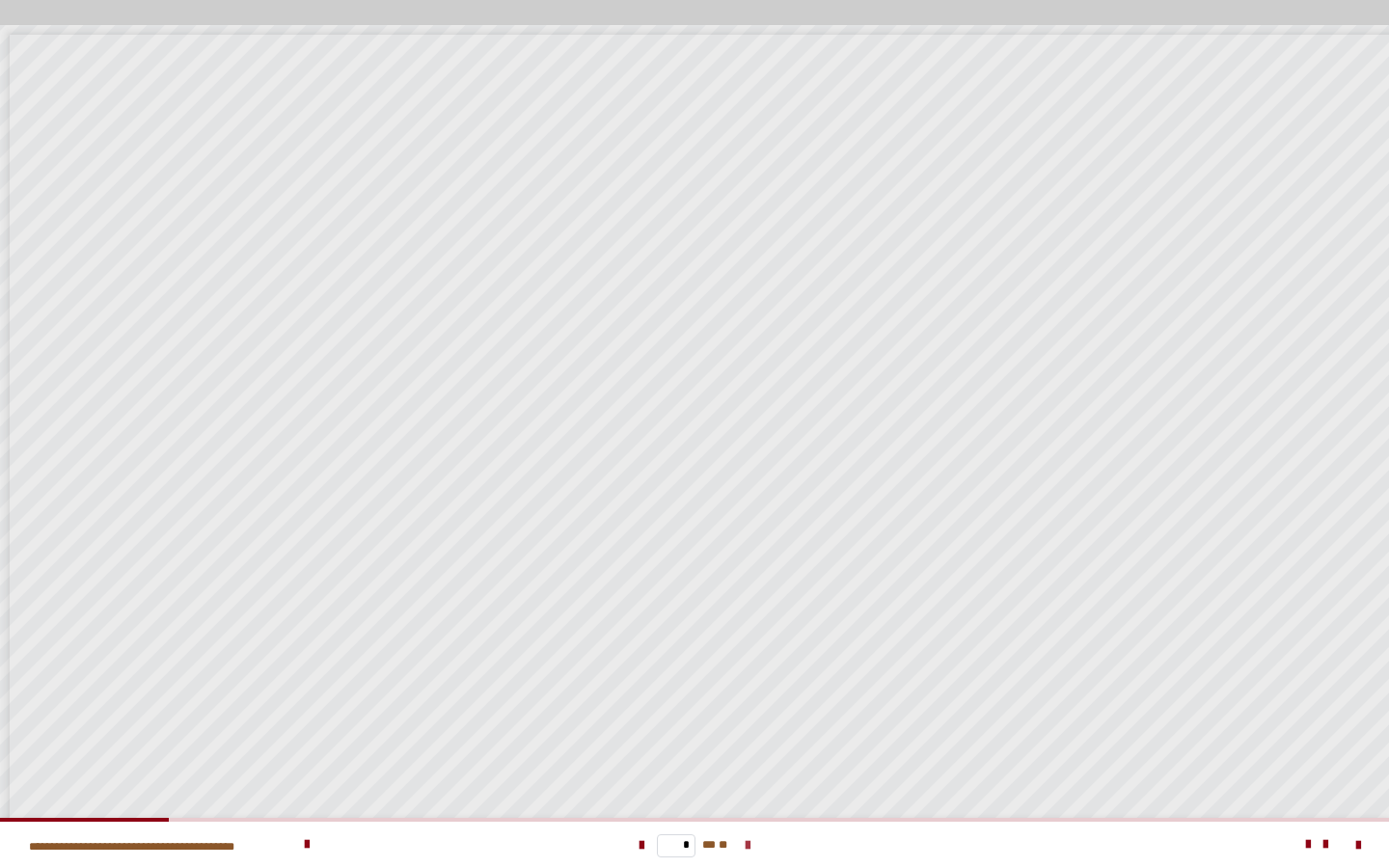 click at bounding box center [748, 846] 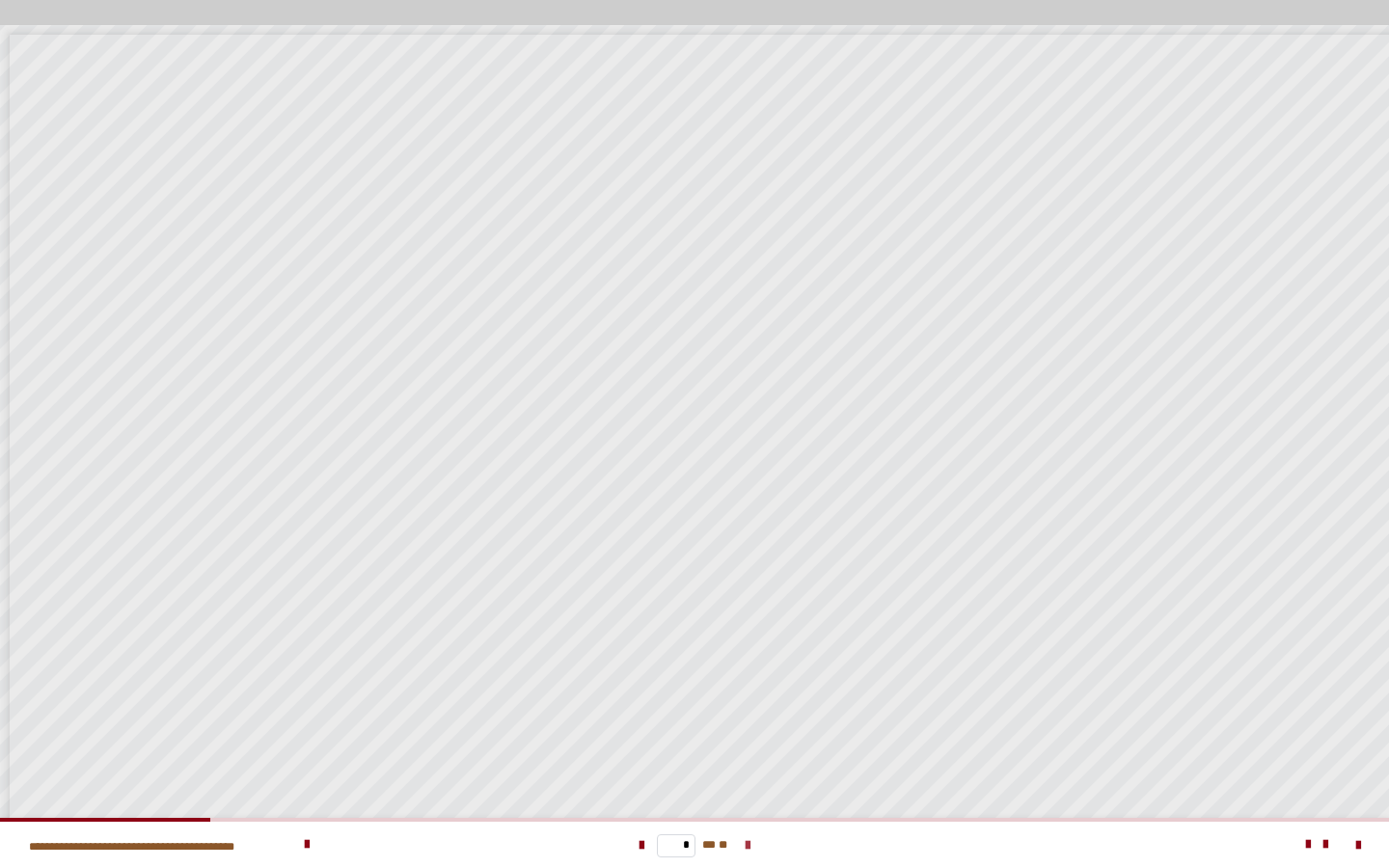 click at bounding box center (748, 846) 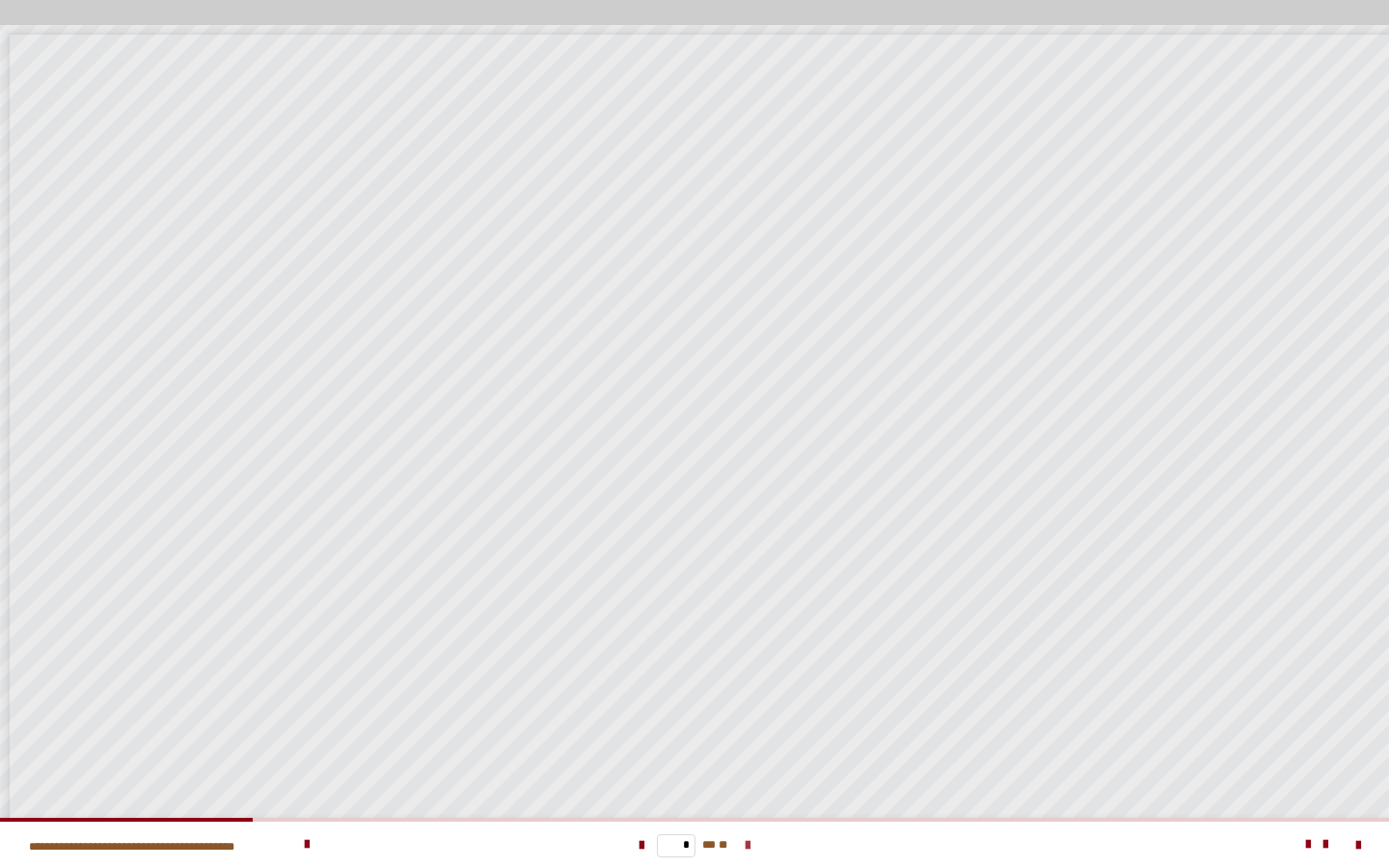 click at bounding box center (748, 846) 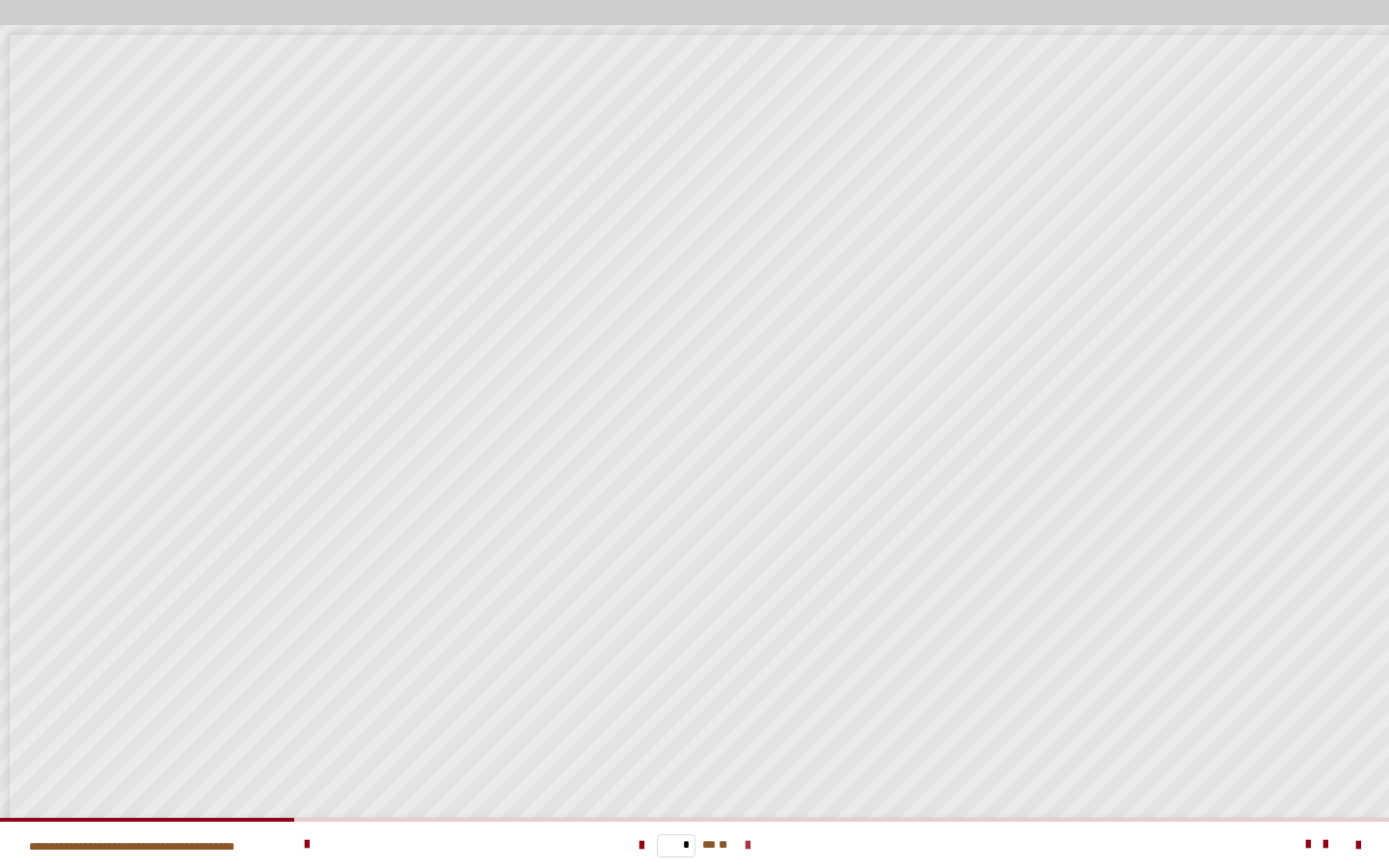 click at bounding box center [748, 846] 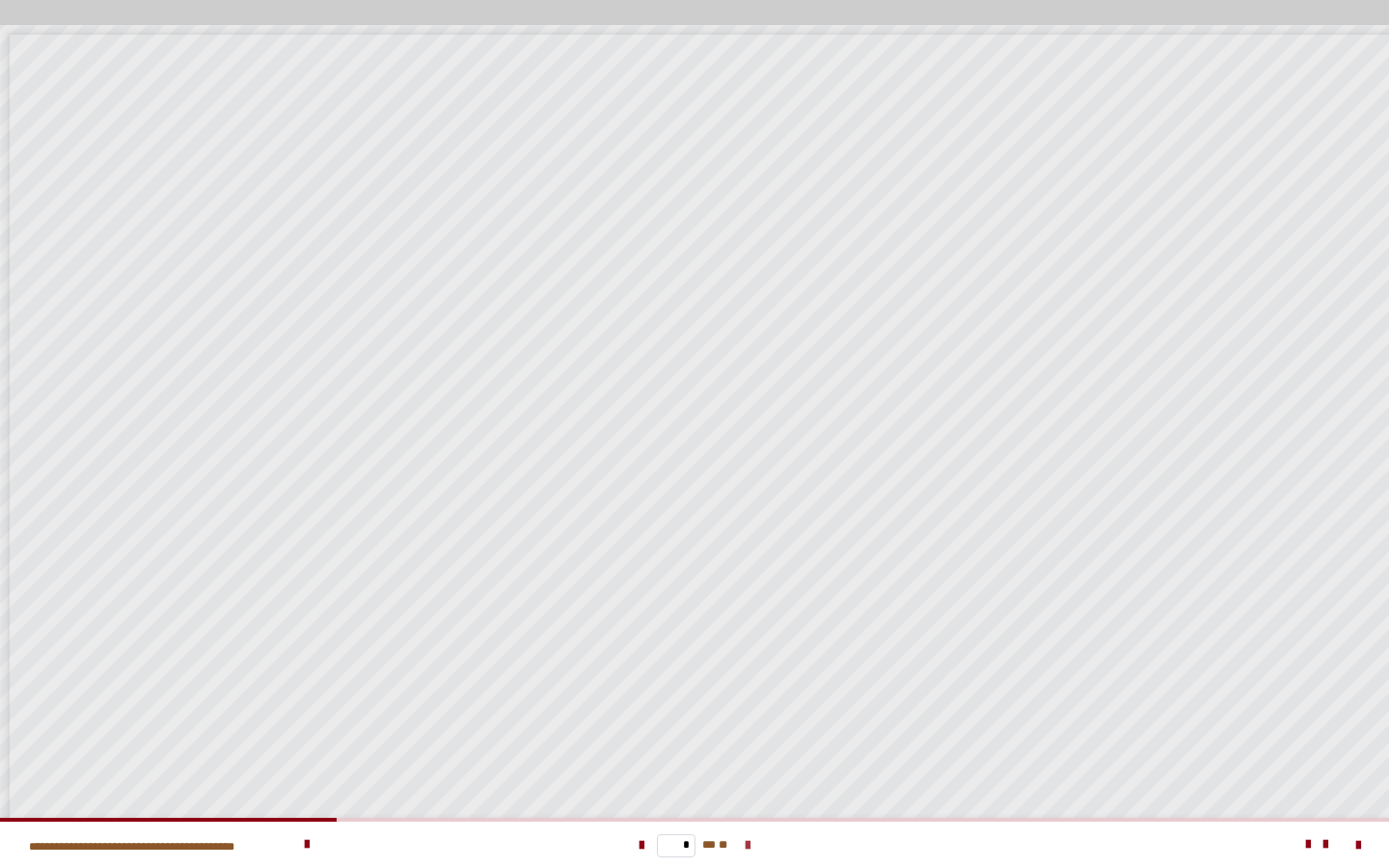 click at bounding box center [748, 846] 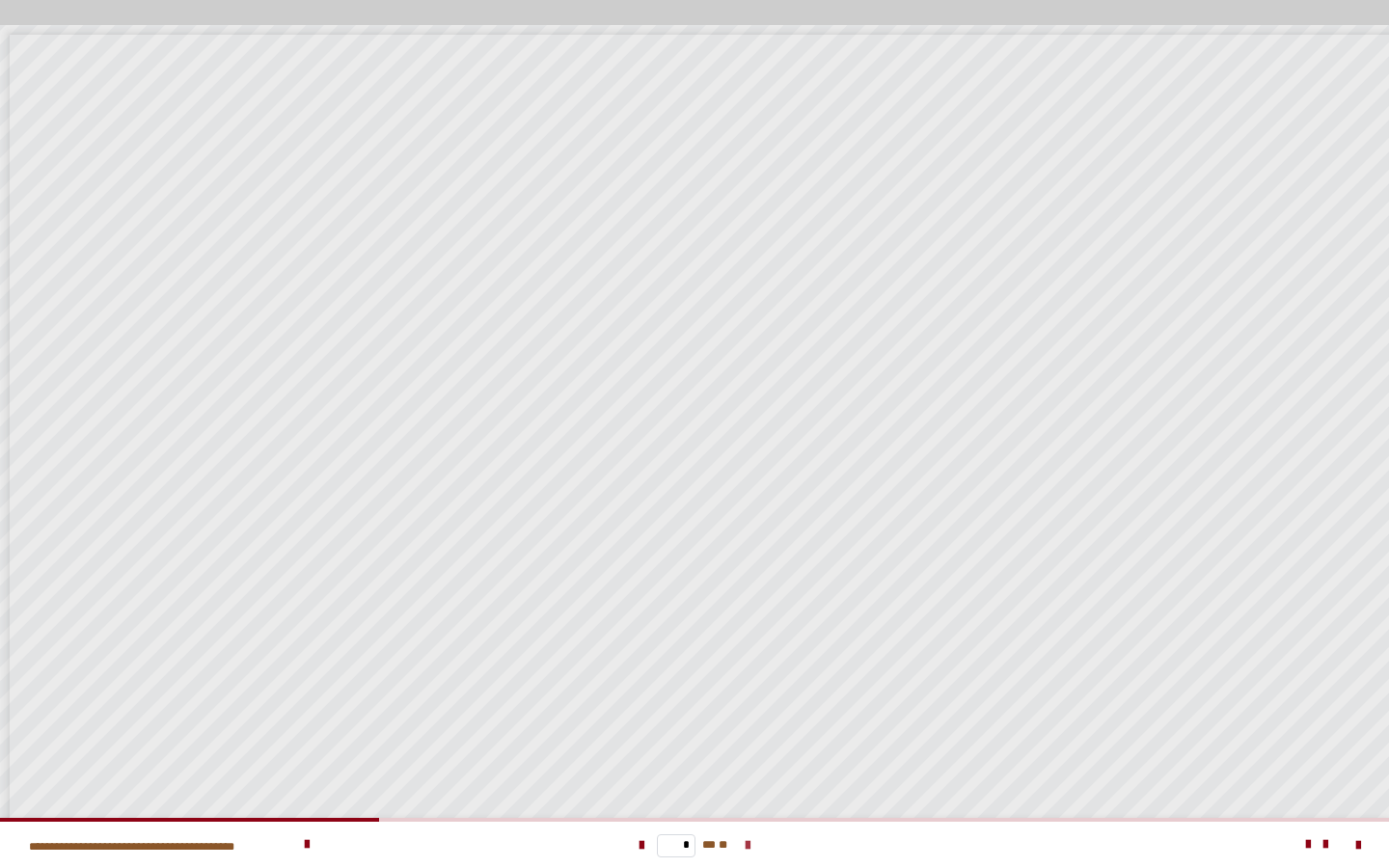 click at bounding box center (748, 846) 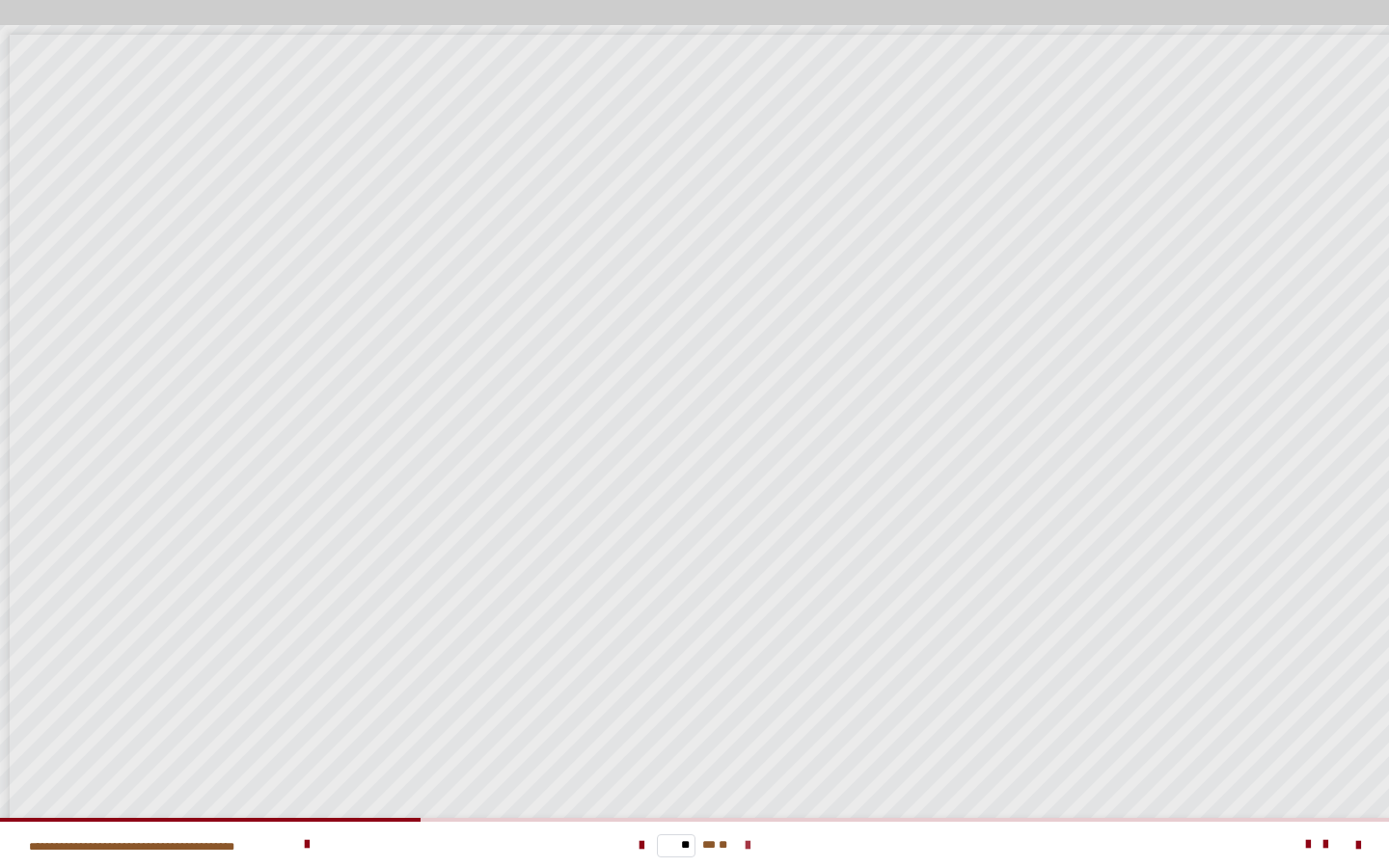 click at bounding box center [748, 846] 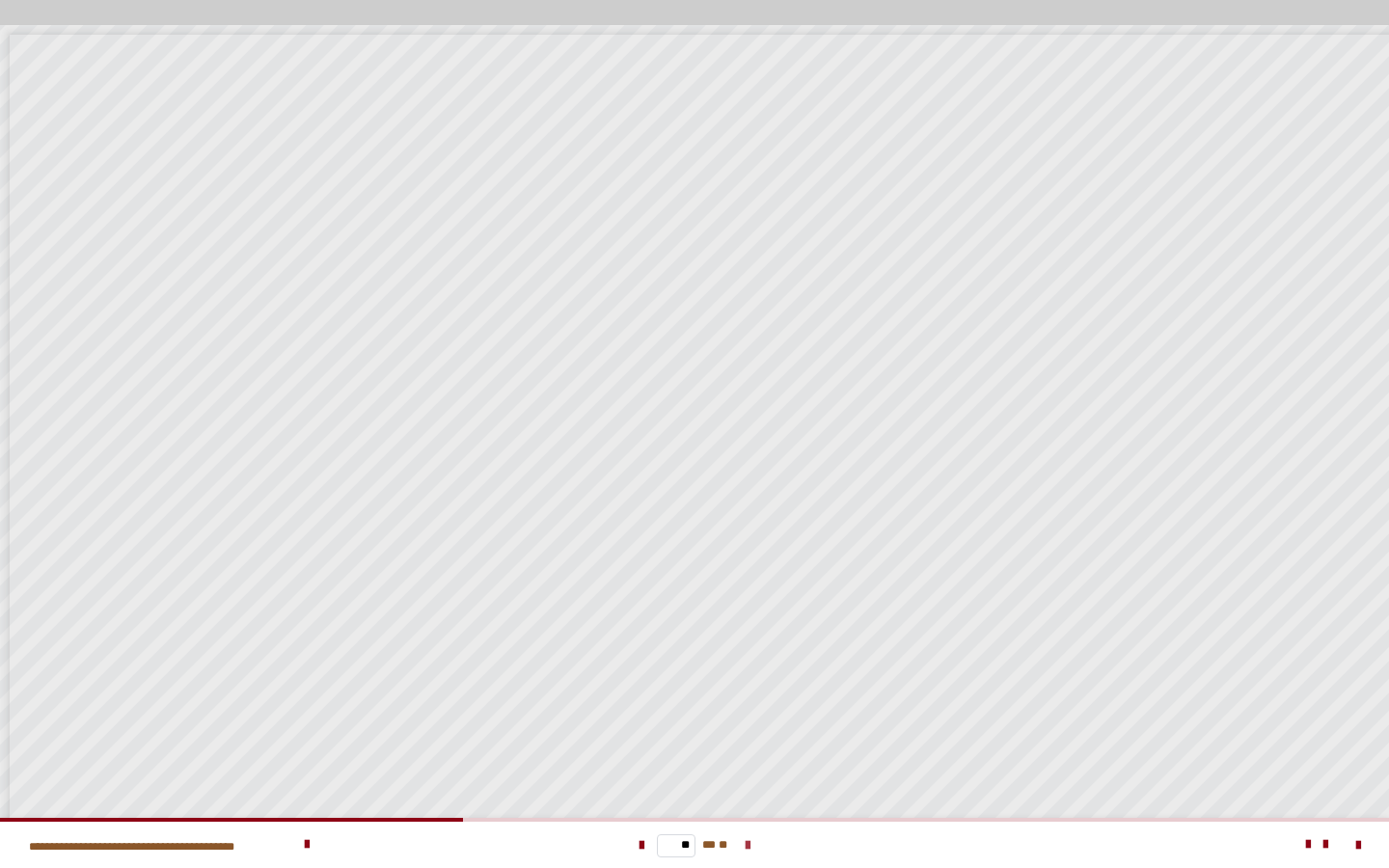 click at bounding box center (748, 846) 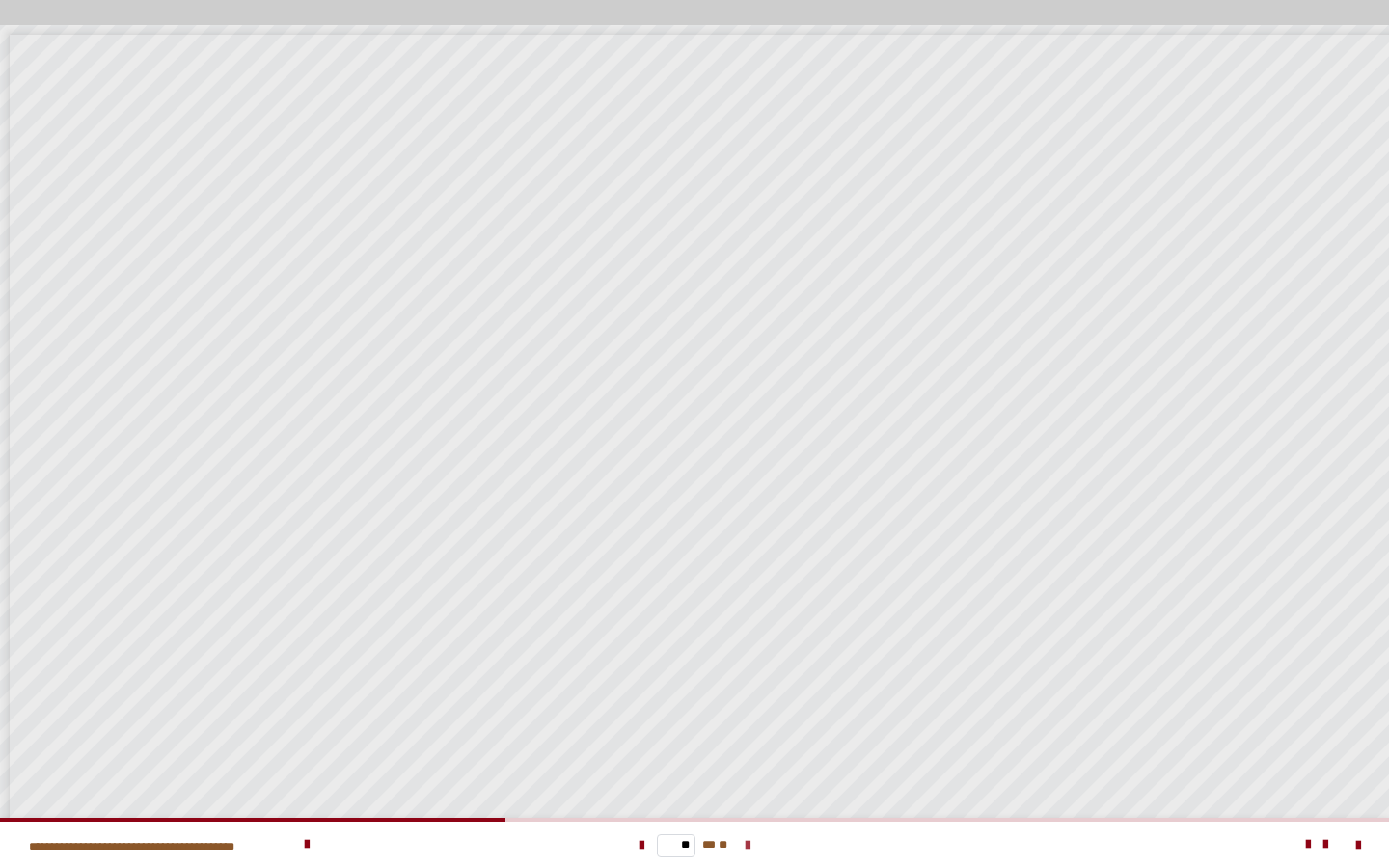 click at bounding box center (748, 846) 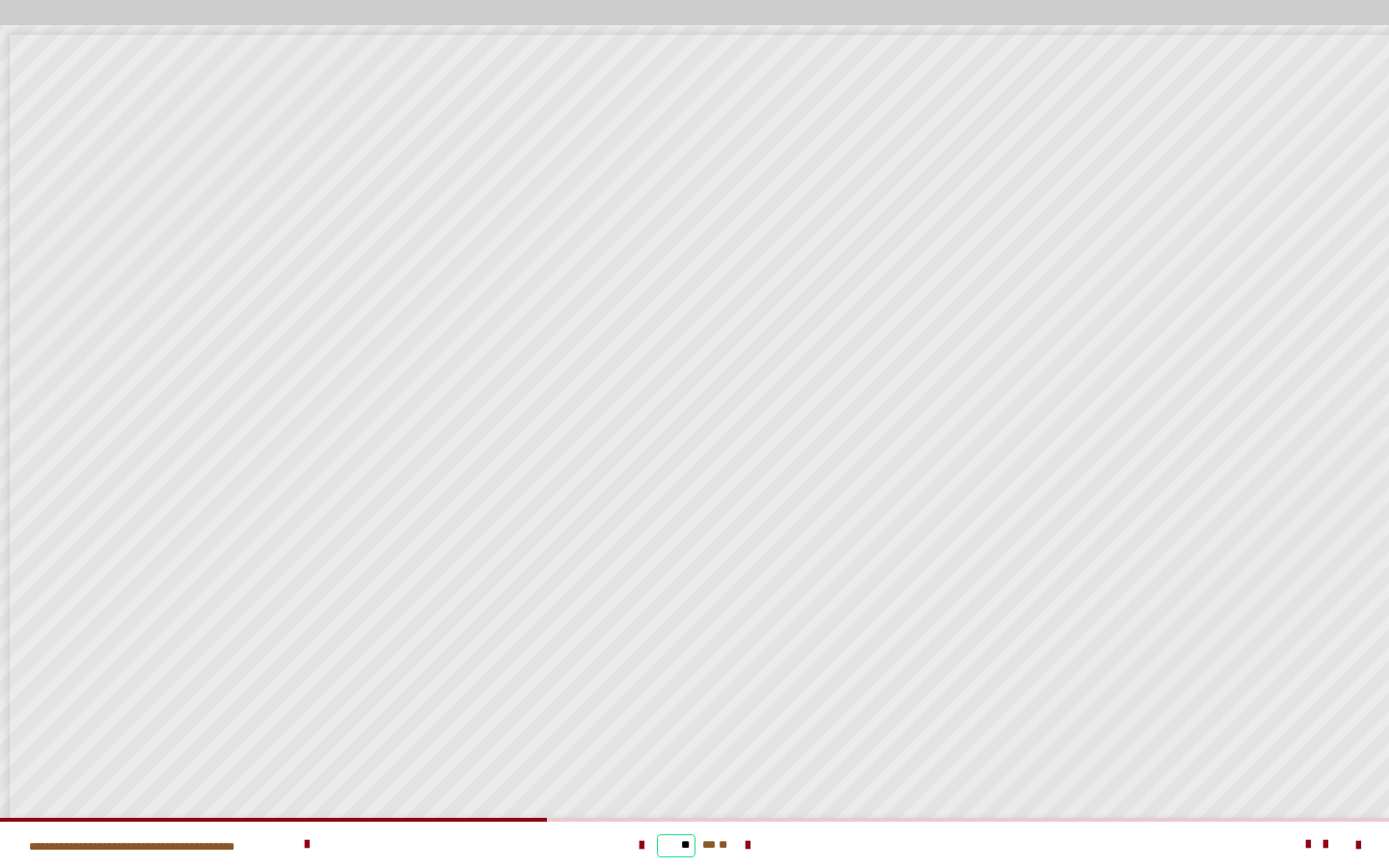 click on "**" at bounding box center [676, 846] 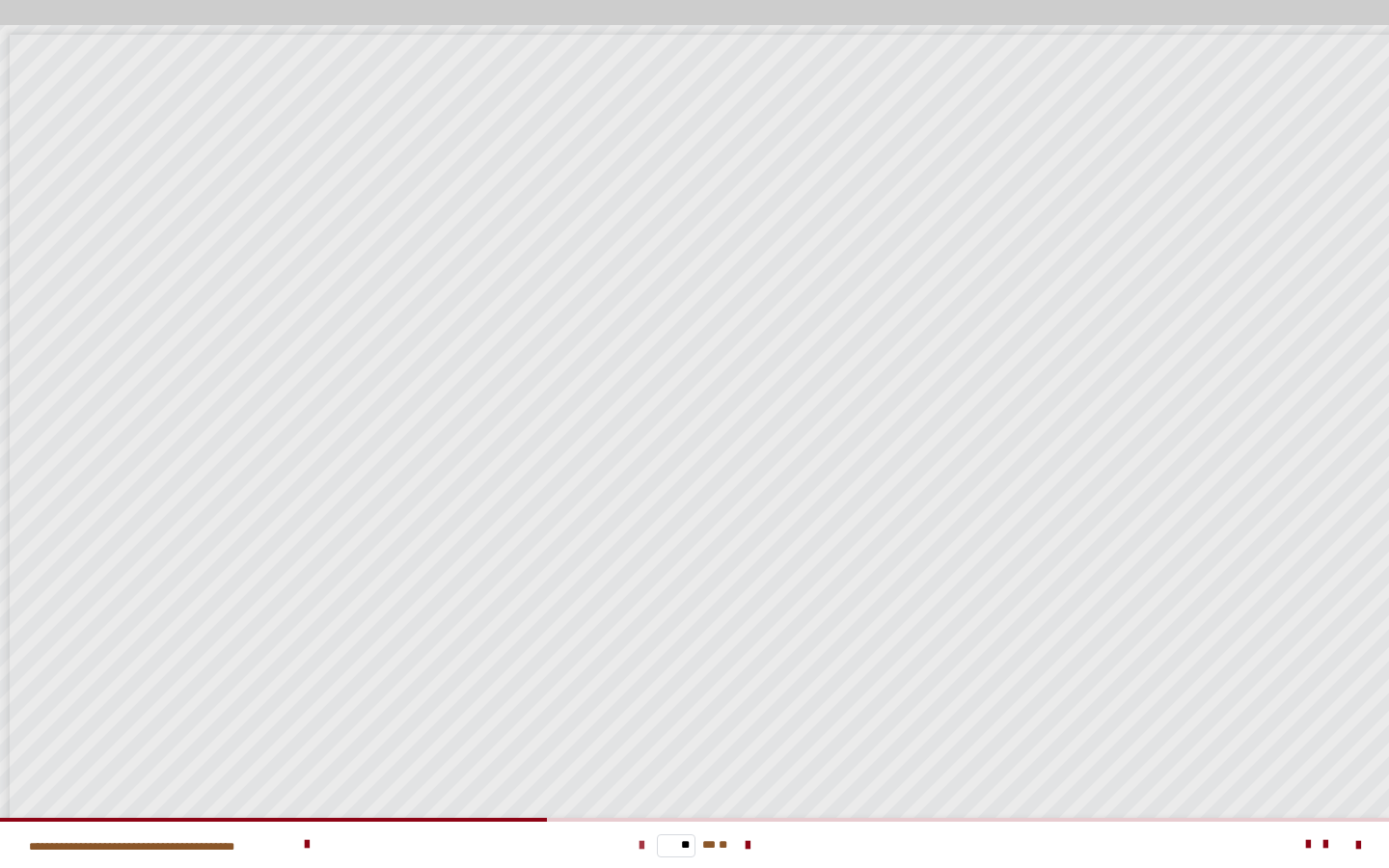 click at bounding box center (641, 846) 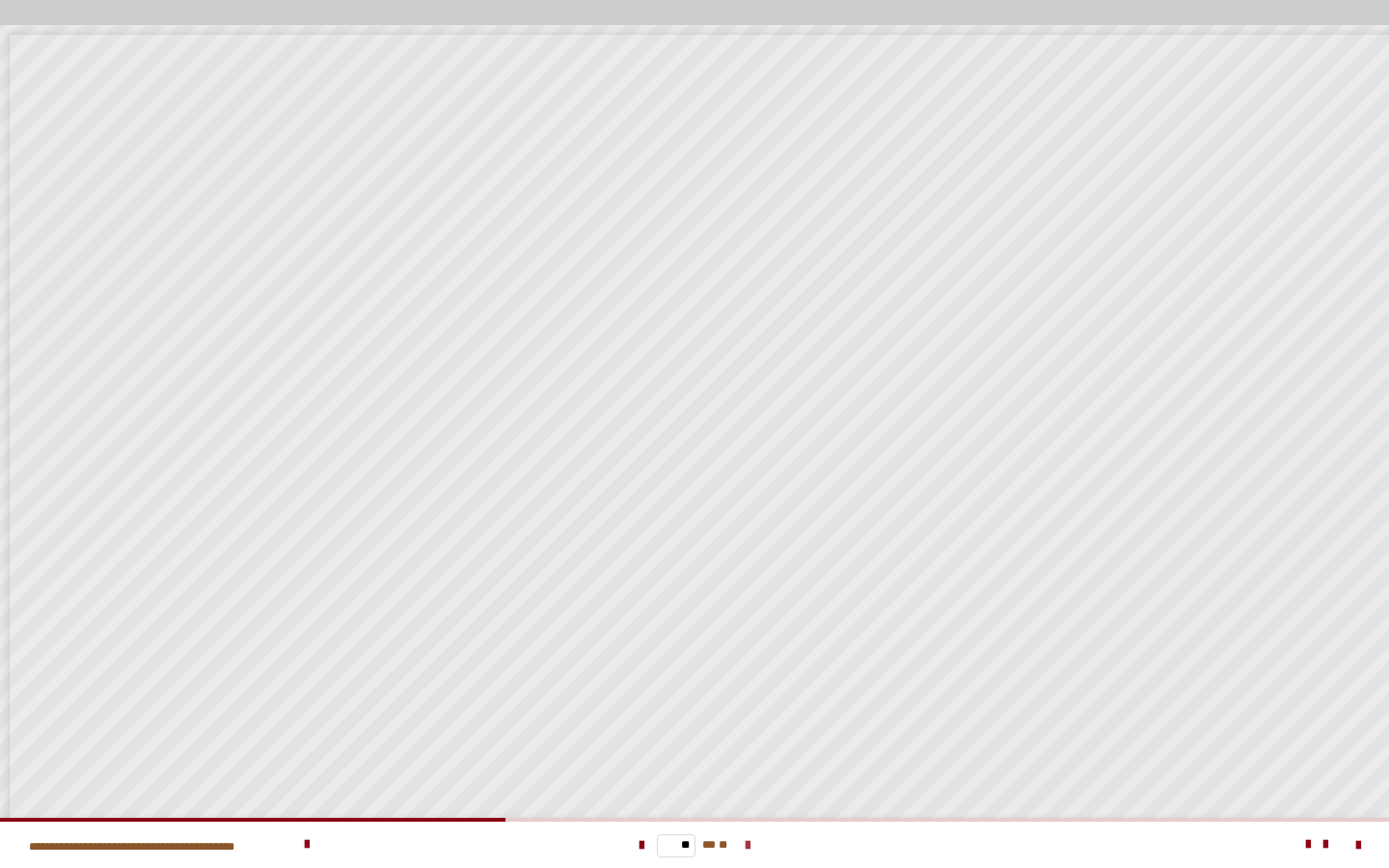 click at bounding box center [748, 846] 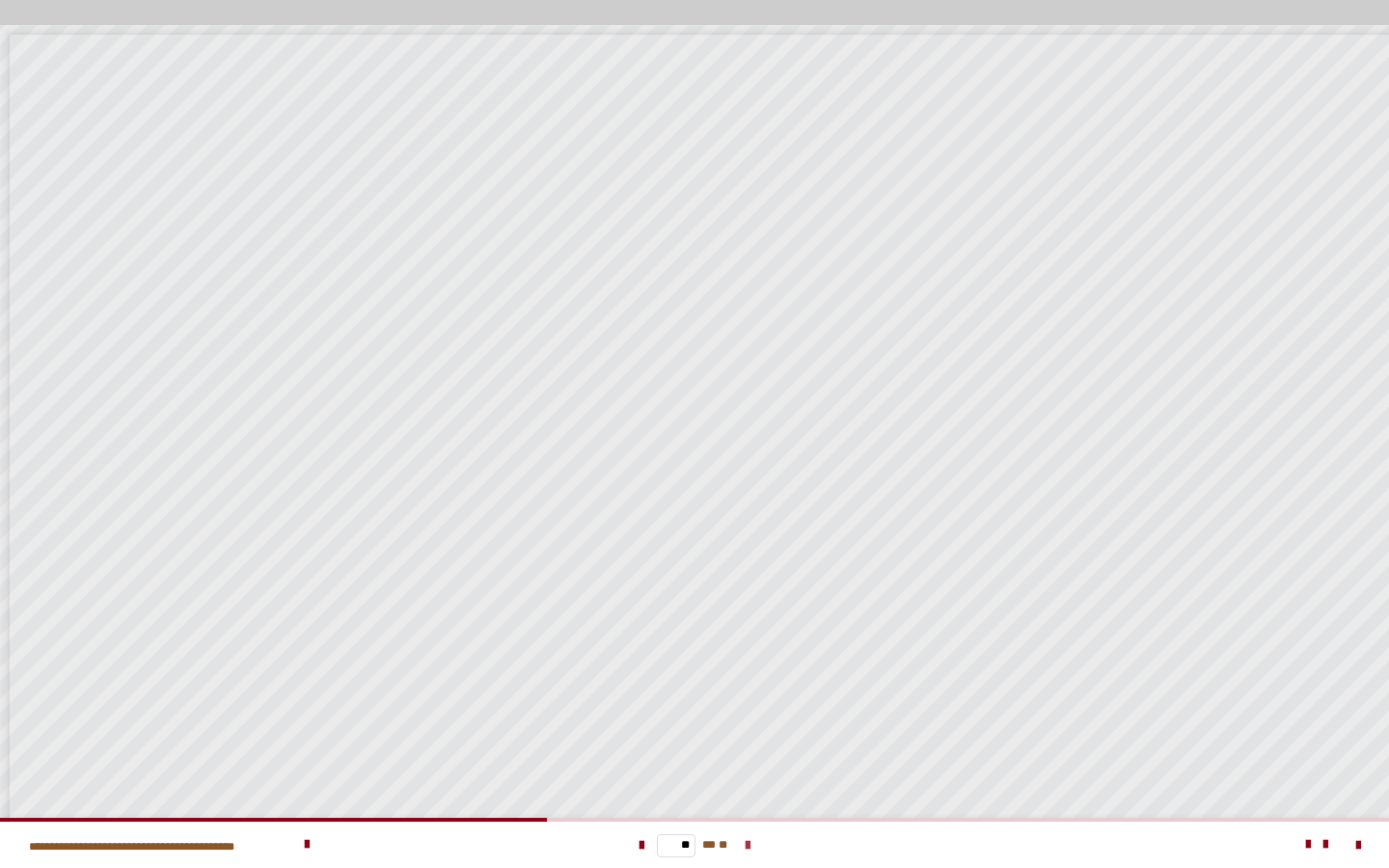 click at bounding box center (748, 846) 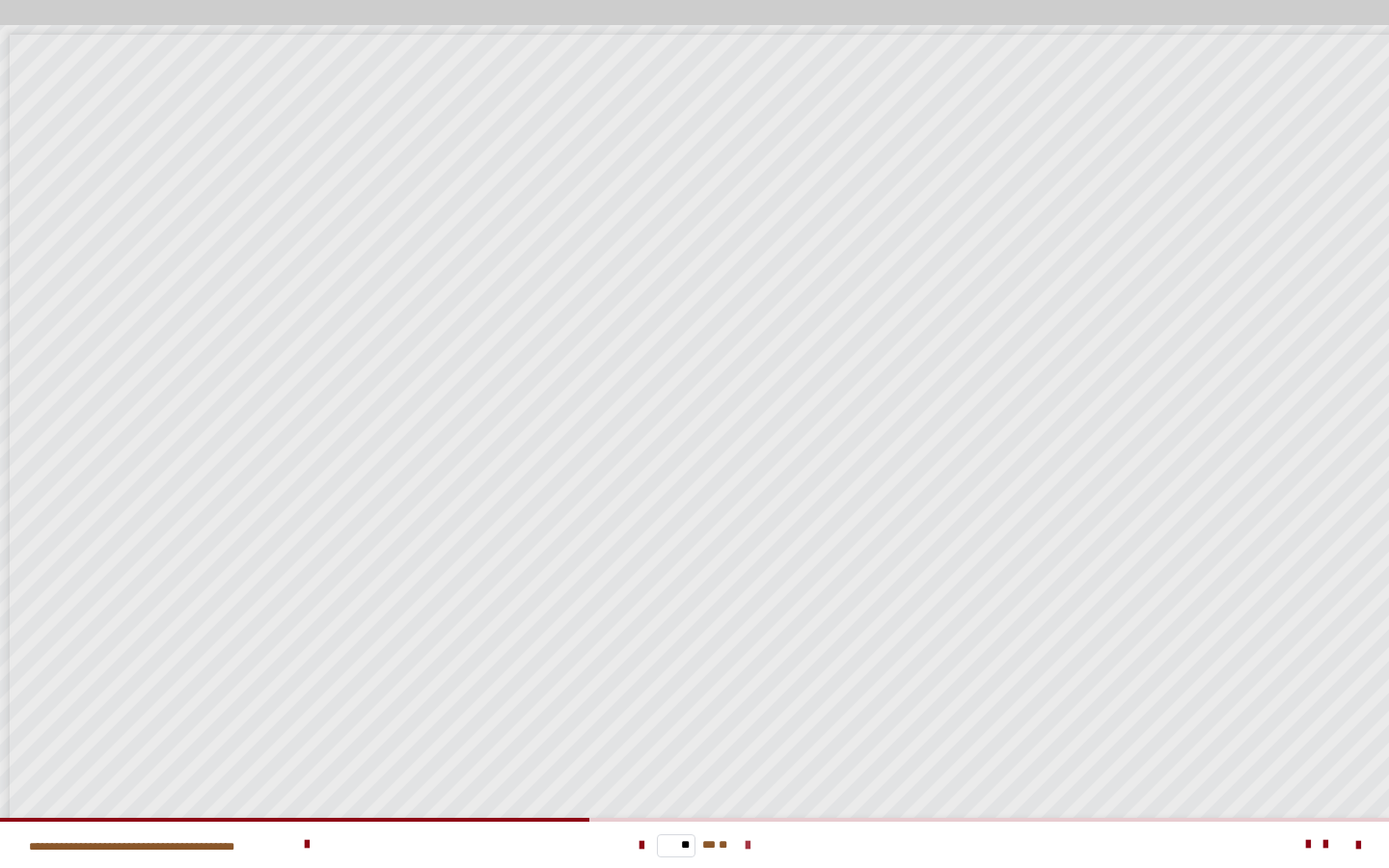 click at bounding box center [748, 846] 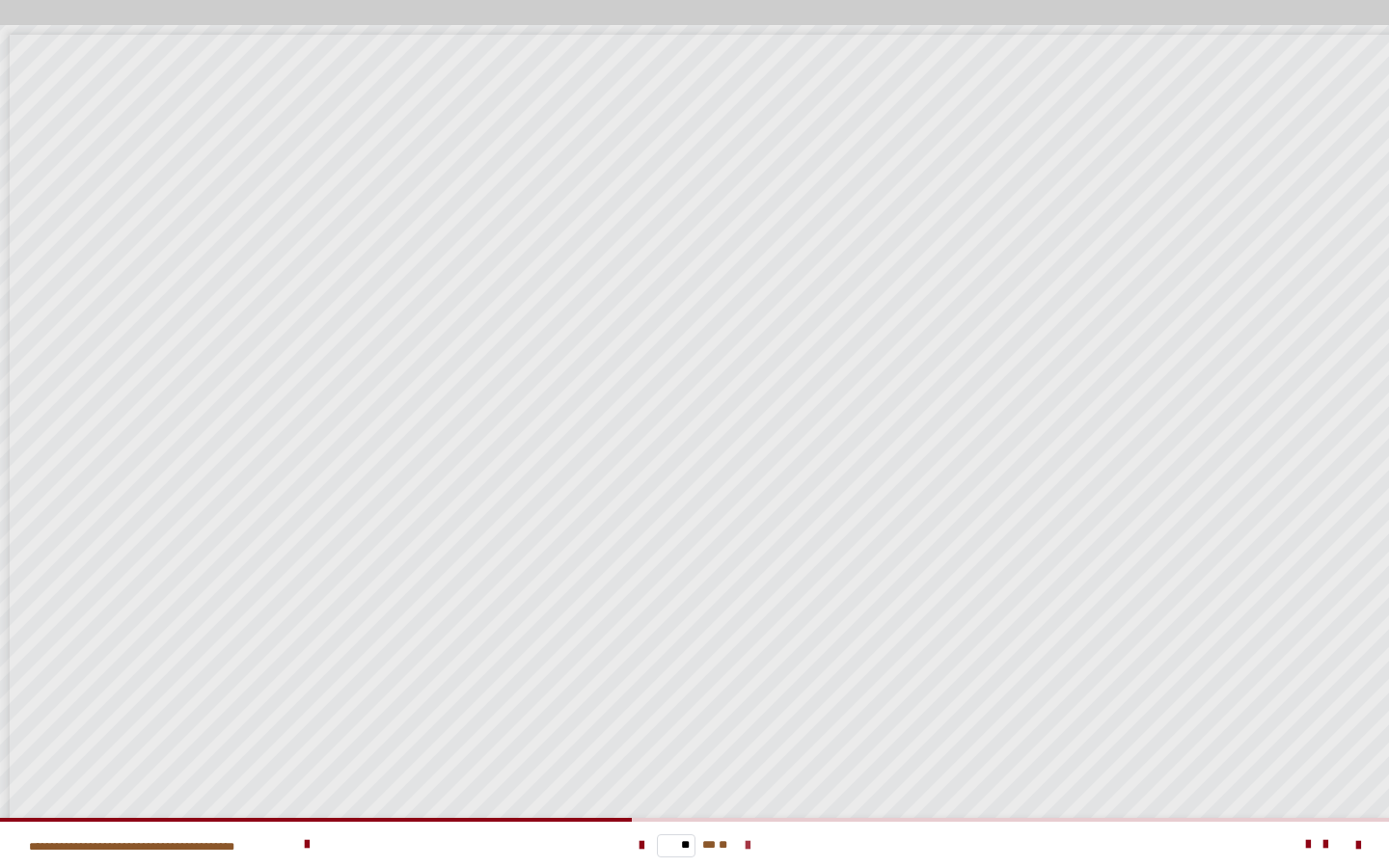 click at bounding box center (748, 846) 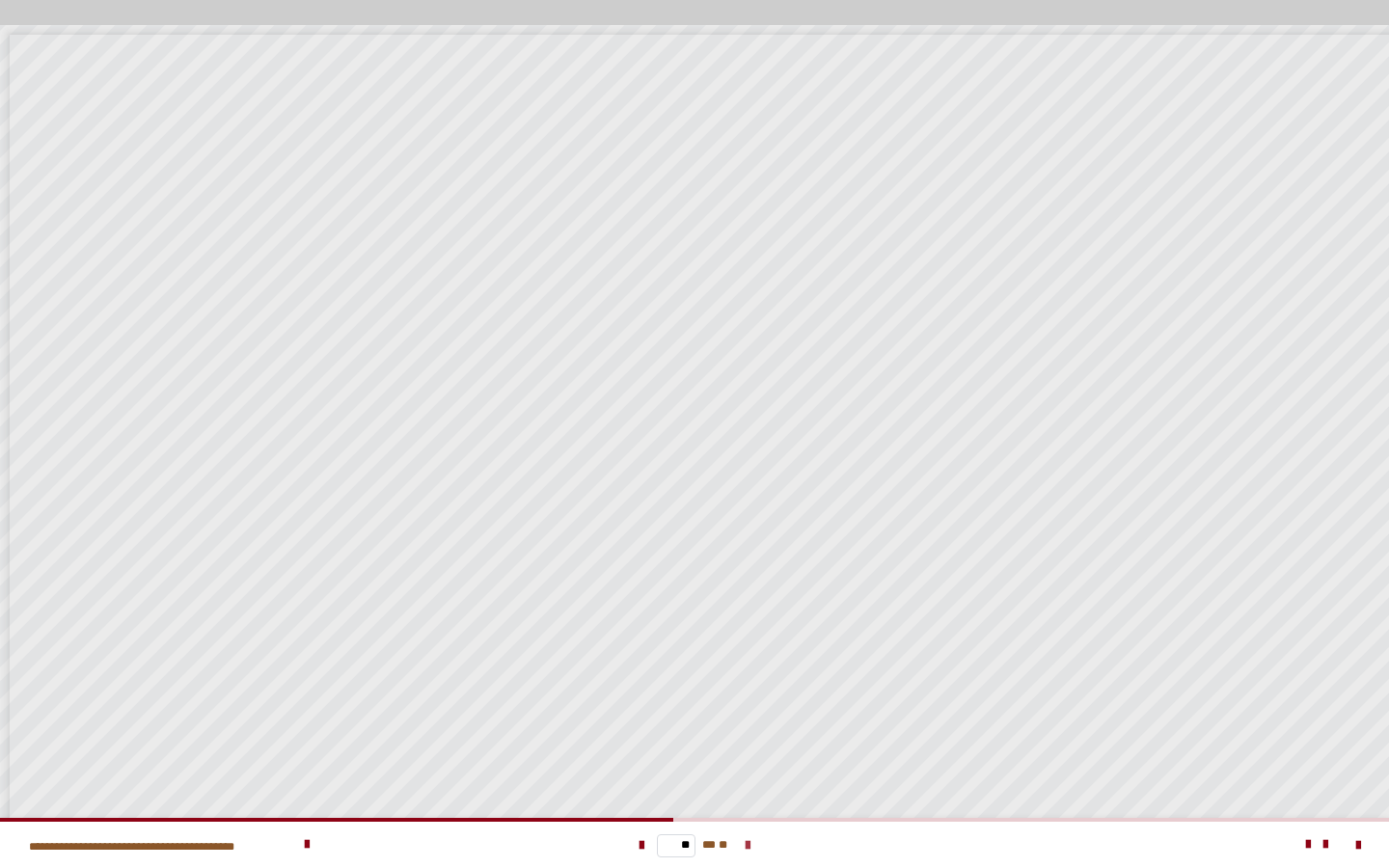 click at bounding box center [748, 846] 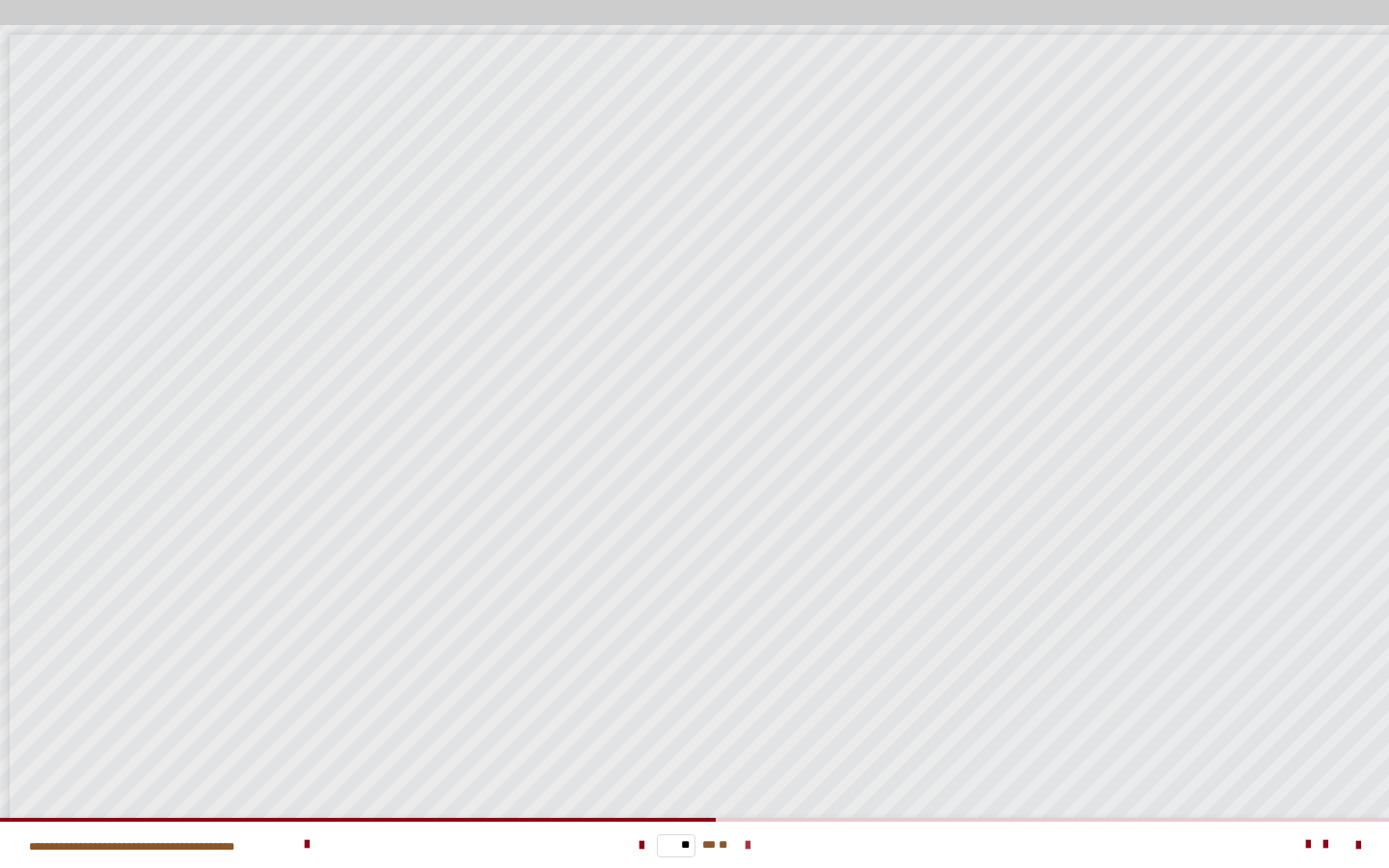 click at bounding box center (748, 846) 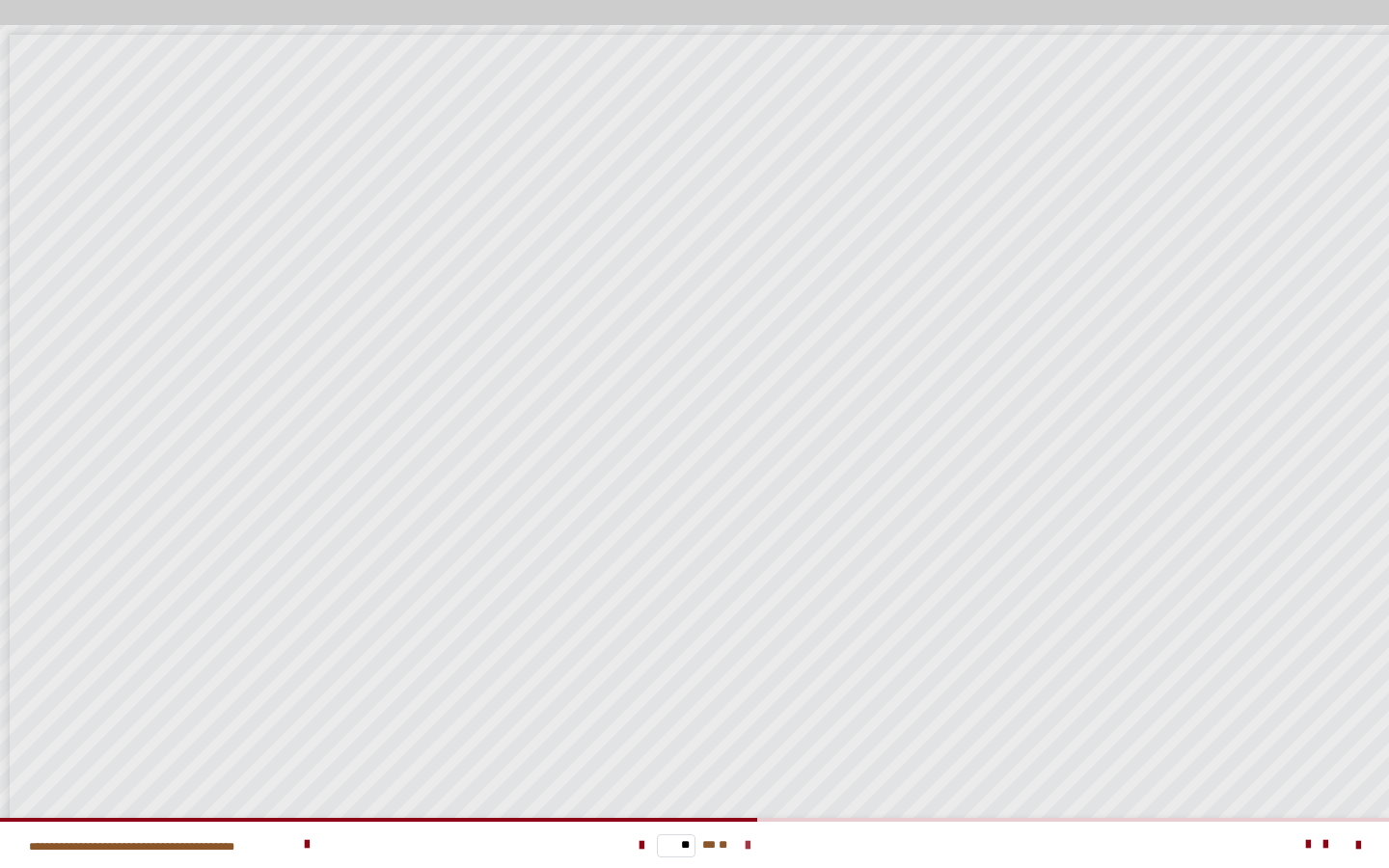 click at bounding box center [748, 846] 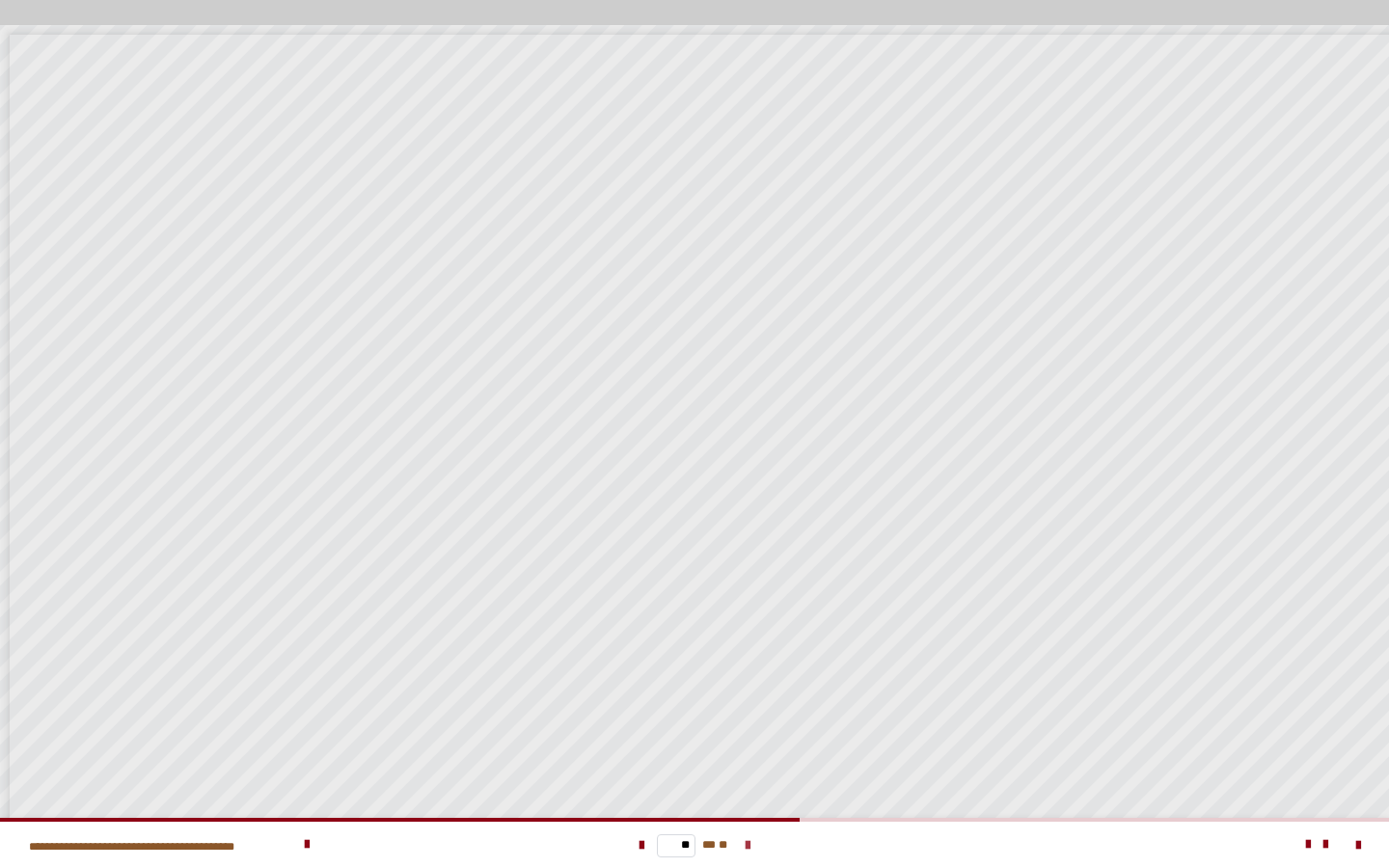 click at bounding box center (748, 846) 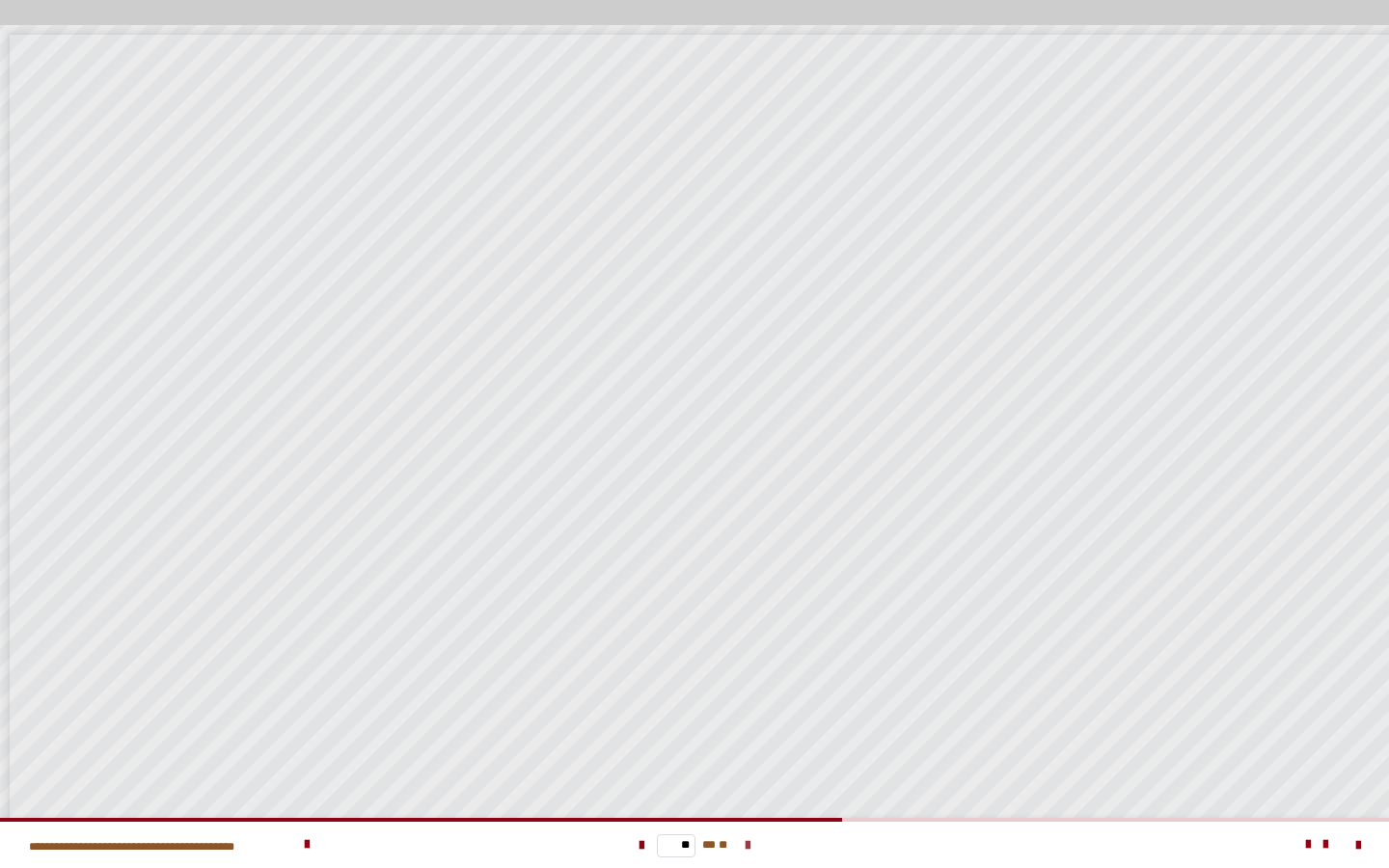 click at bounding box center [748, 846] 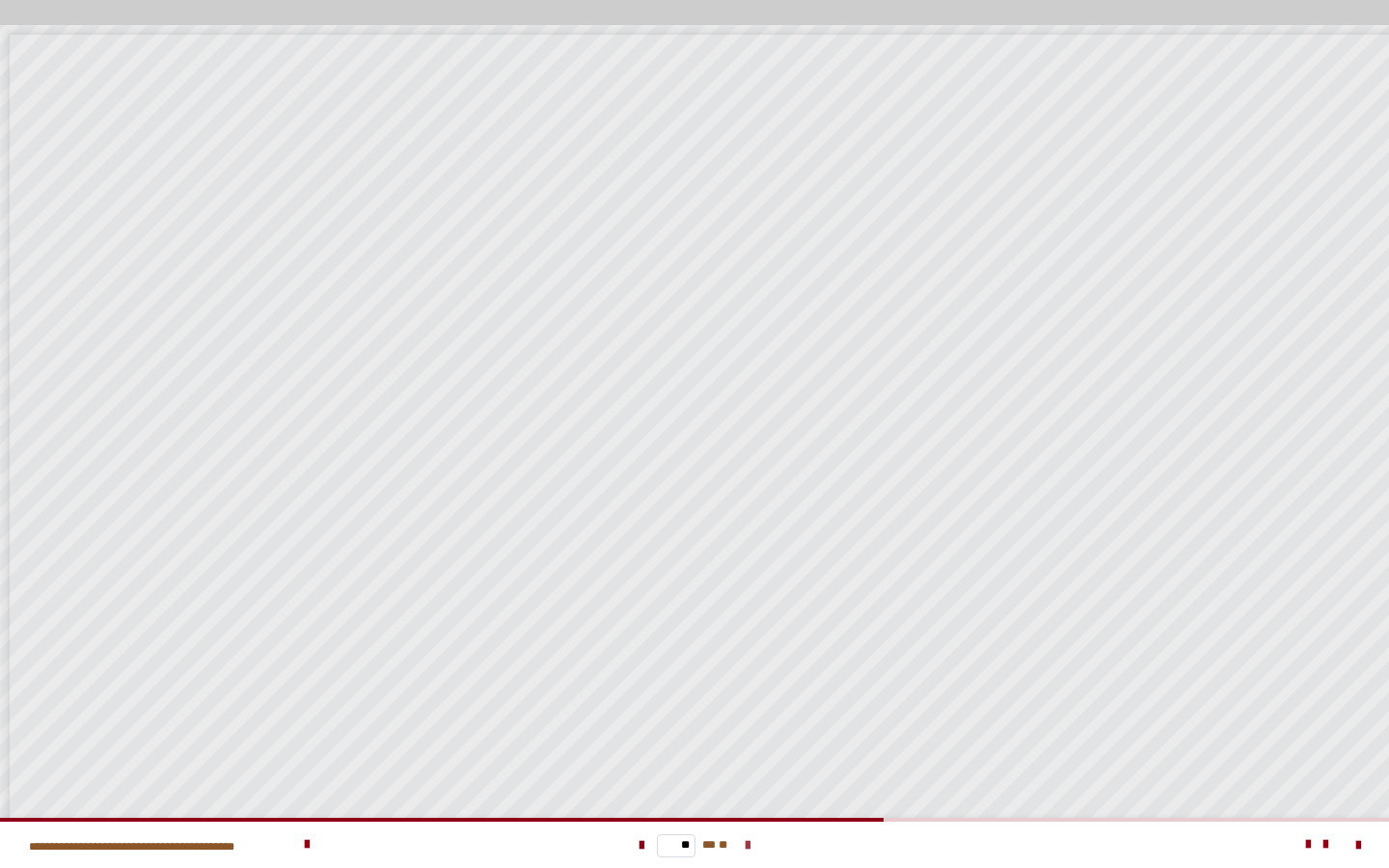 click at bounding box center [748, 846] 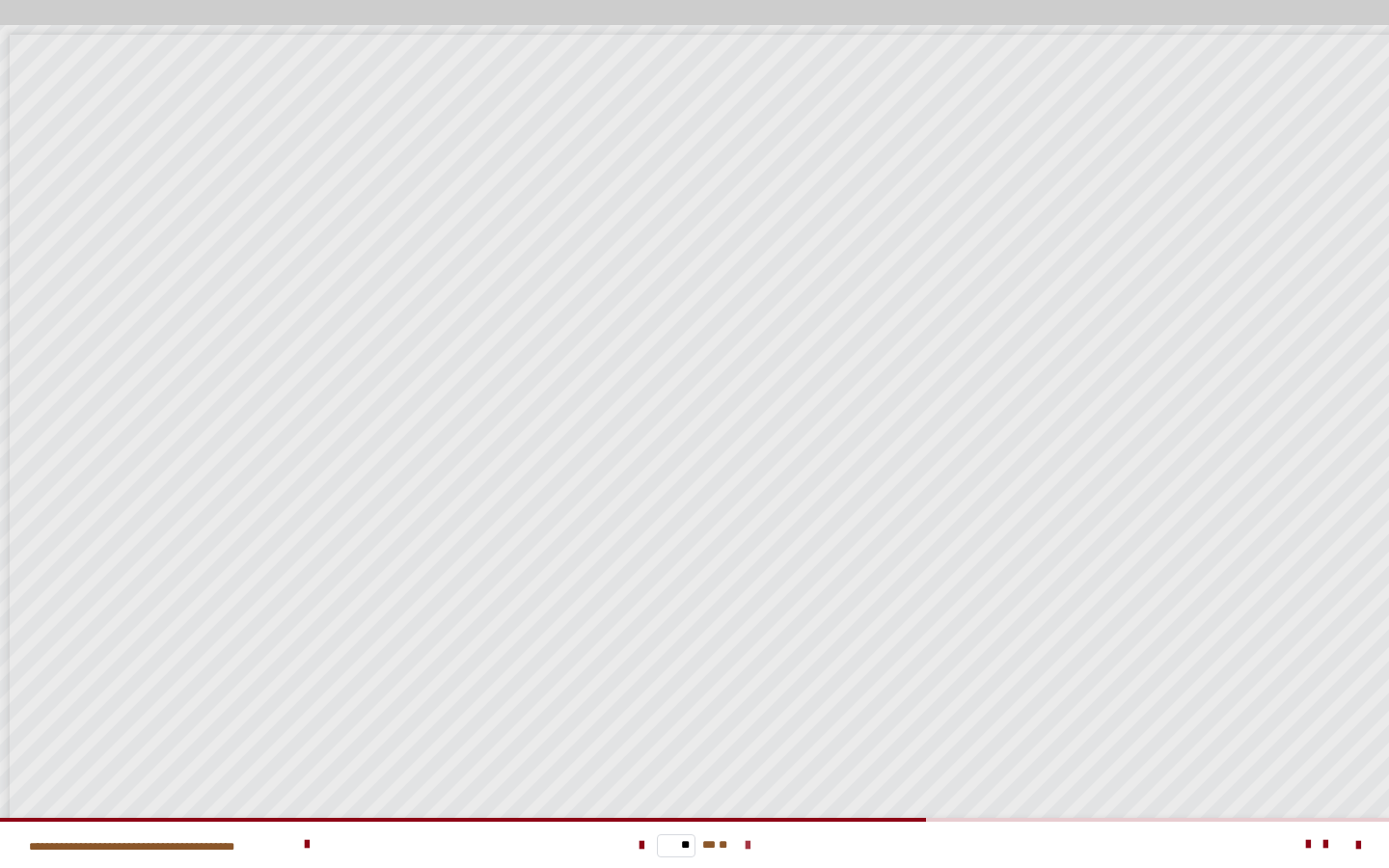 click at bounding box center (748, 846) 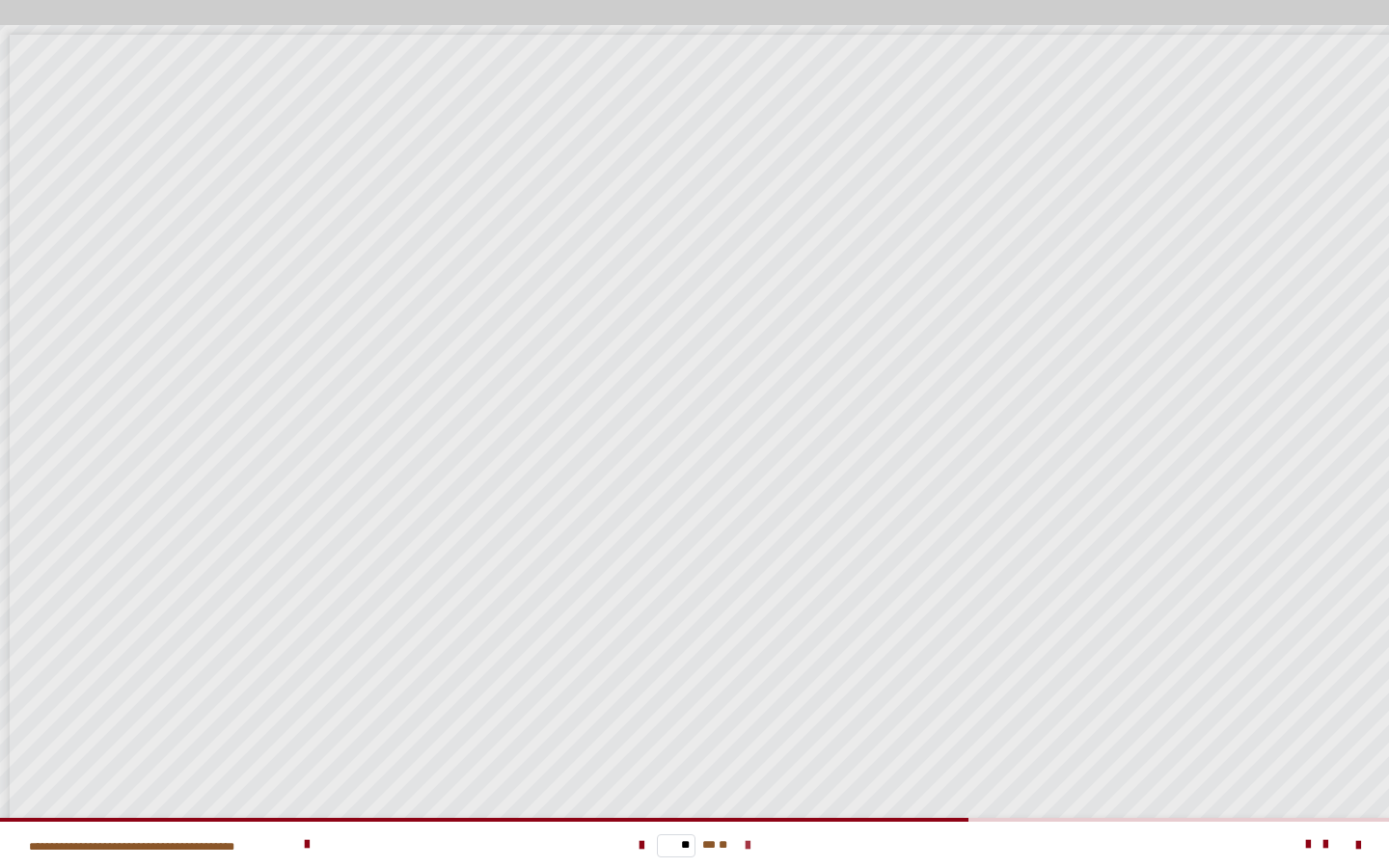 click at bounding box center [748, 846] 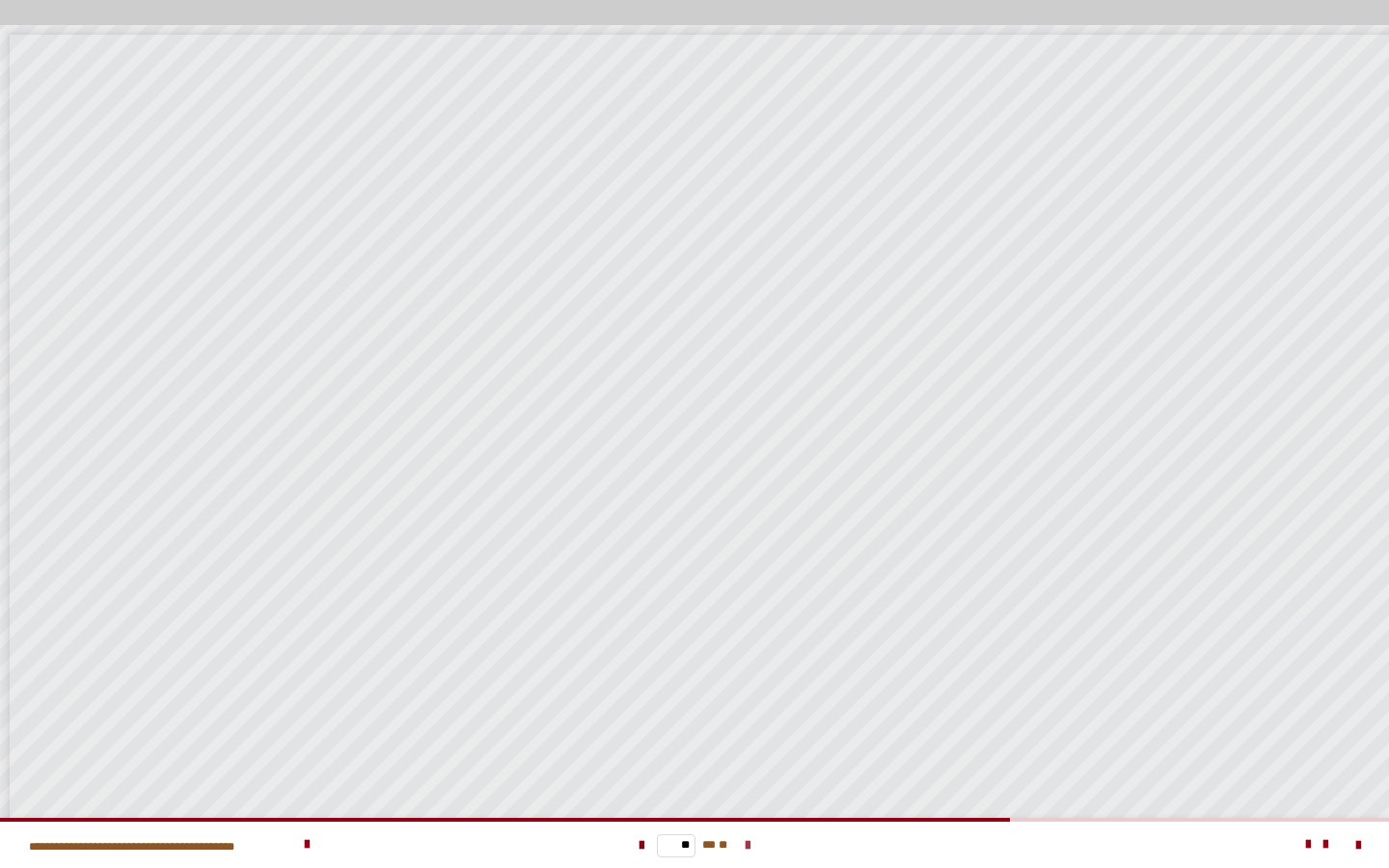 click at bounding box center (748, 846) 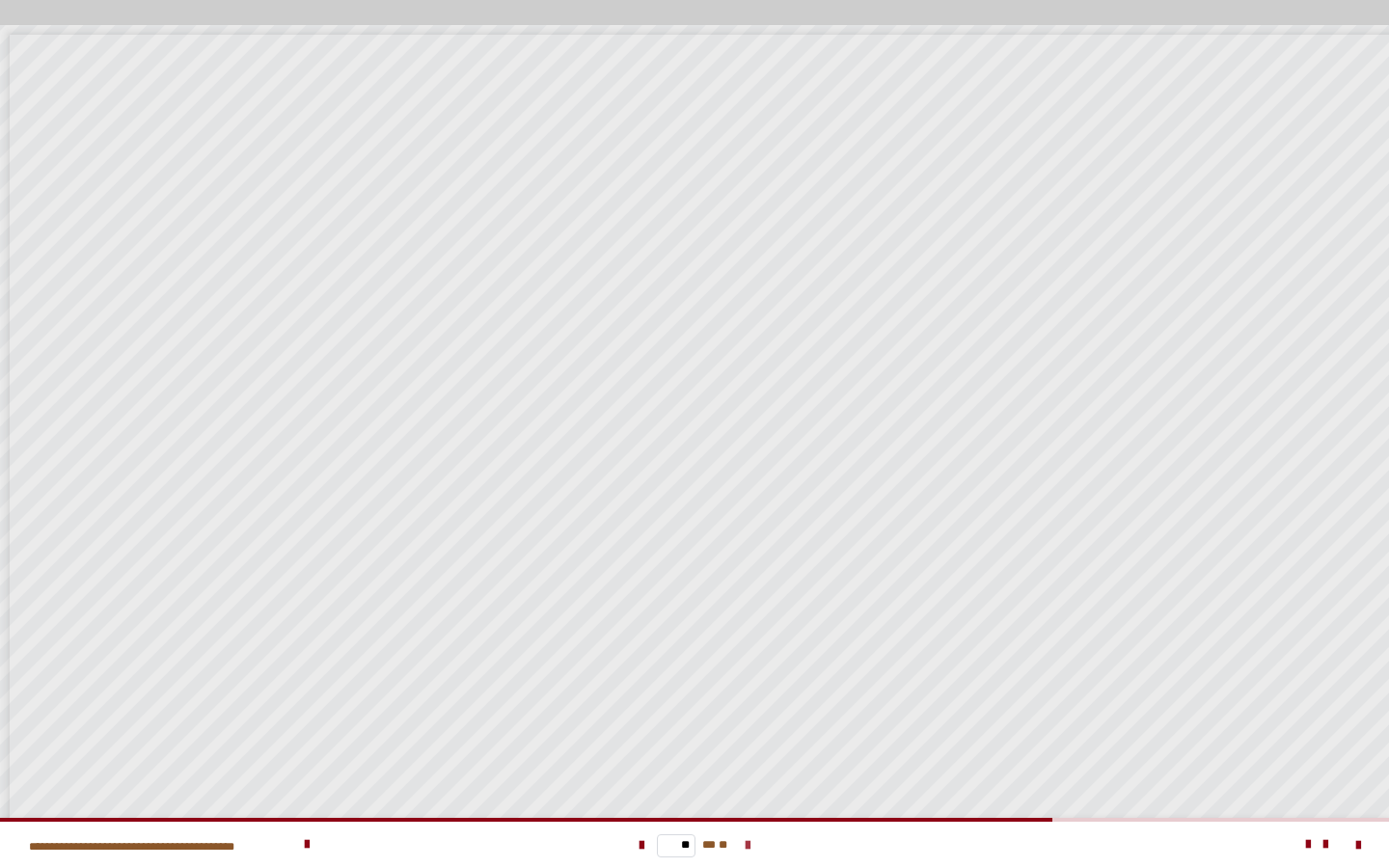 click at bounding box center [748, 846] 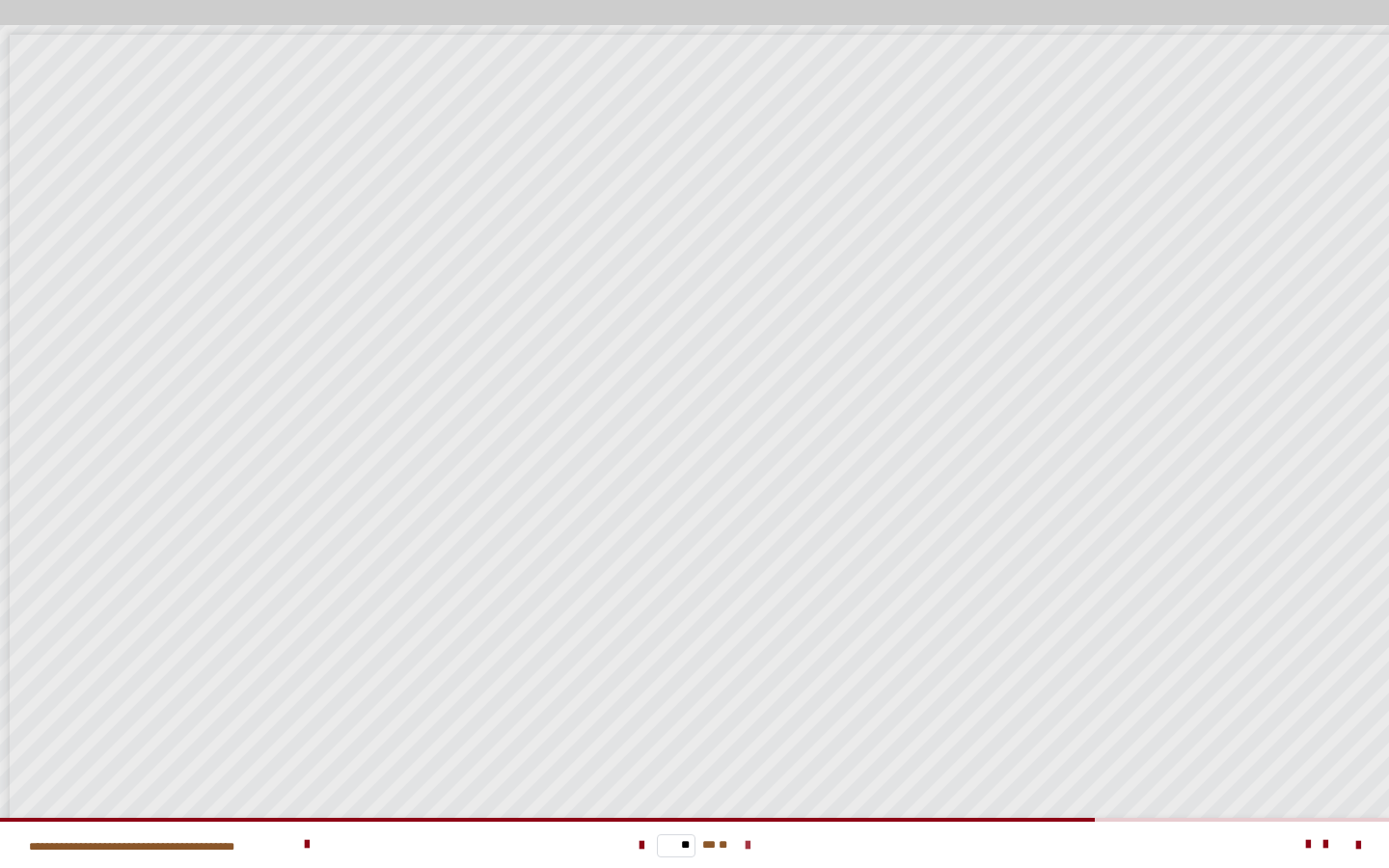 click at bounding box center [748, 846] 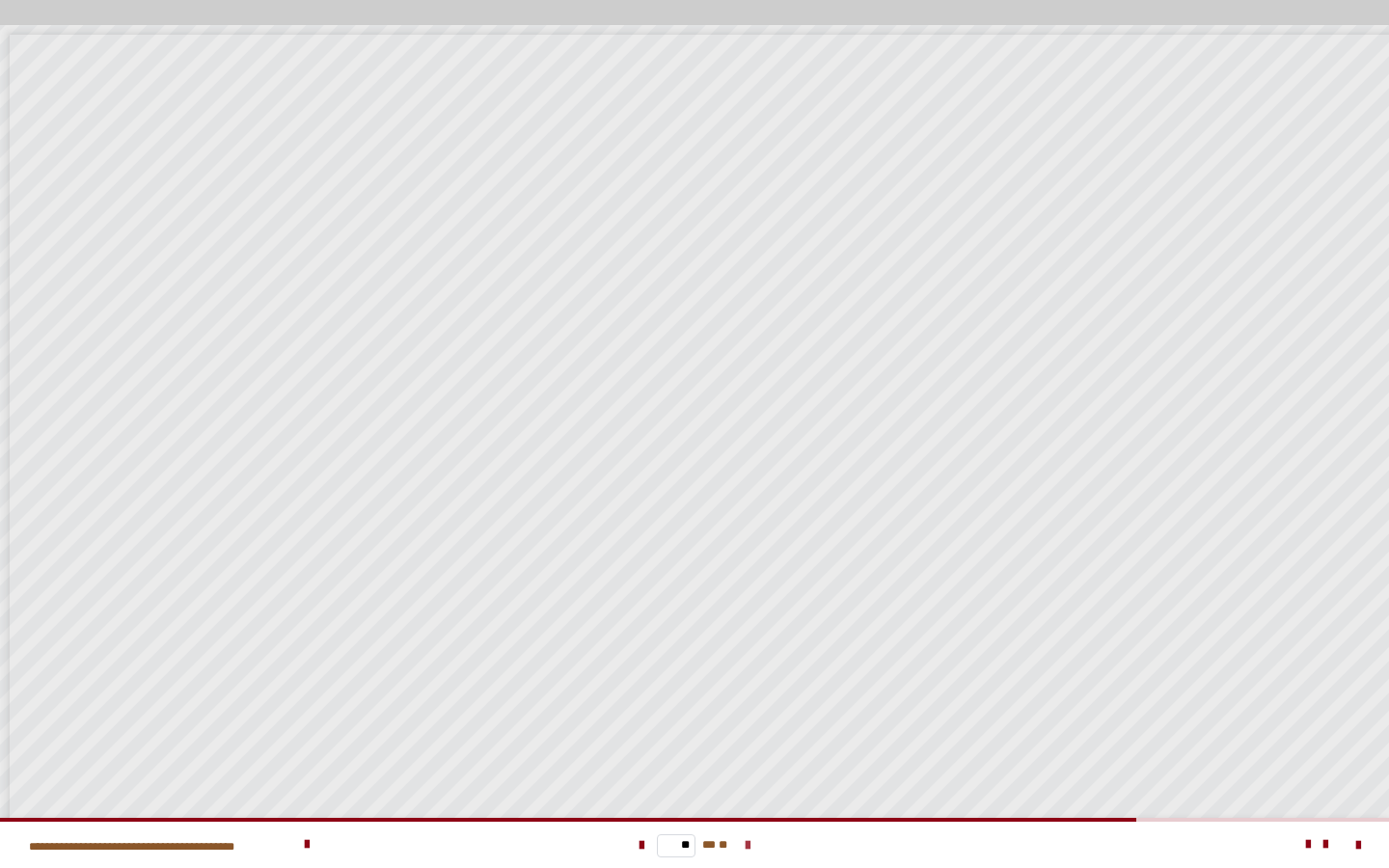 click at bounding box center (748, 846) 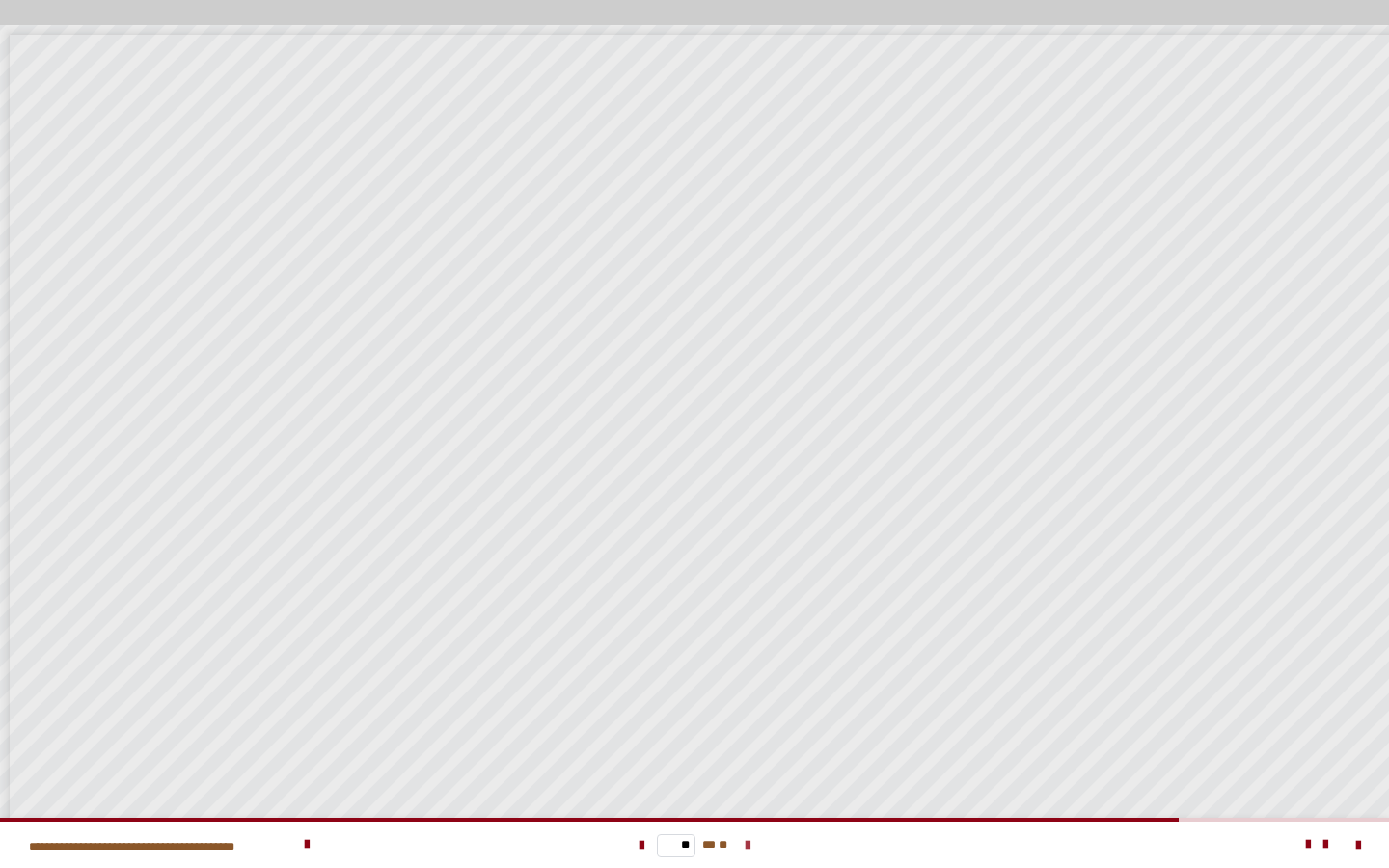 click at bounding box center (748, 846) 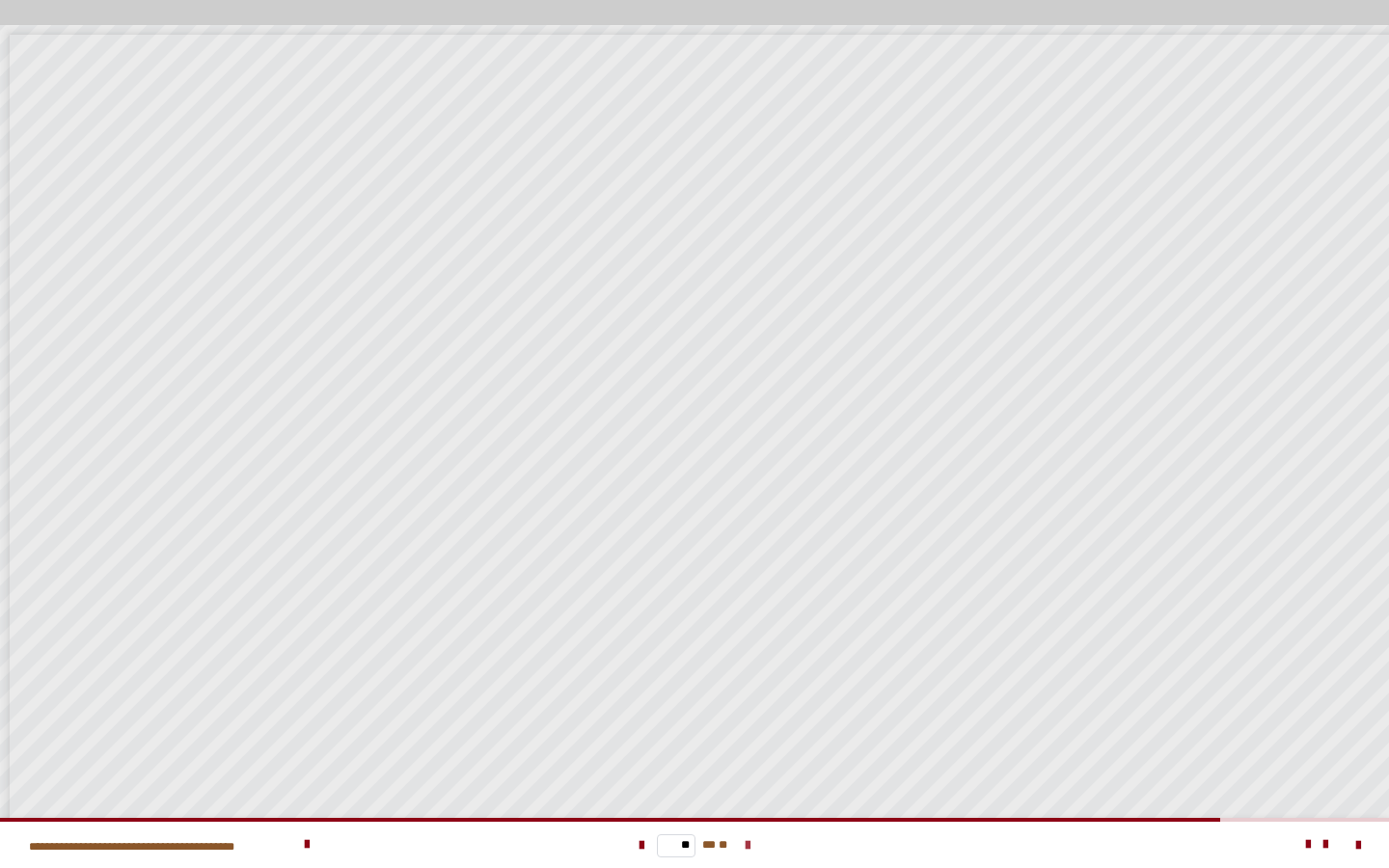 click at bounding box center (748, 846) 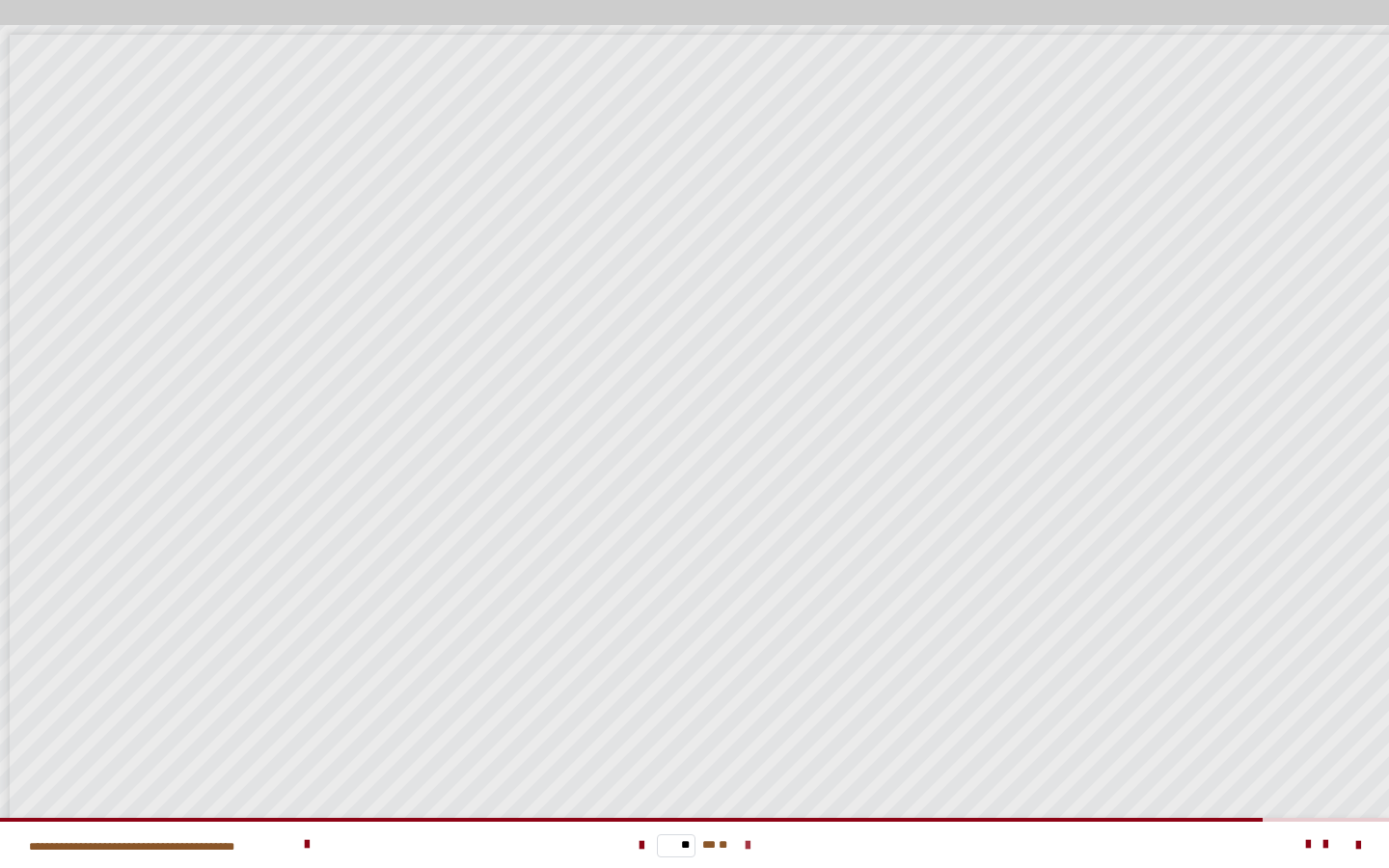 click at bounding box center (748, 846) 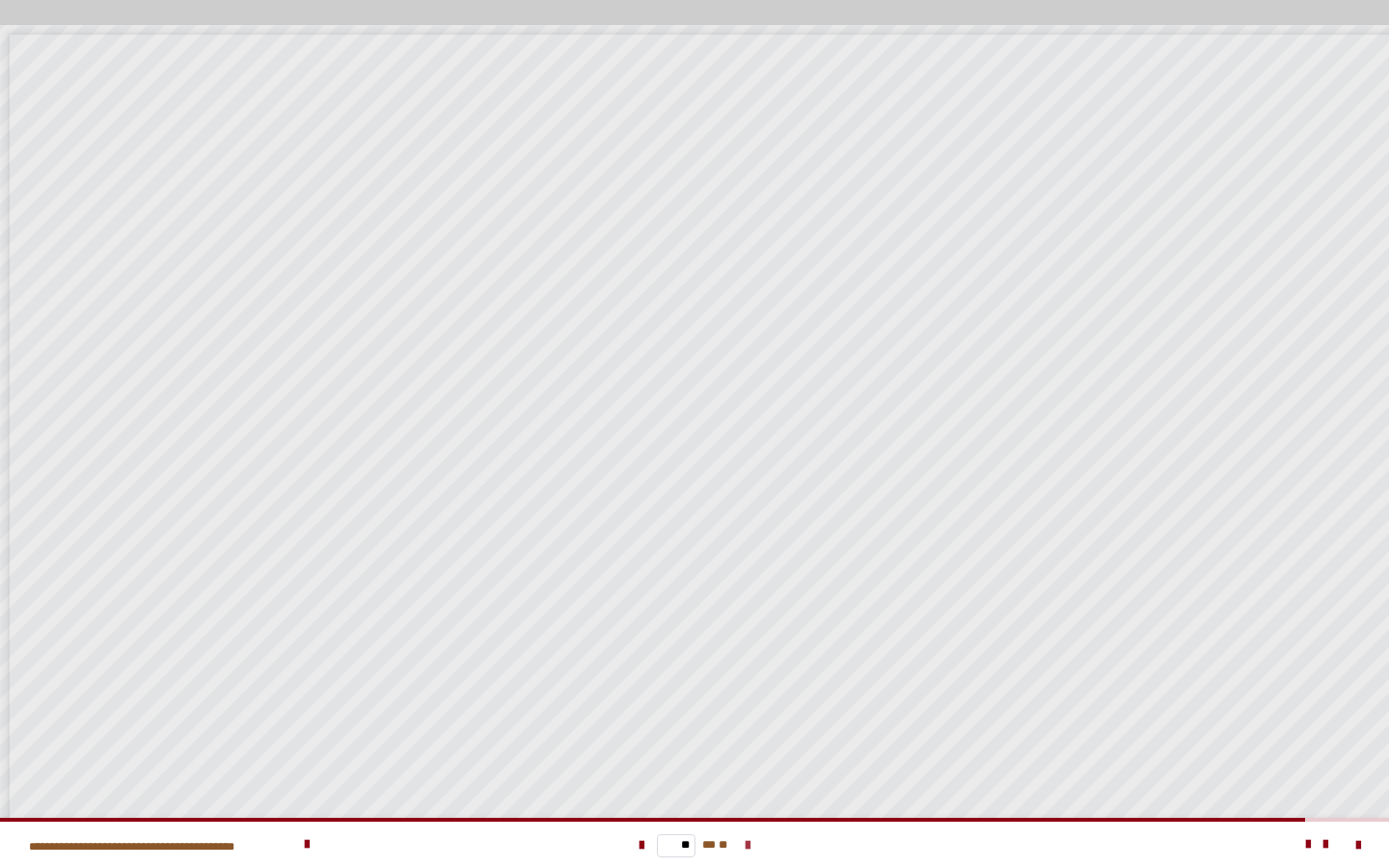 click at bounding box center [748, 846] 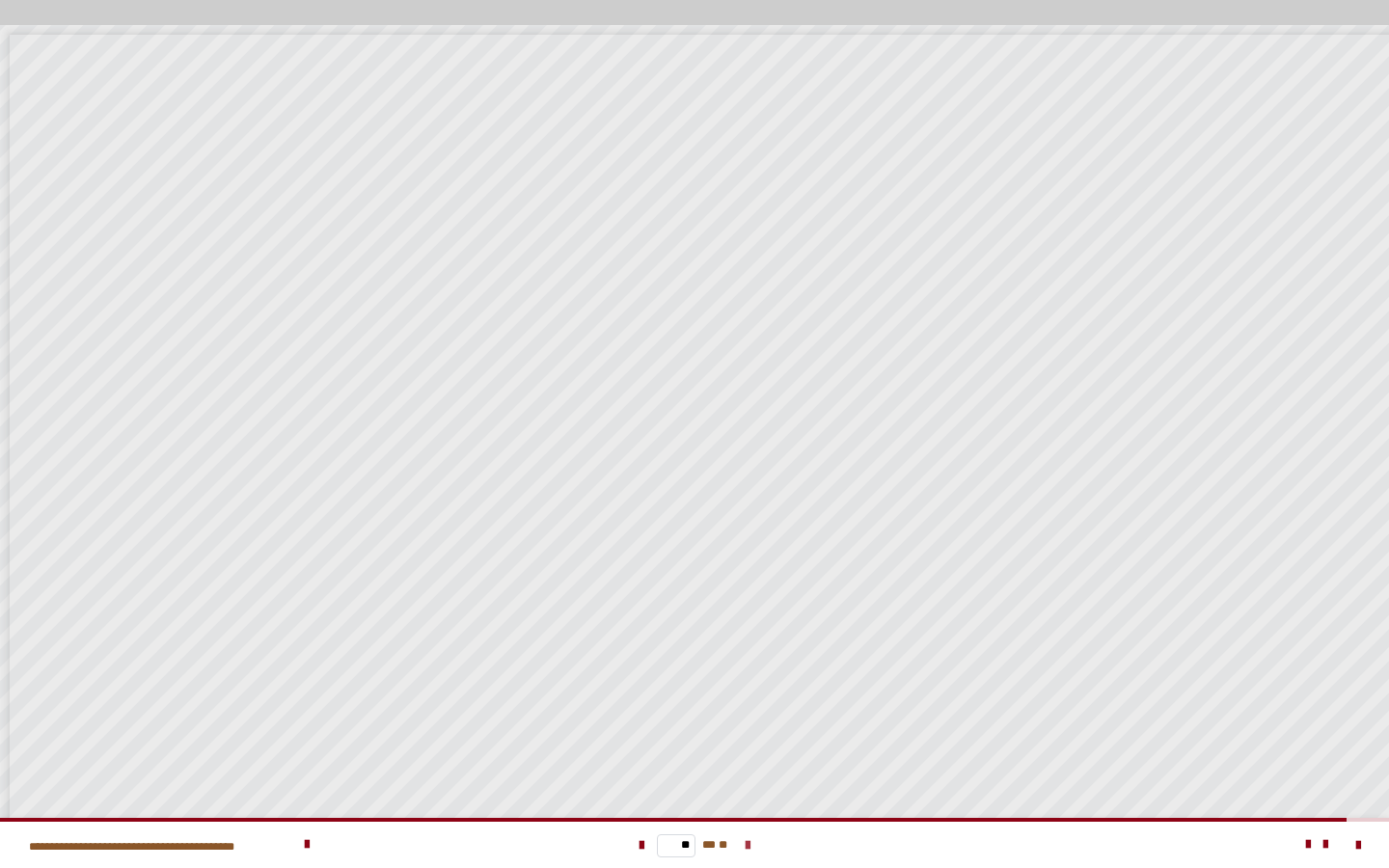 click at bounding box center [748, 846] 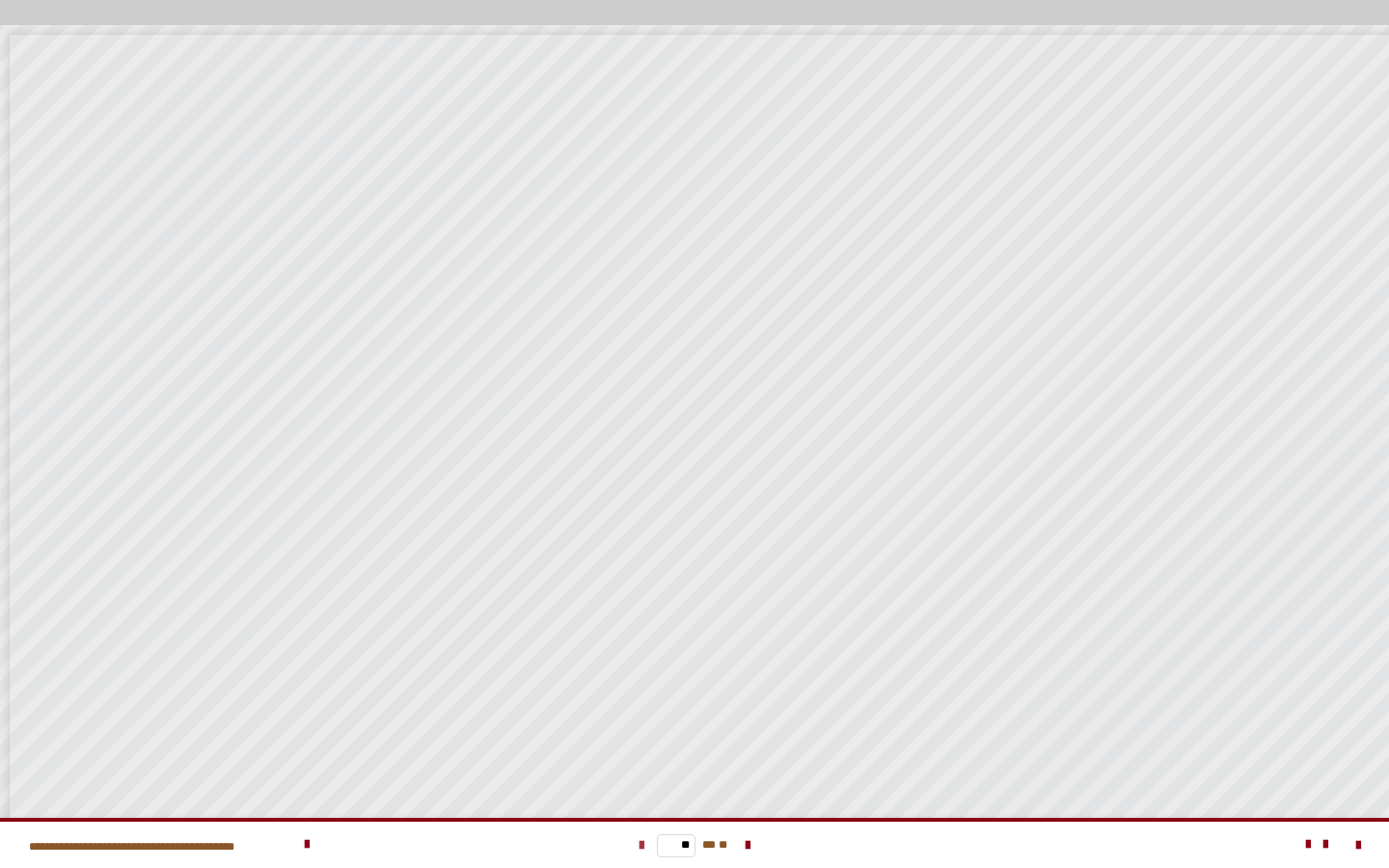 click at bounding box center [641, 846] 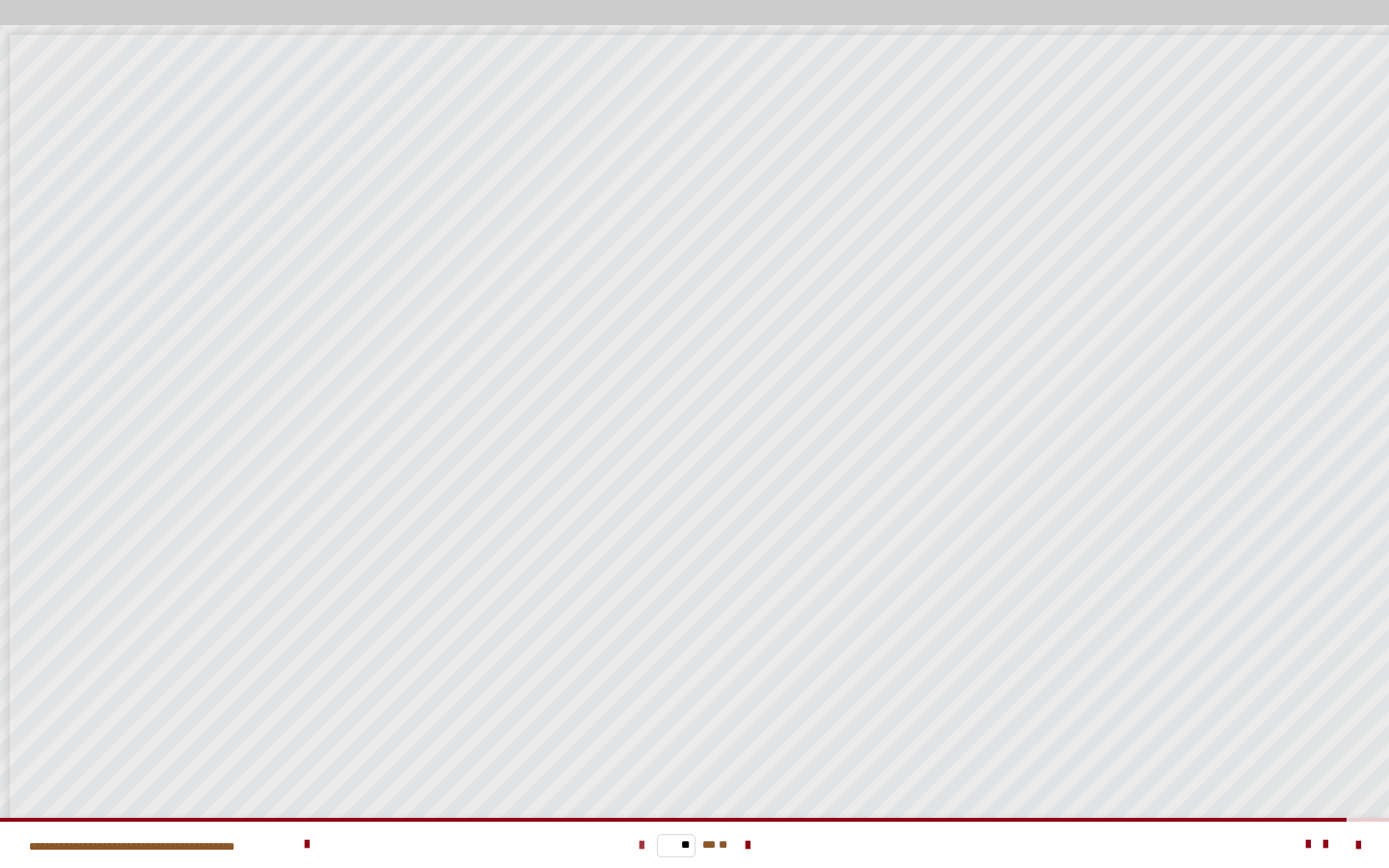 click at bounding box center [641, 846] 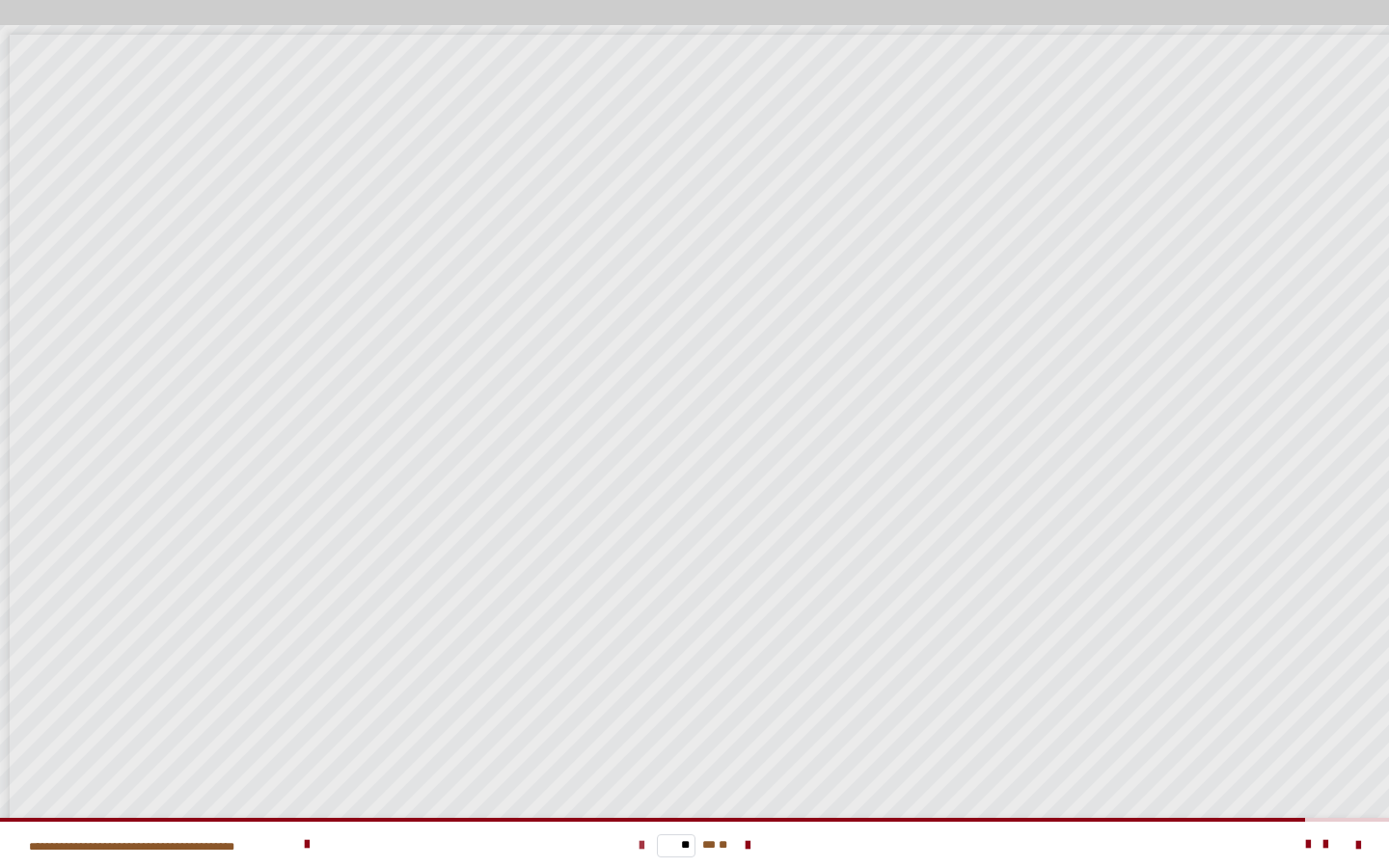 click at bounding box center [641, 846] 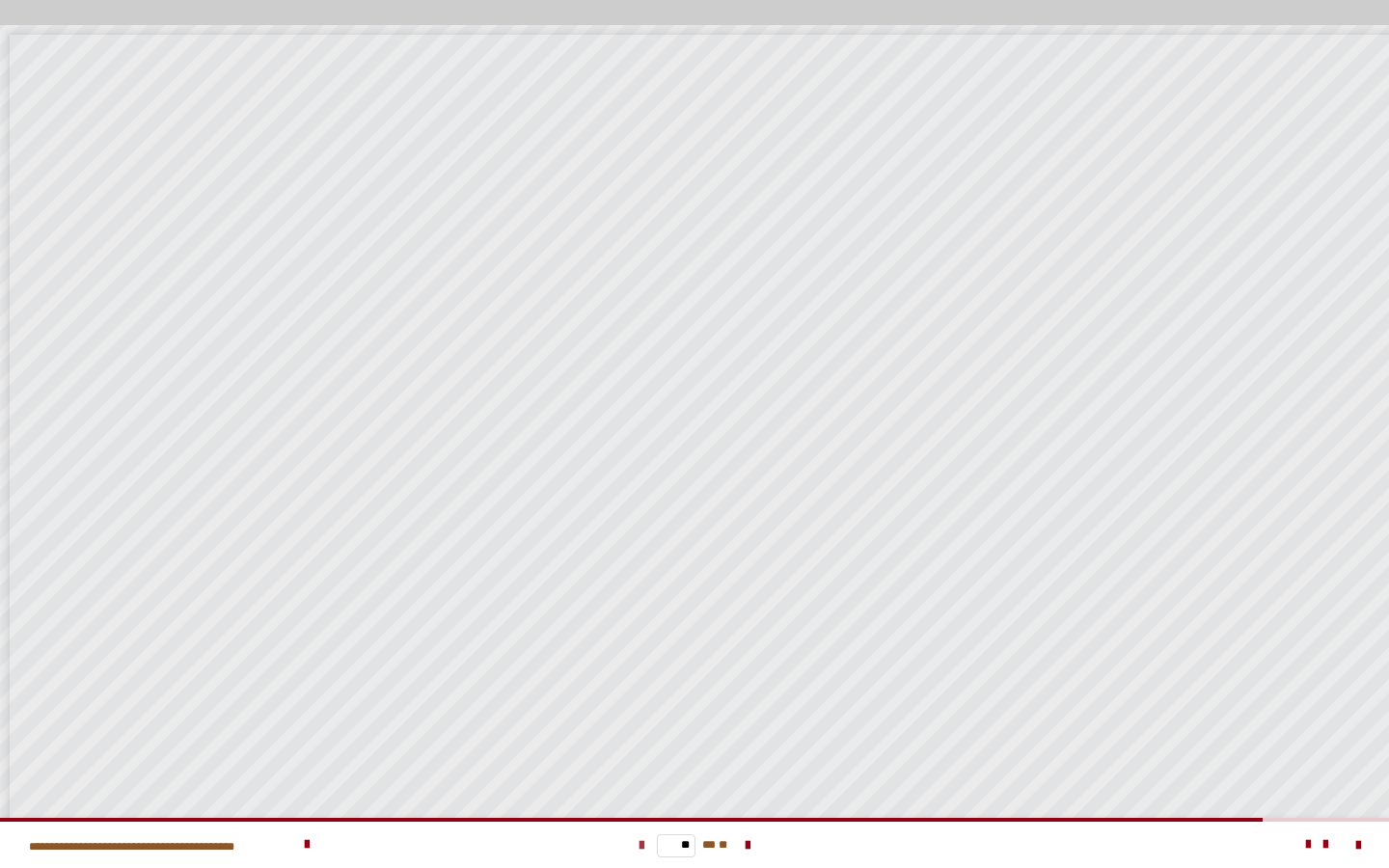 click at bounding box center (641, 846) 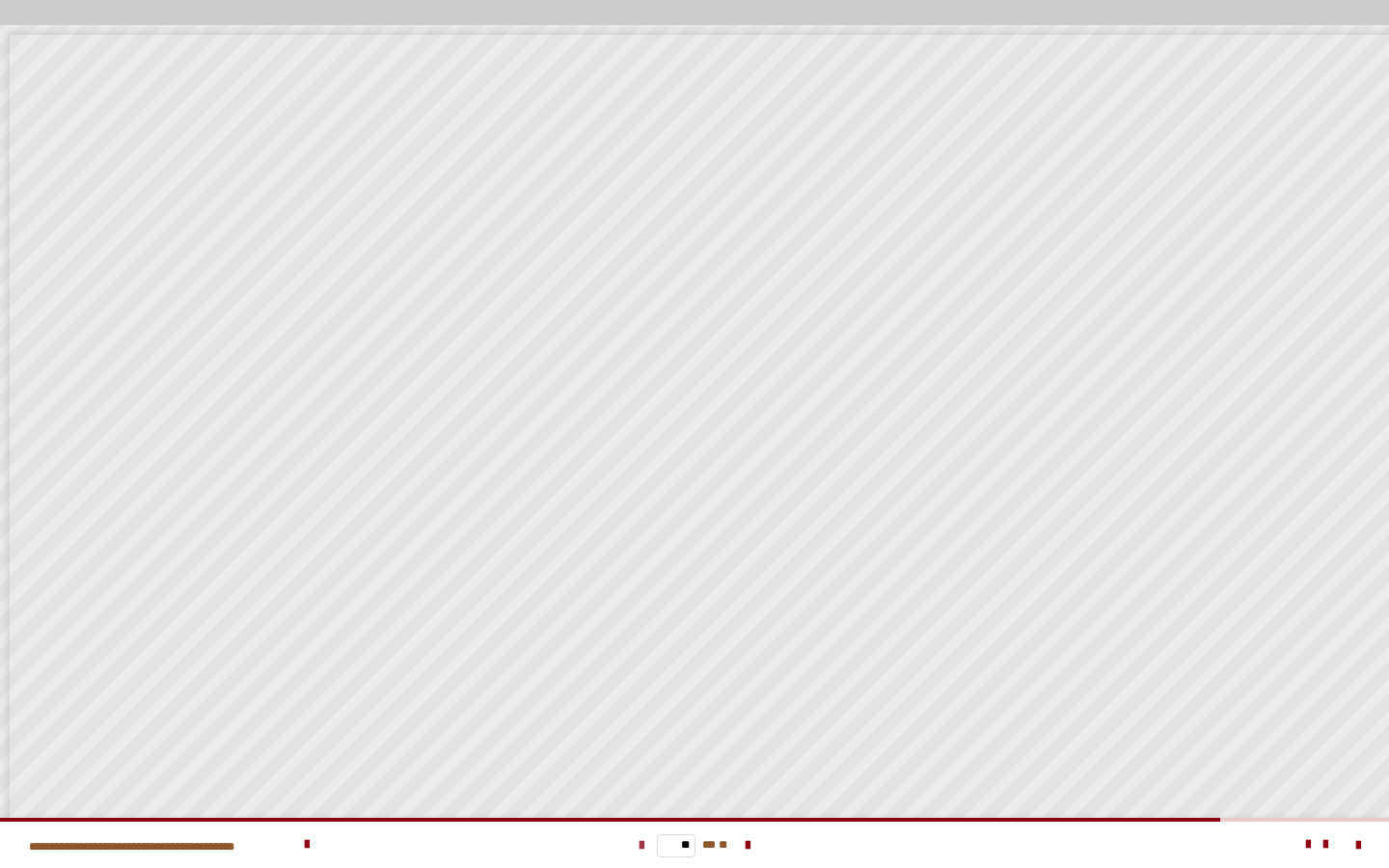 click at bounding box center [641, 846] 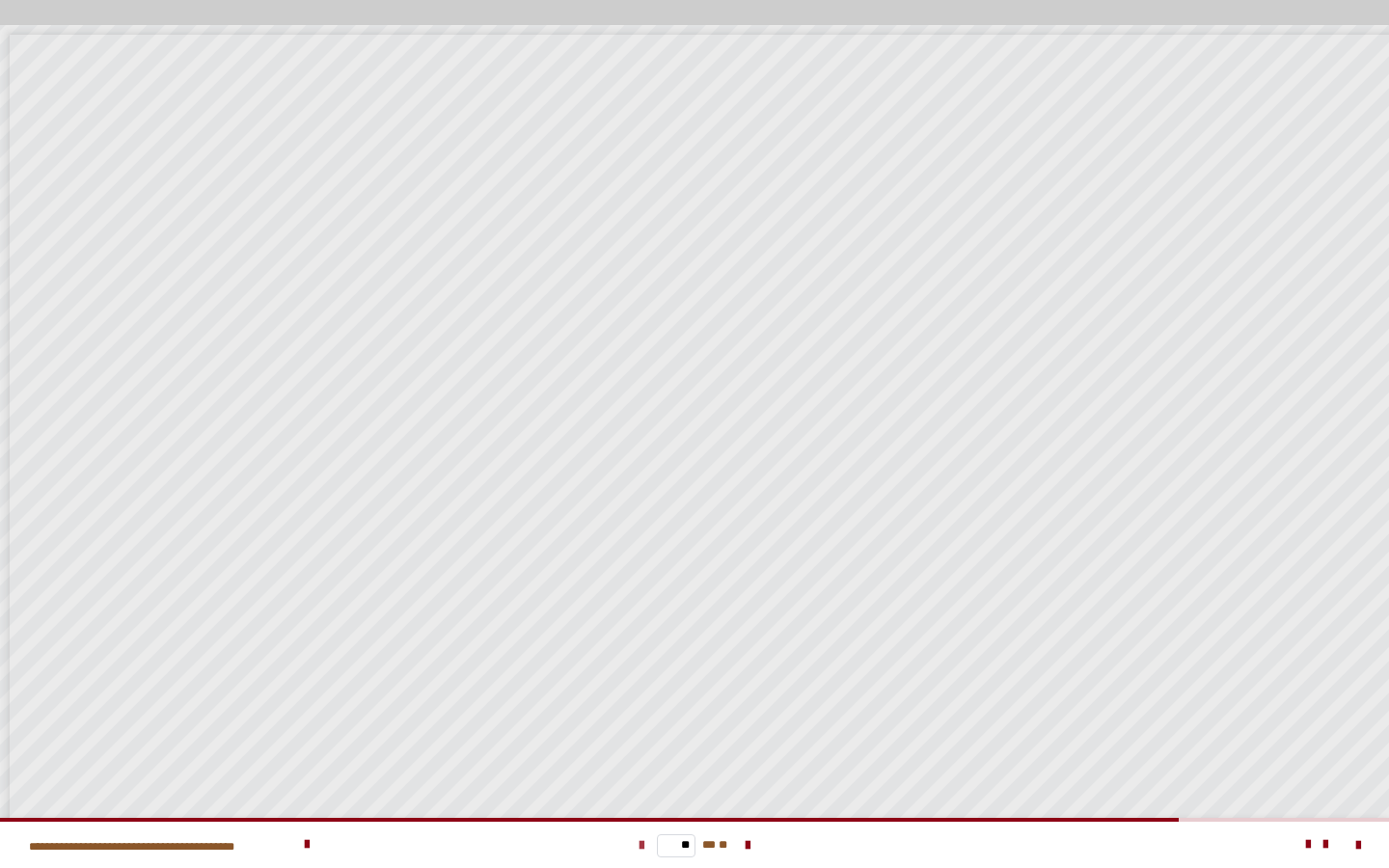 click at bounding box center [641, 846] 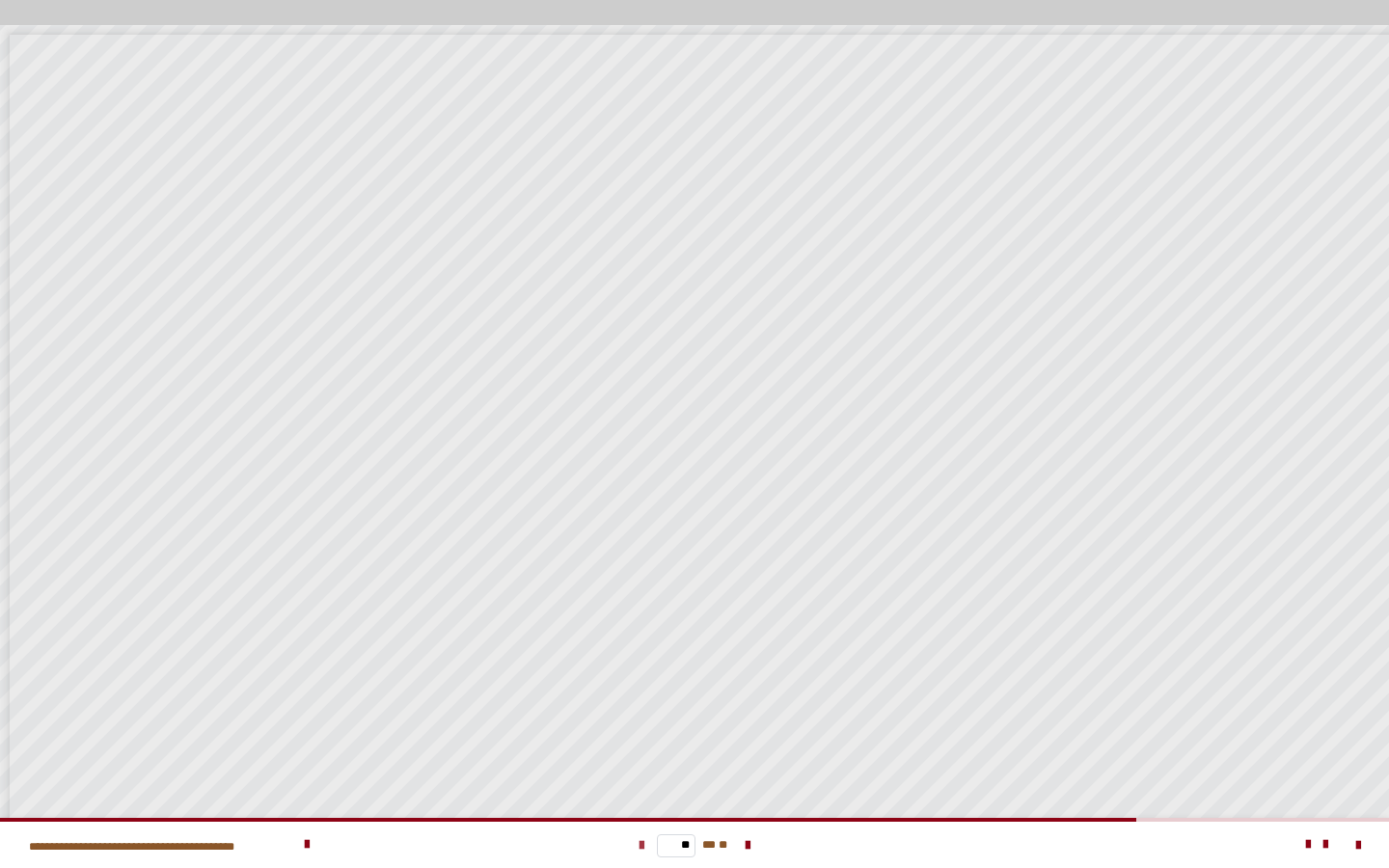 click at bounding box center (641, 846) 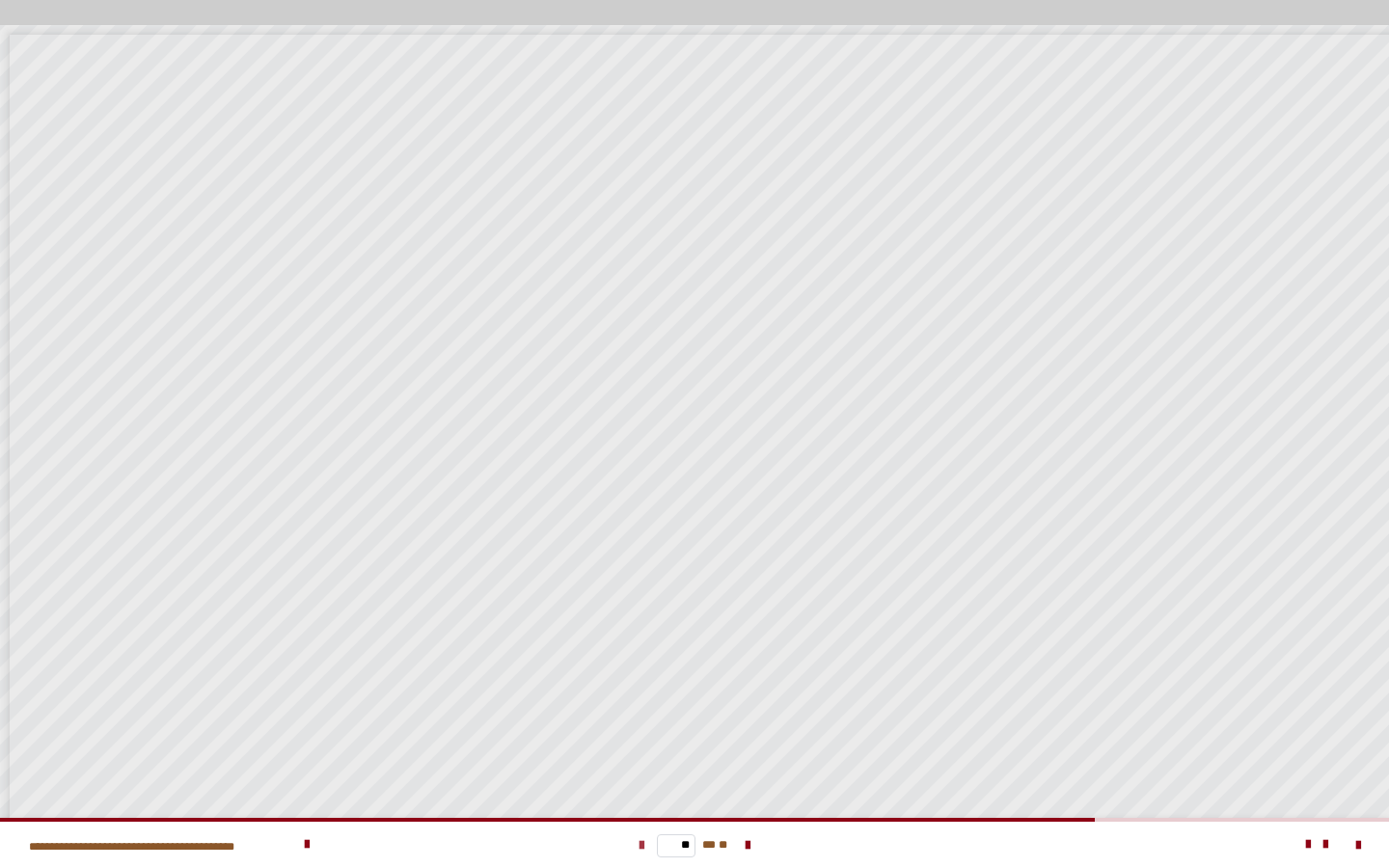 click at bounding box center (641, 846) 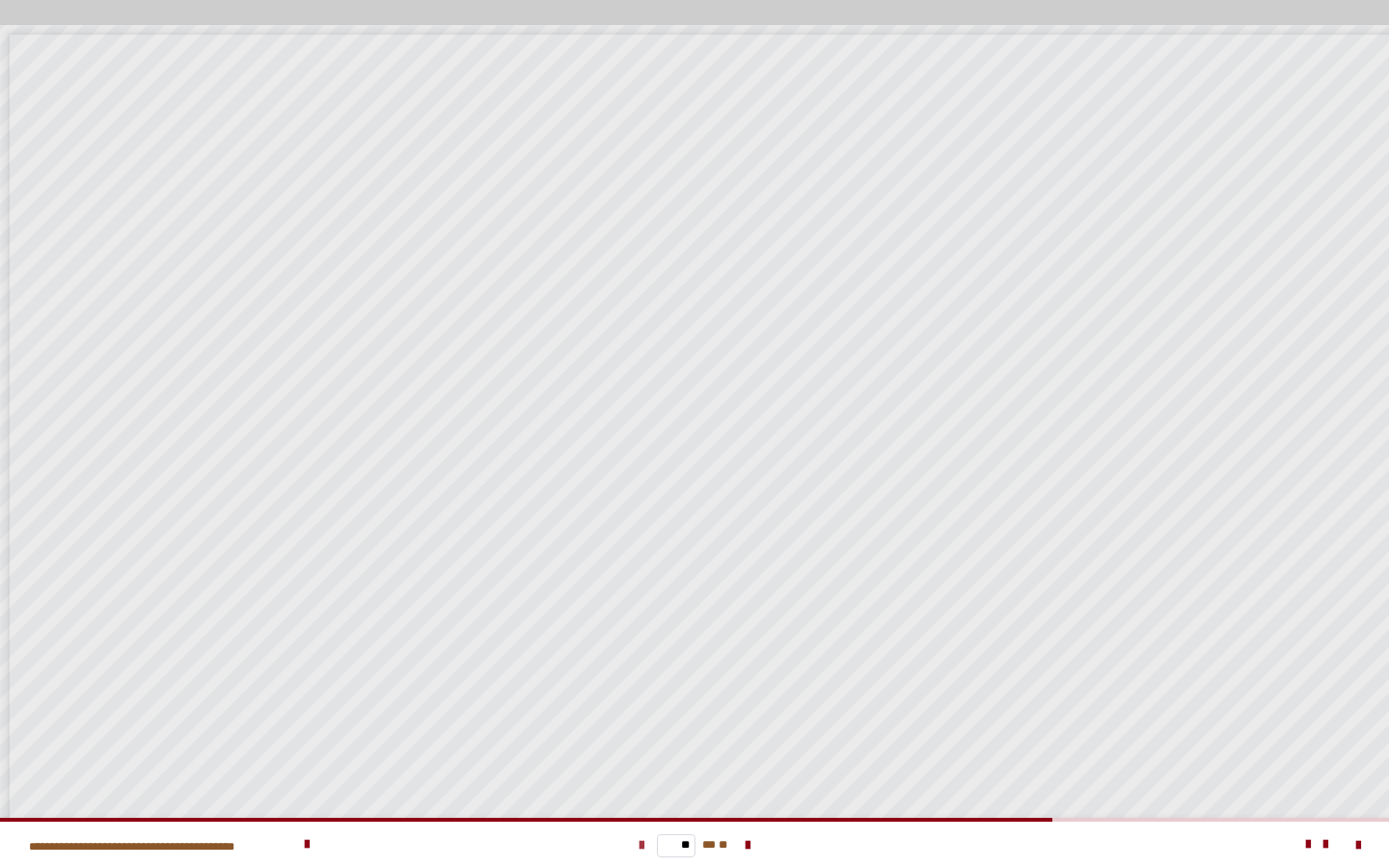 click at bounding box center (641, 846) 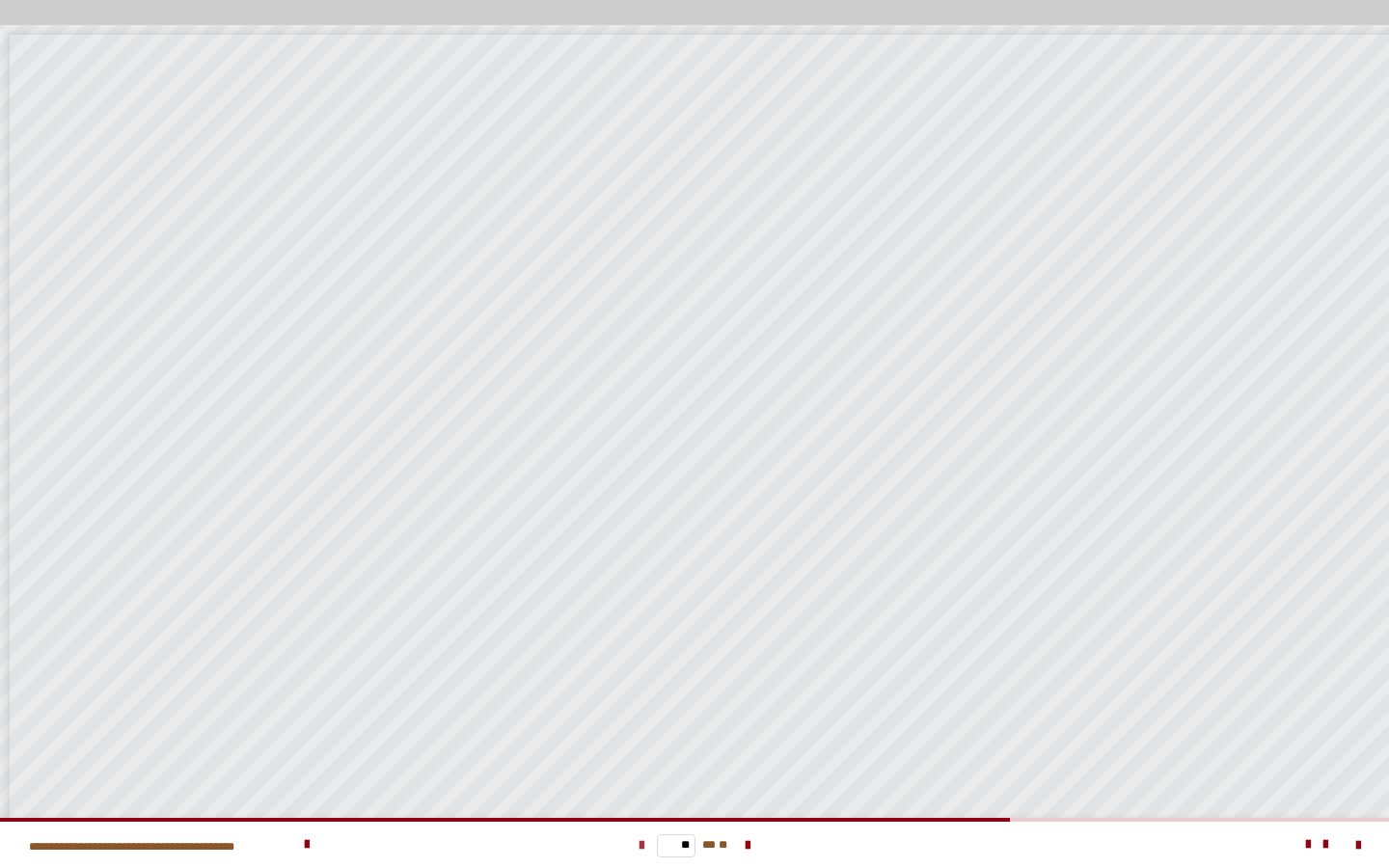 click at bounding box center [641, 846] 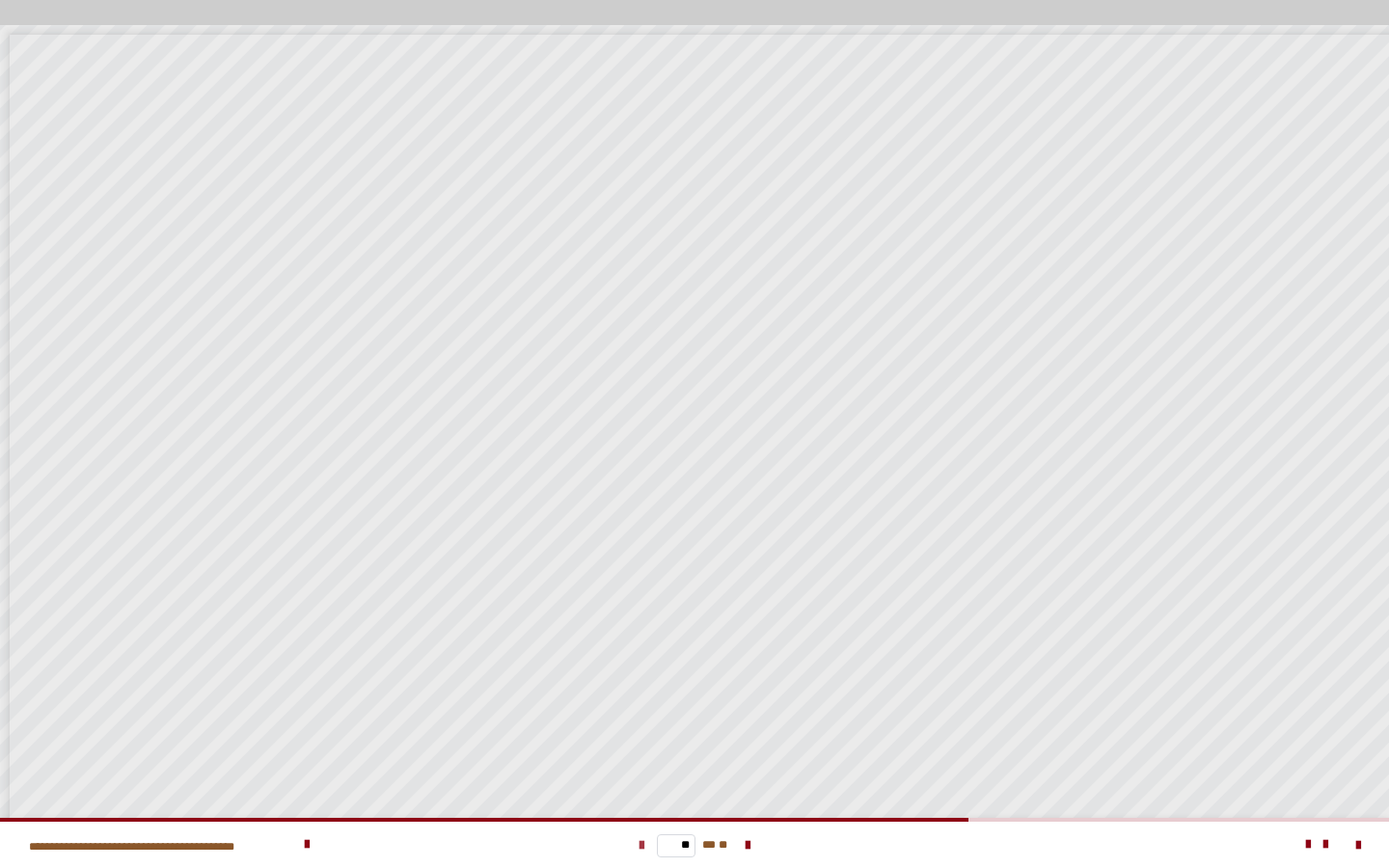 click at bounding box center [641, 846] 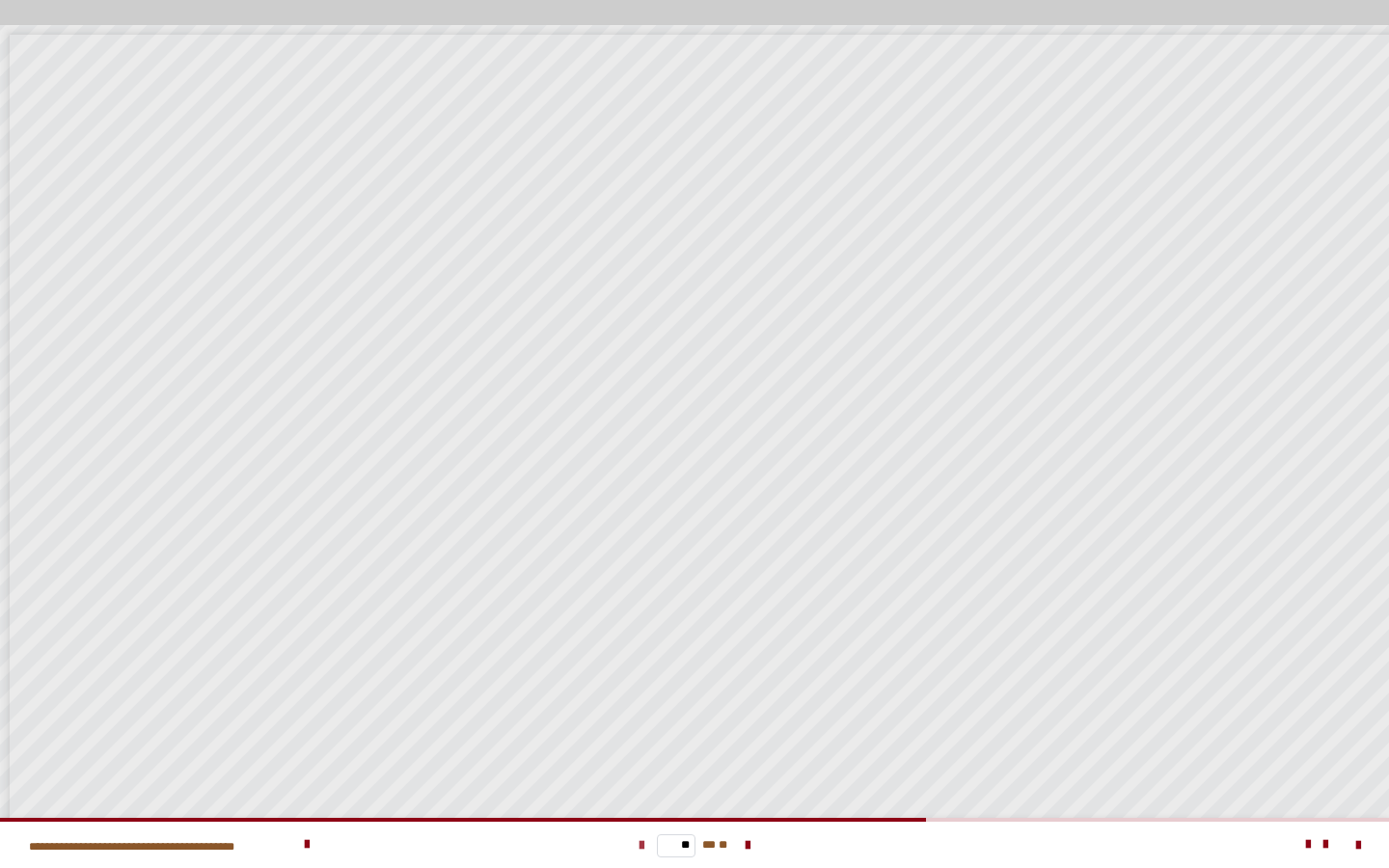 click at bounding box center (641, 846) 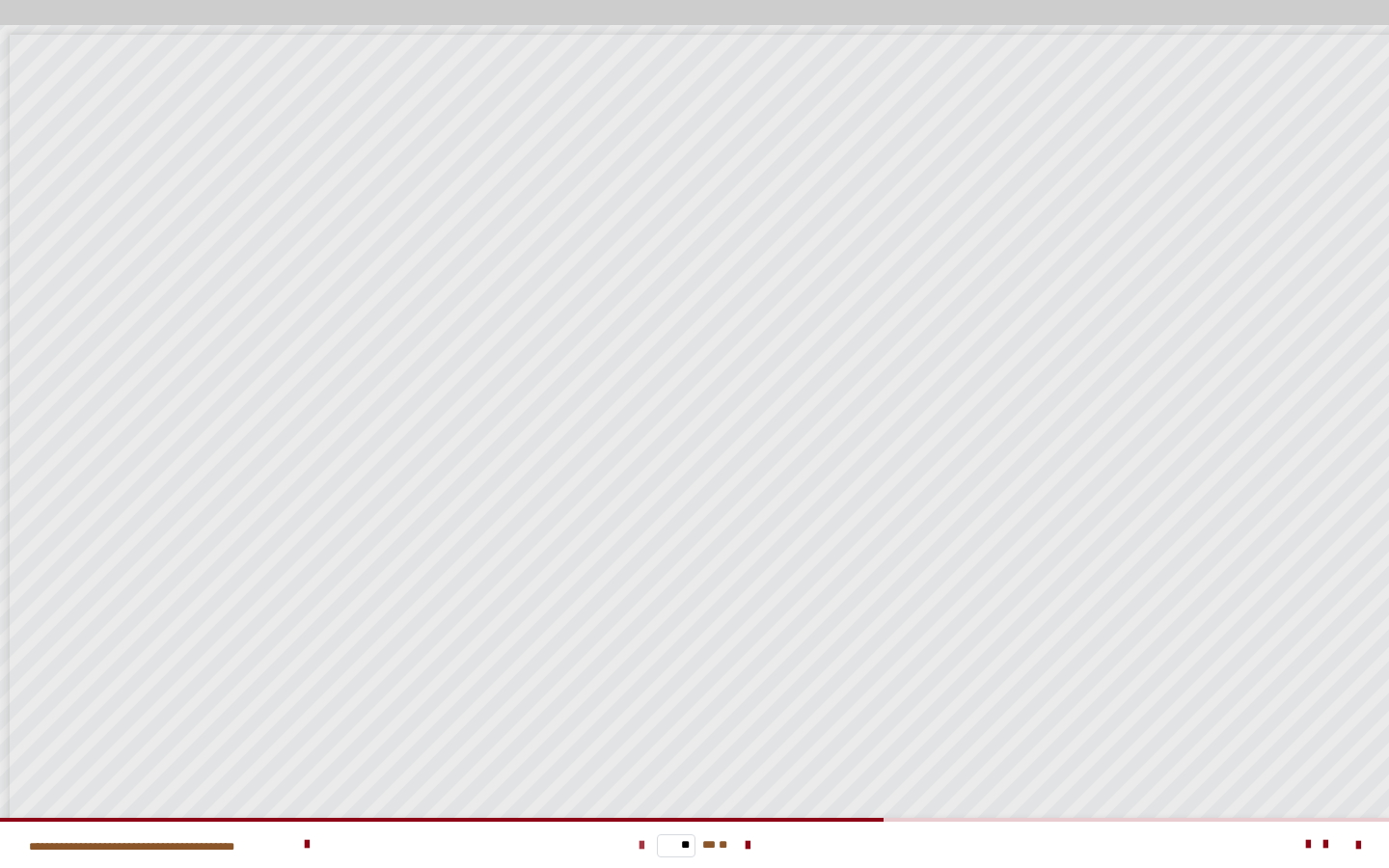 click at bounding box center (641, 846) 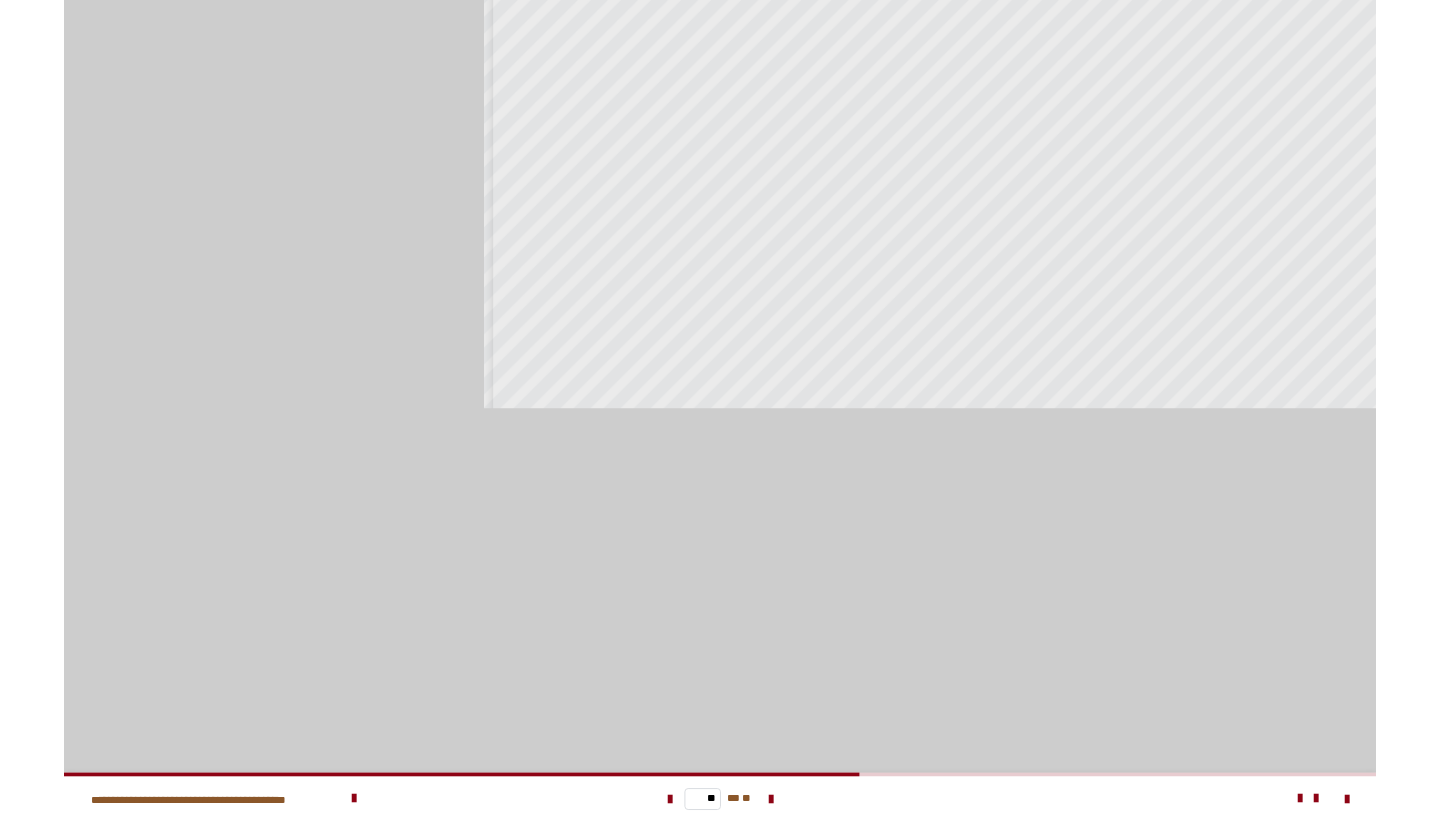 scroll, scrollTop: 3393, scrollLeft: 0, axis: vertical 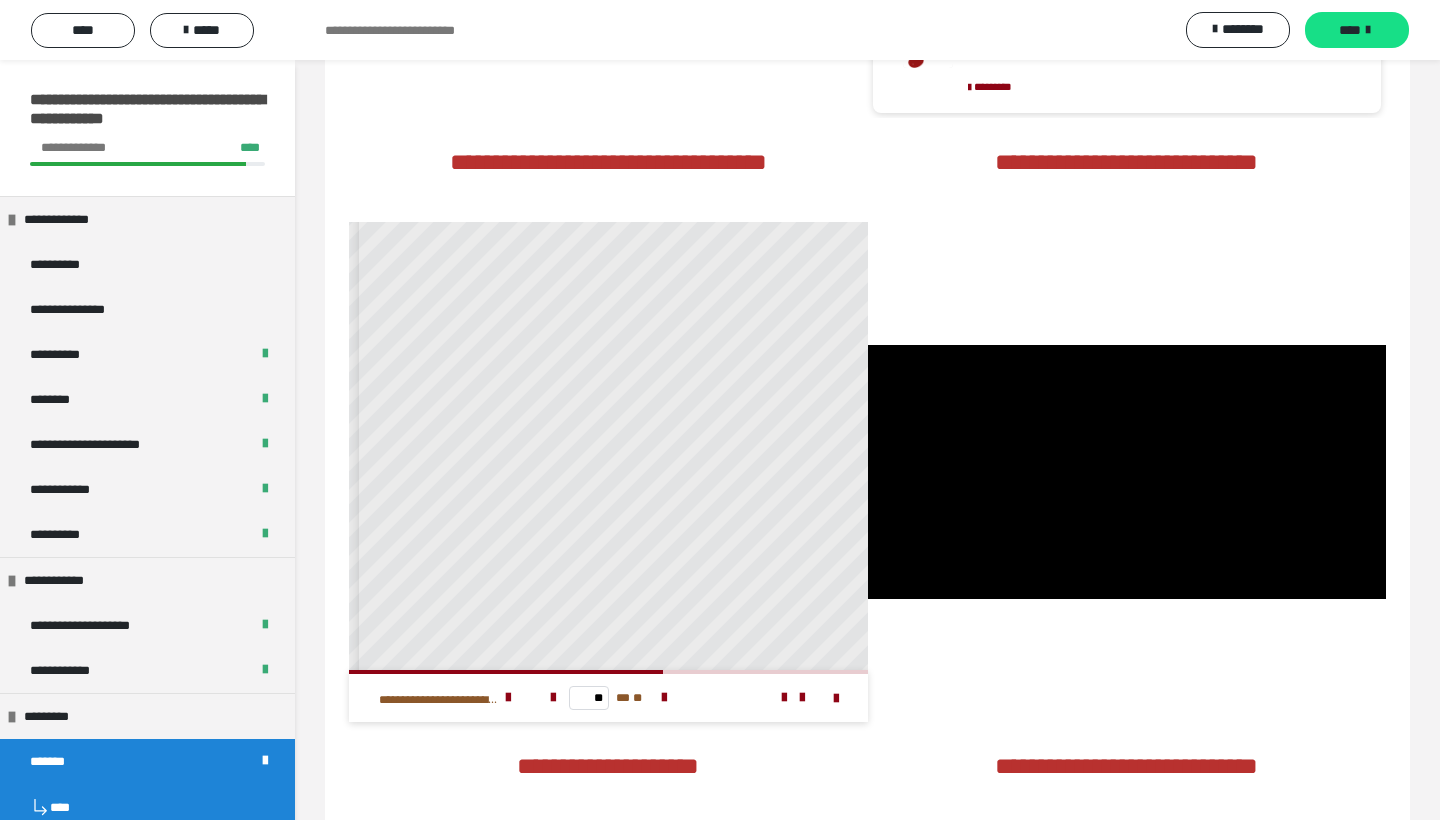 click on "**********" at bounding box center (608, 162) 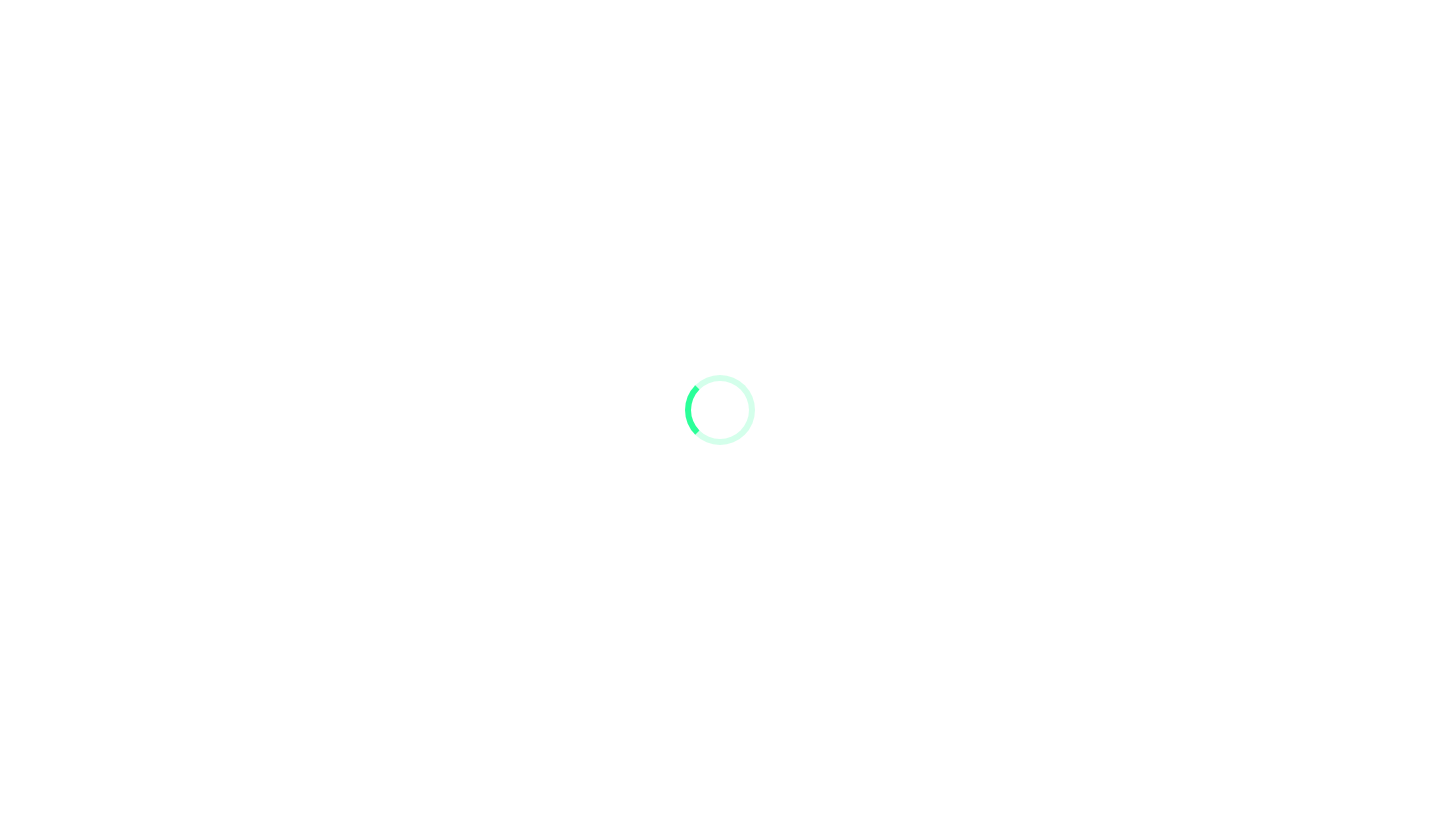 scroll, scrollTop: 0, scrollLeft: 0, axis: both 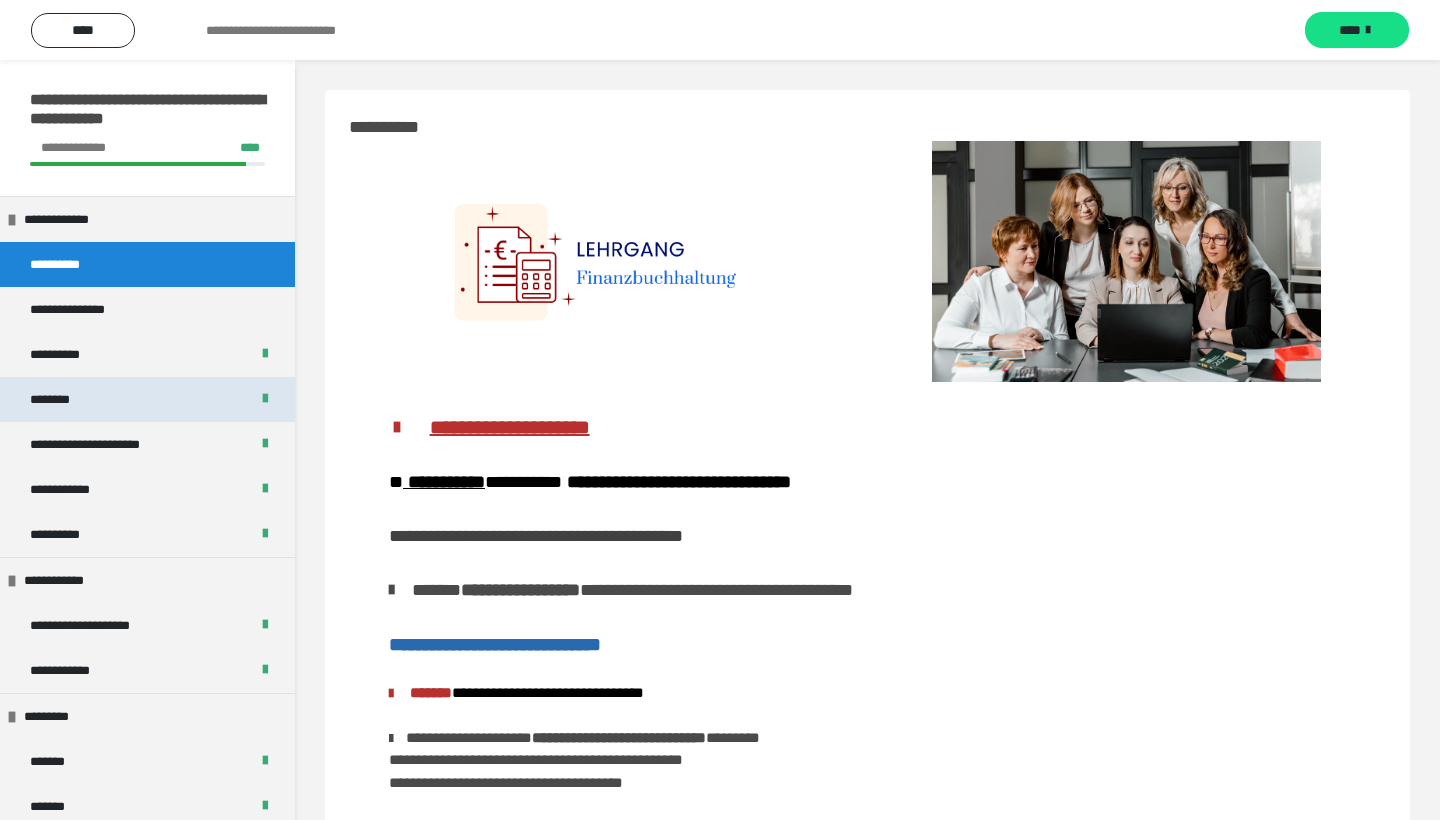 click on "********" at bounding box center (59, 399) 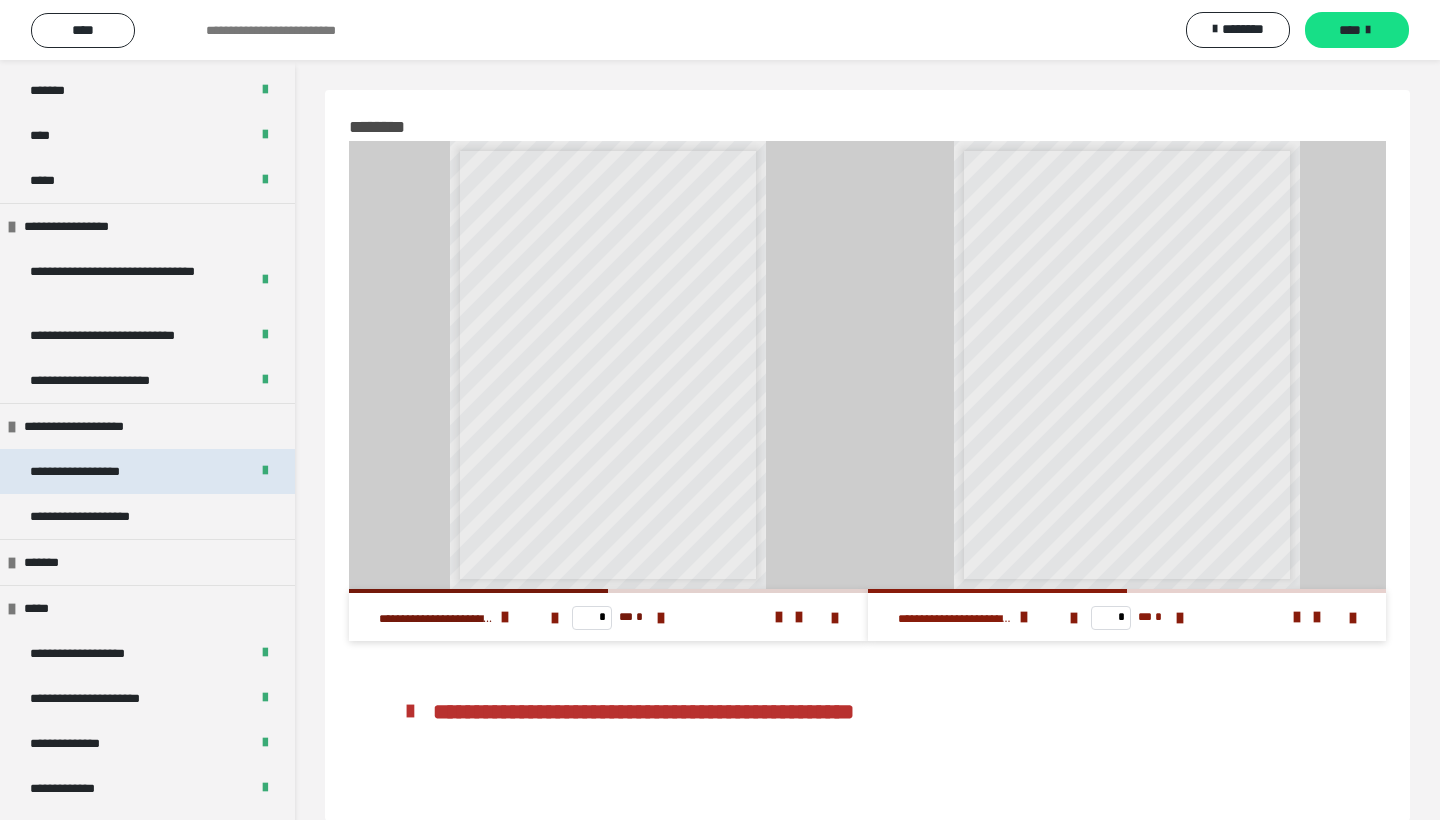 scroll, scrollTop: 1772, scrollLeft: 0, axis: vertical 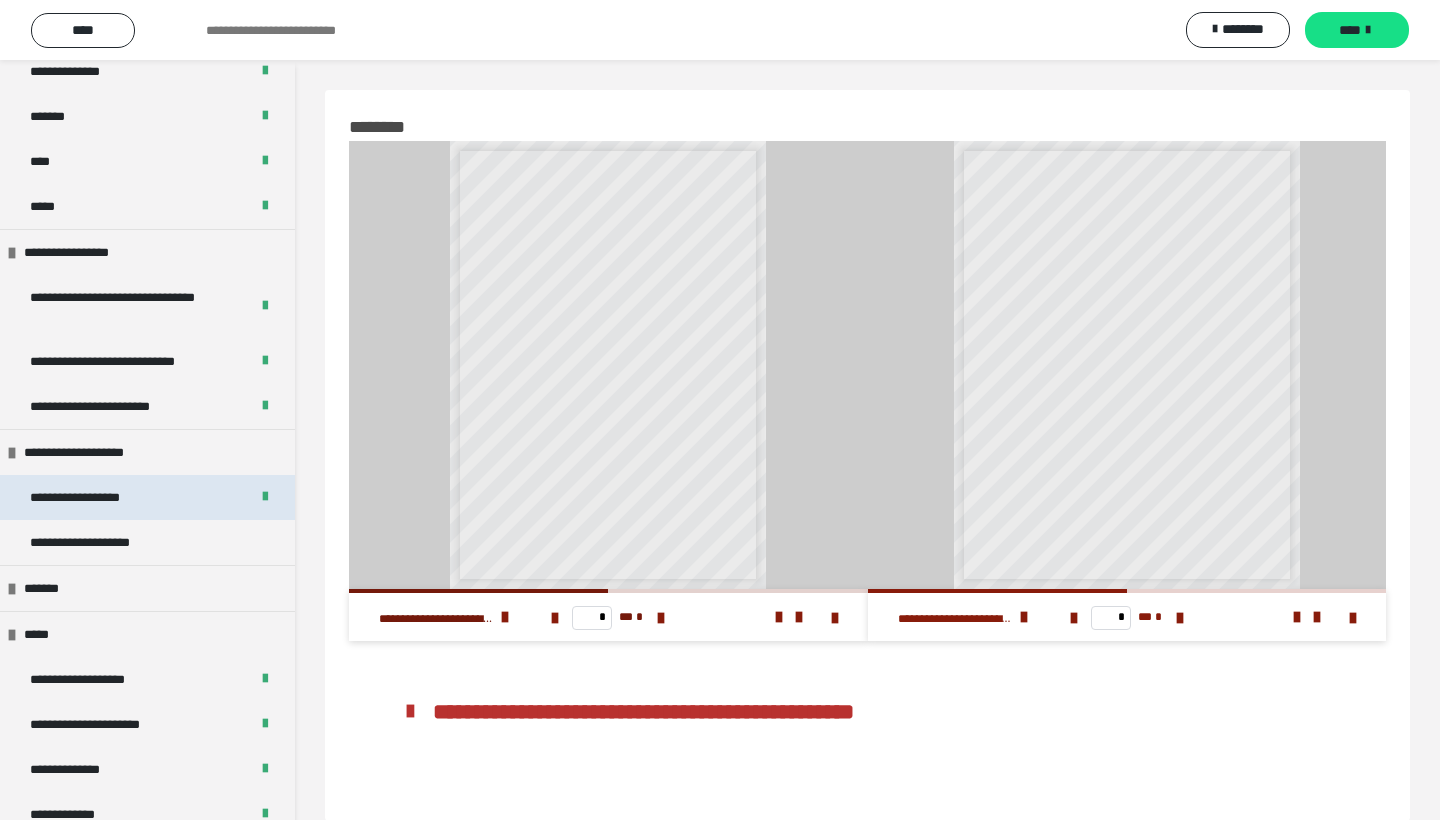 click on "**********" at bounding box center (98, 497) 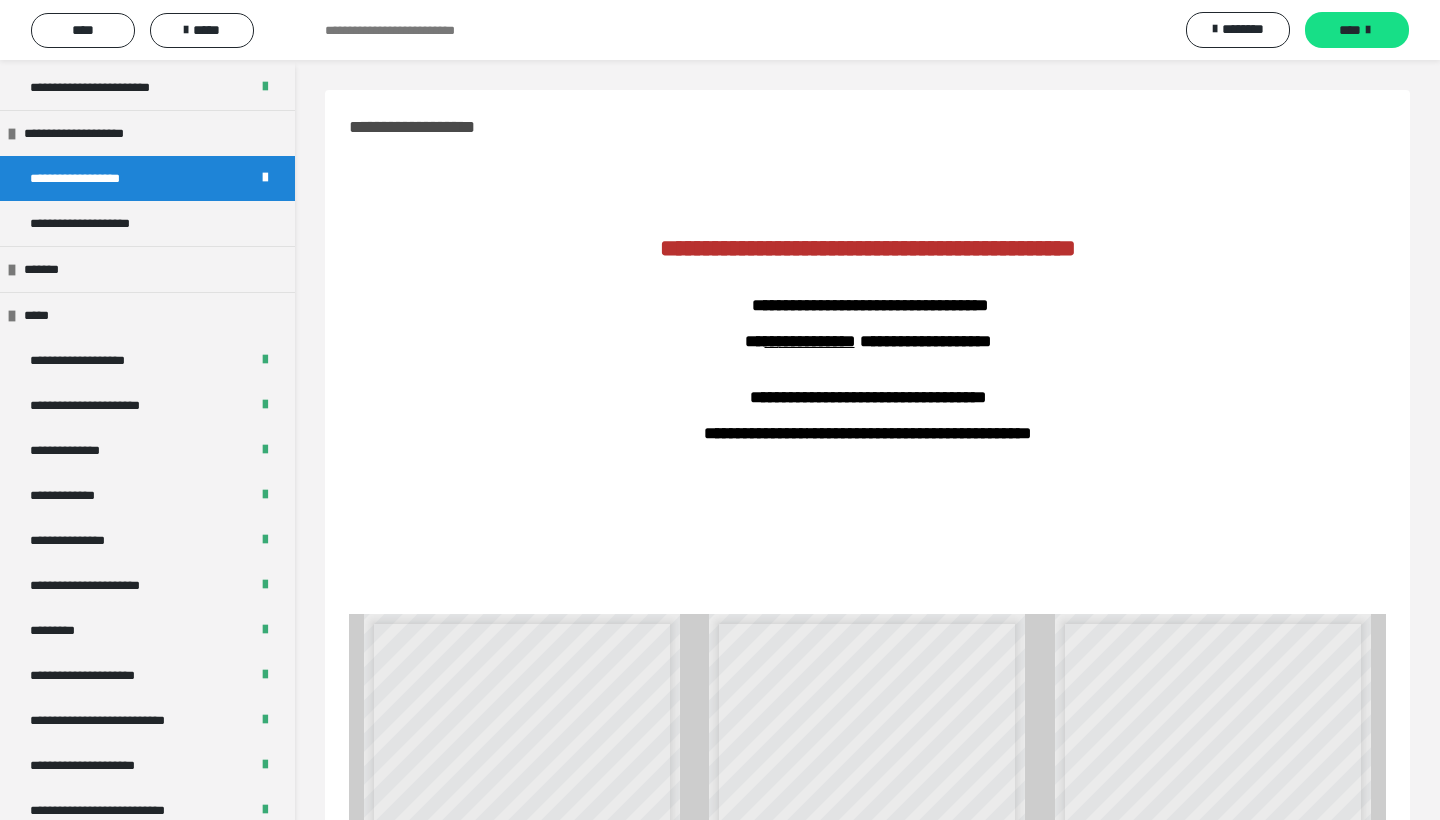 scroll, scrollTop: 2169, scrollLeft: 0, axis: vertical 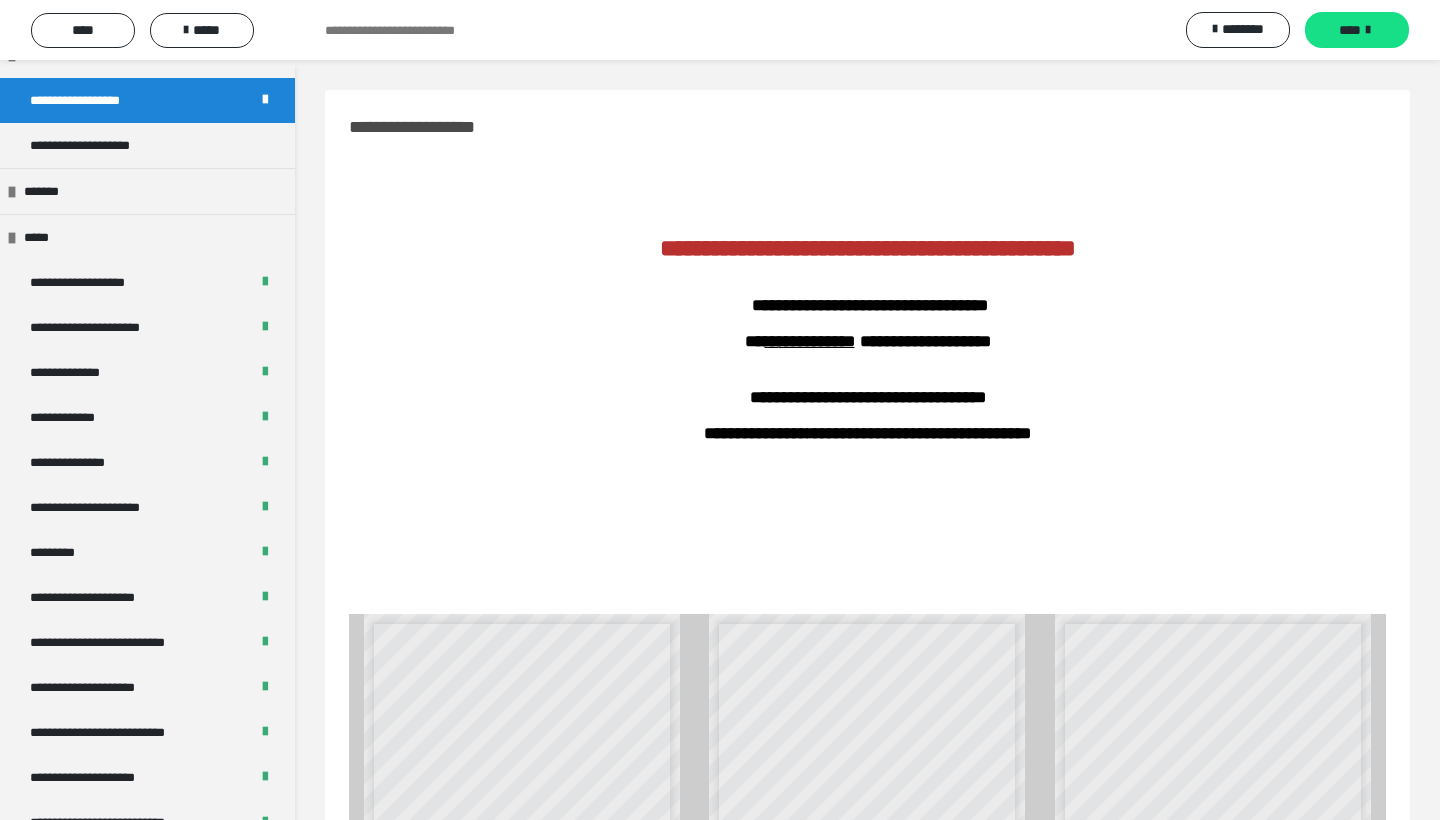click on "**********" at bounding box center [868, 339] 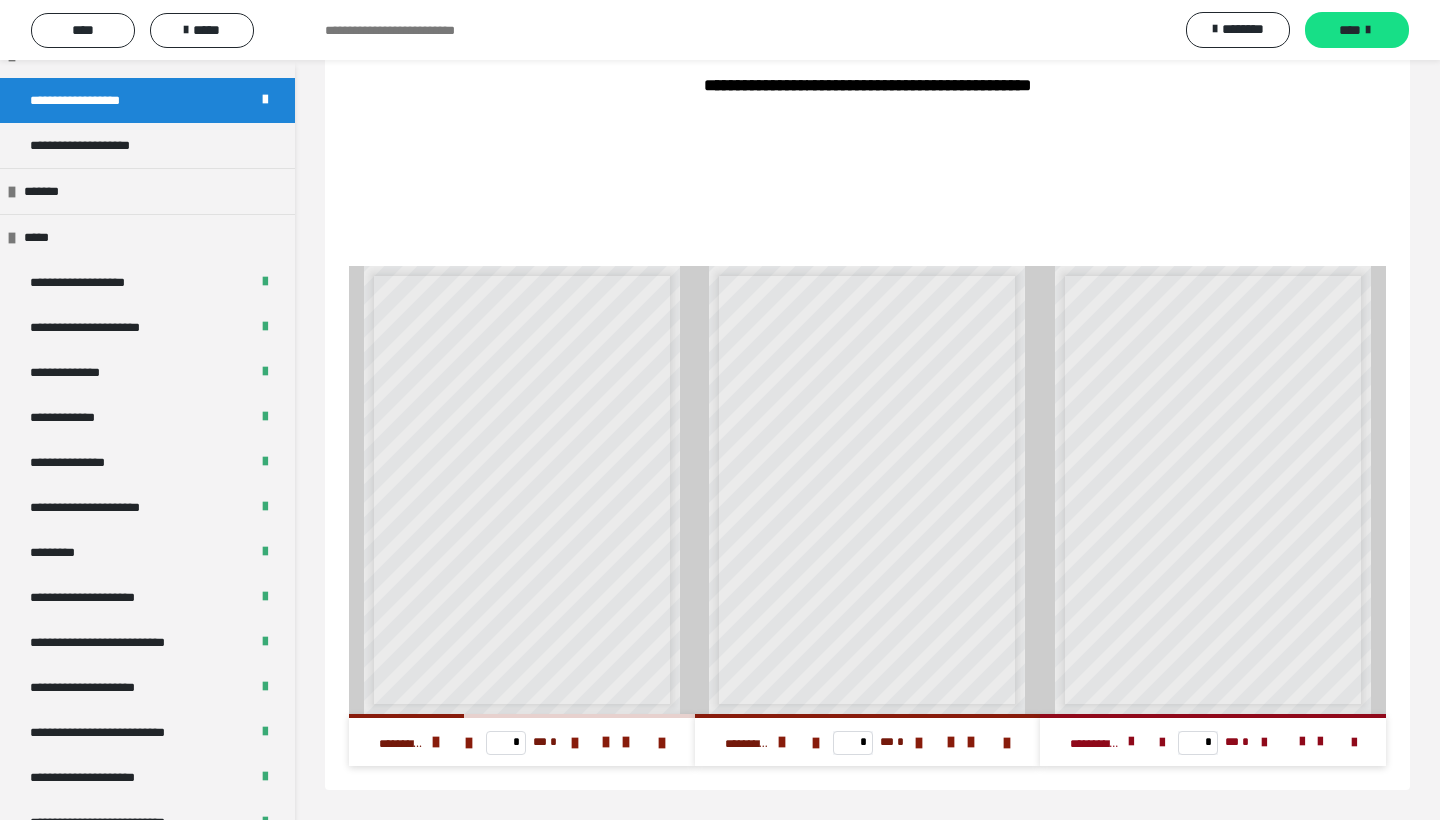 scroll, scrollTop: 348, scrollLeft: 0, axis: vertical 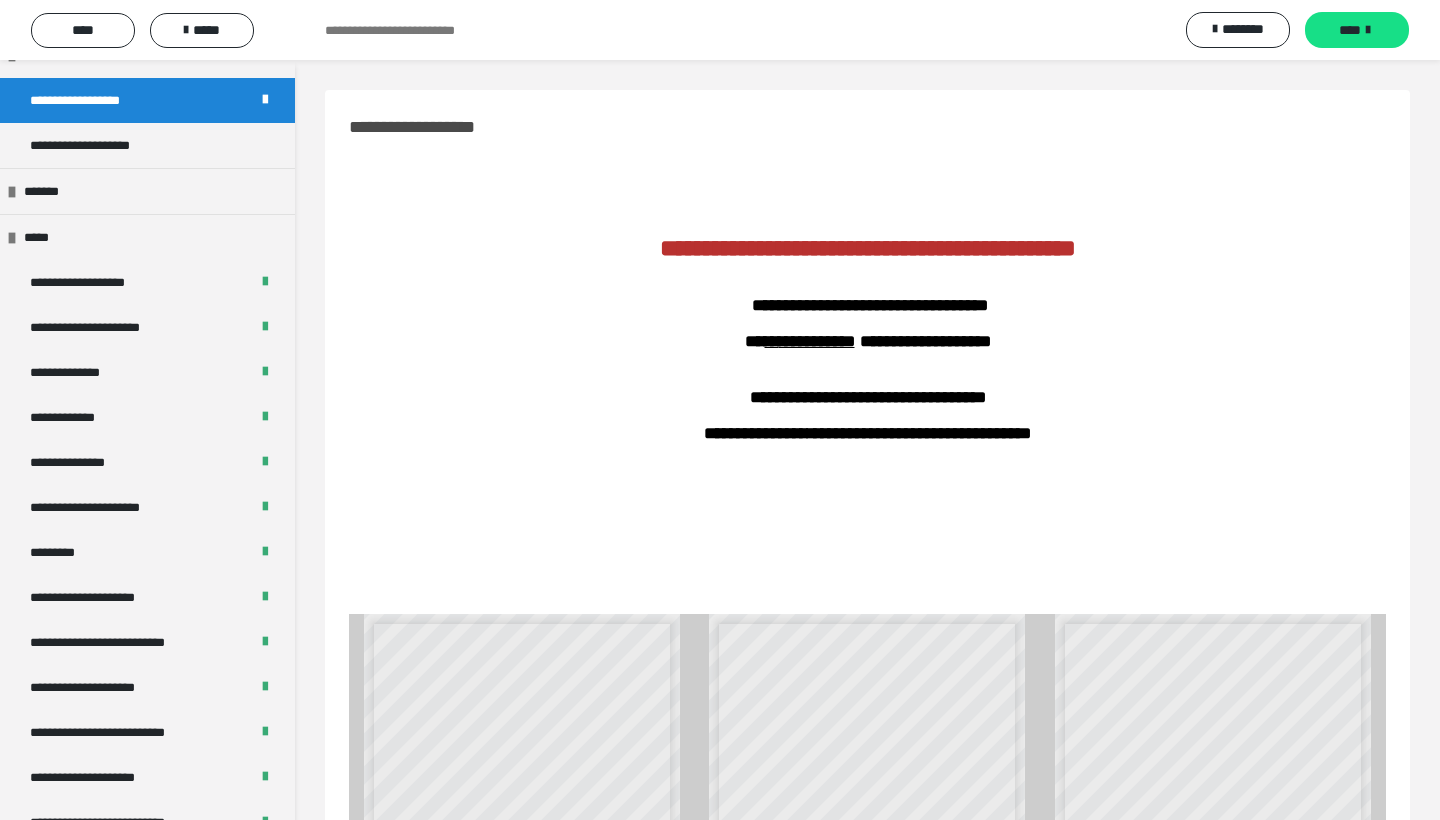 click on "**********" at bounding box center [867, 377] 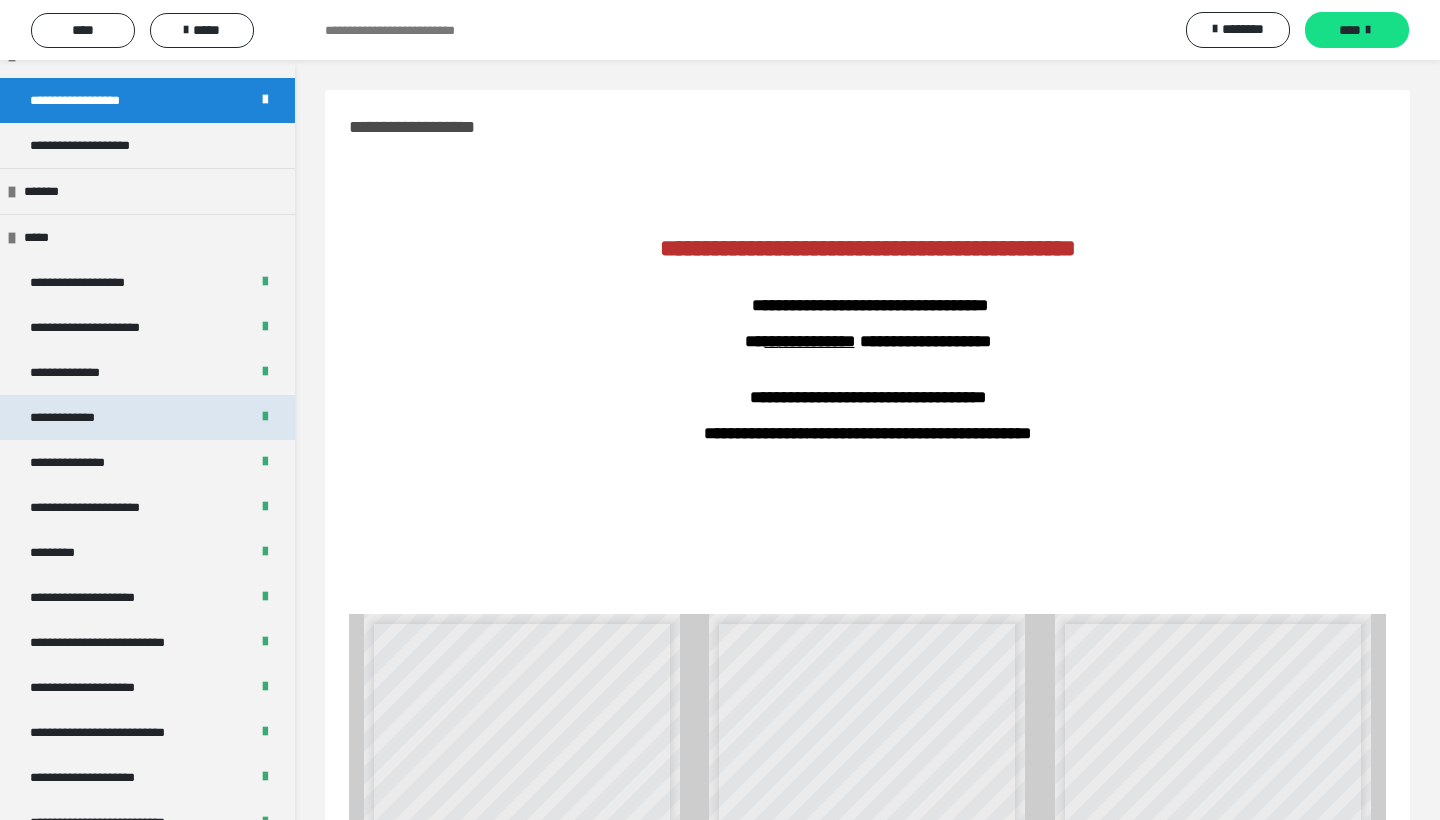 click on "**********" at bounding box center [78, 417] 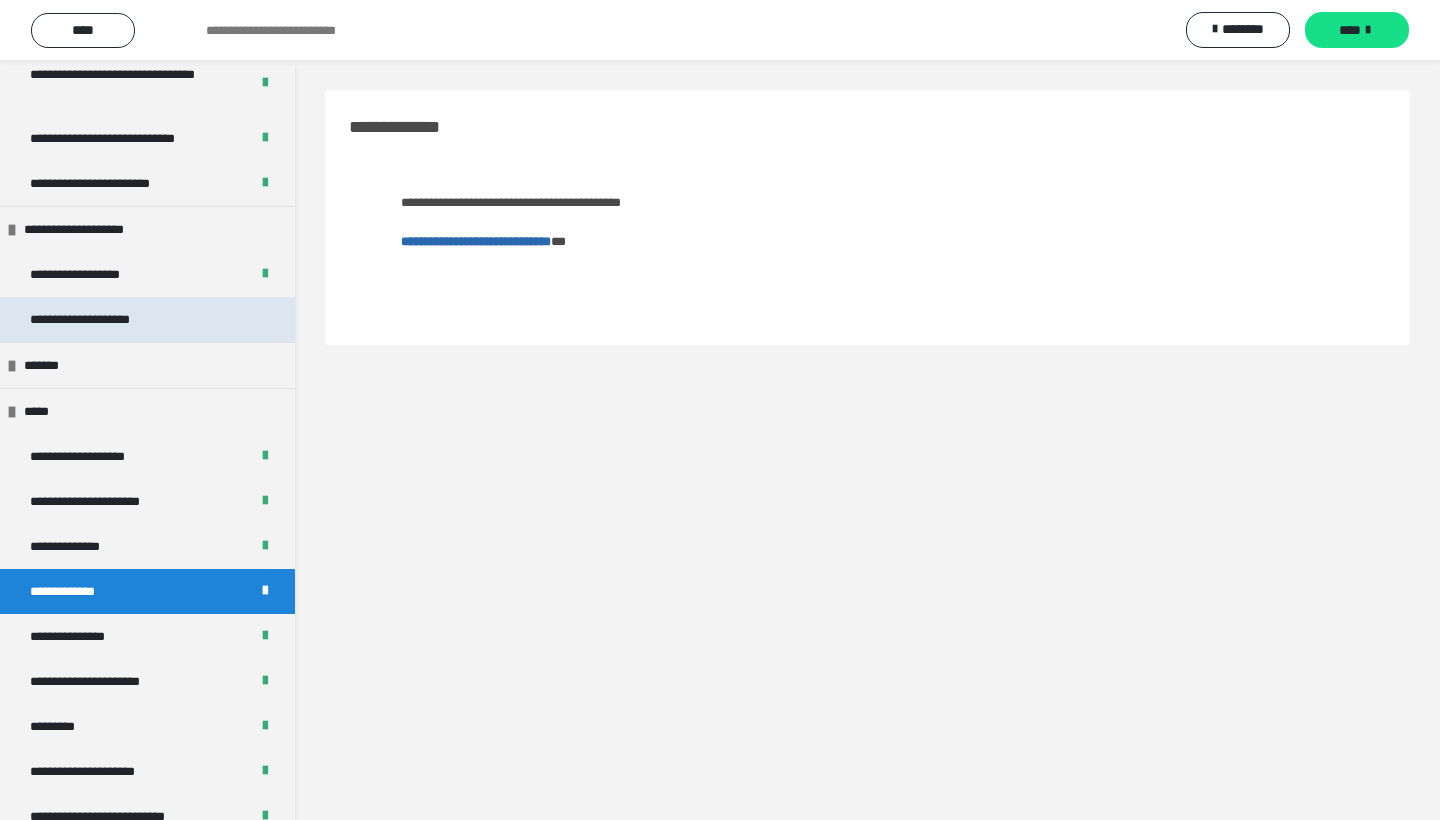 scroll, scrollTop: 1991, scrollLeft: 0, axis: vertical 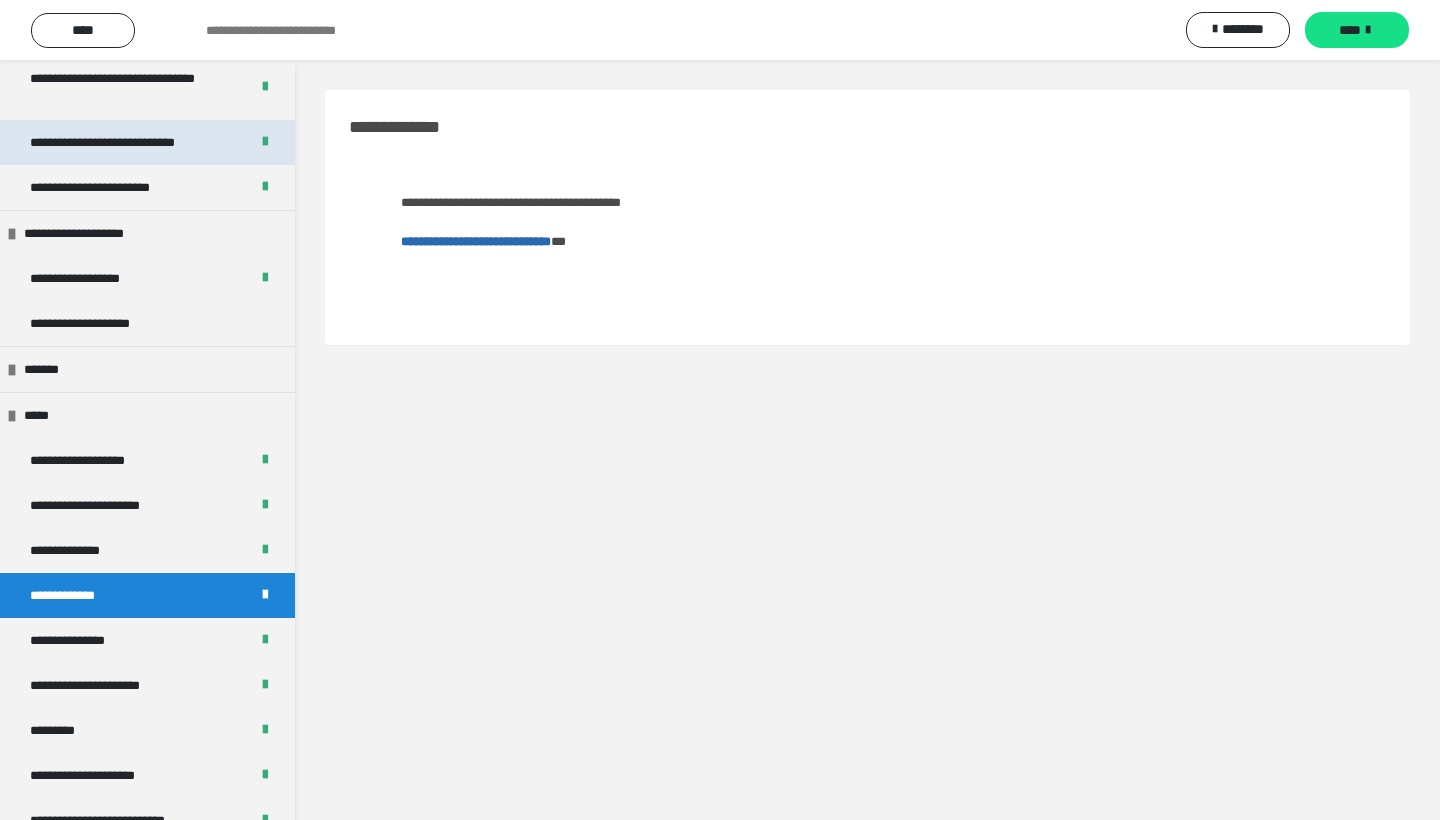 click on "**********" at bounding box center (131, 142) 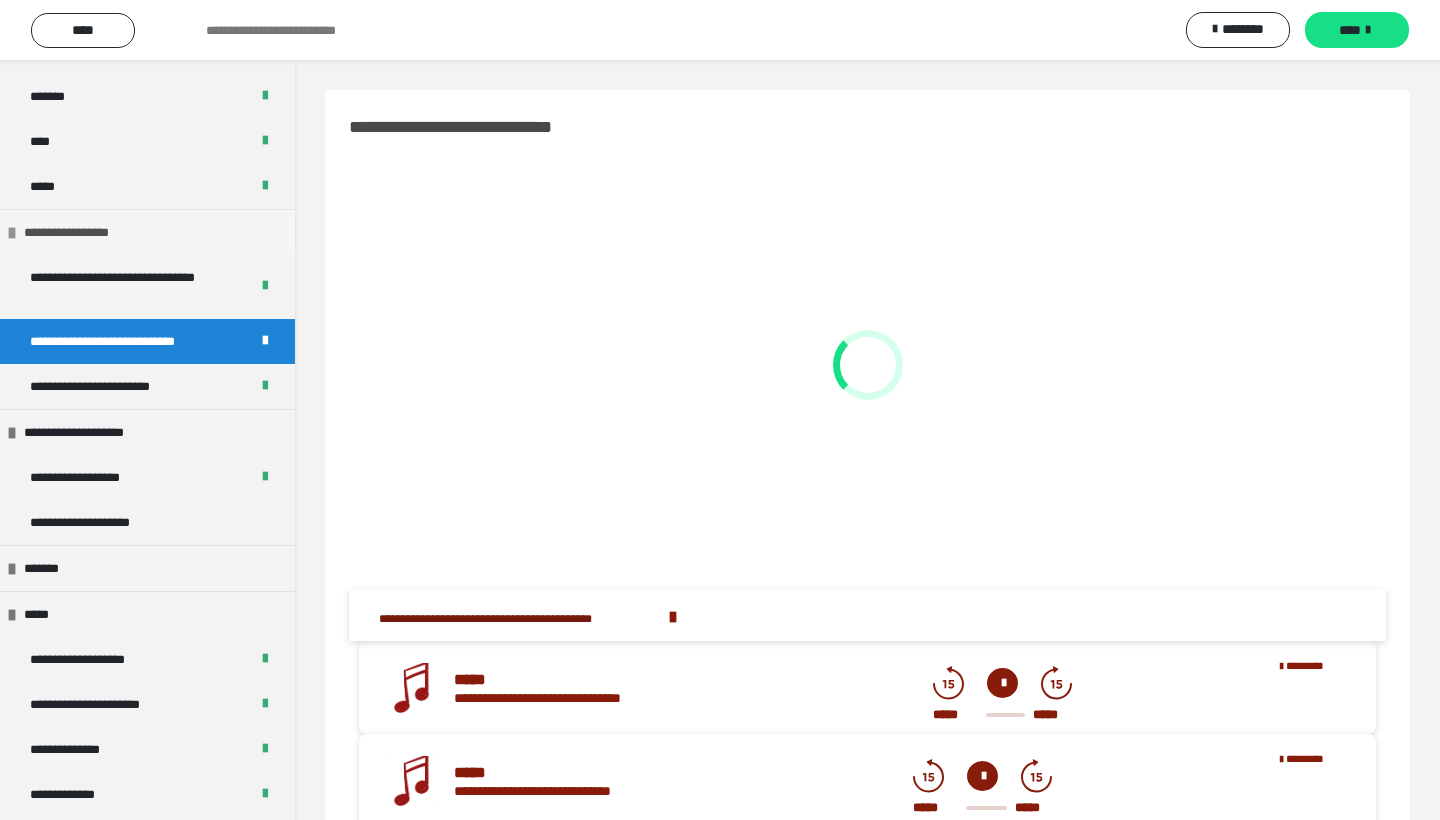 scroll, scrollTop: 1771, scrollLeft: 0, axis: vertical 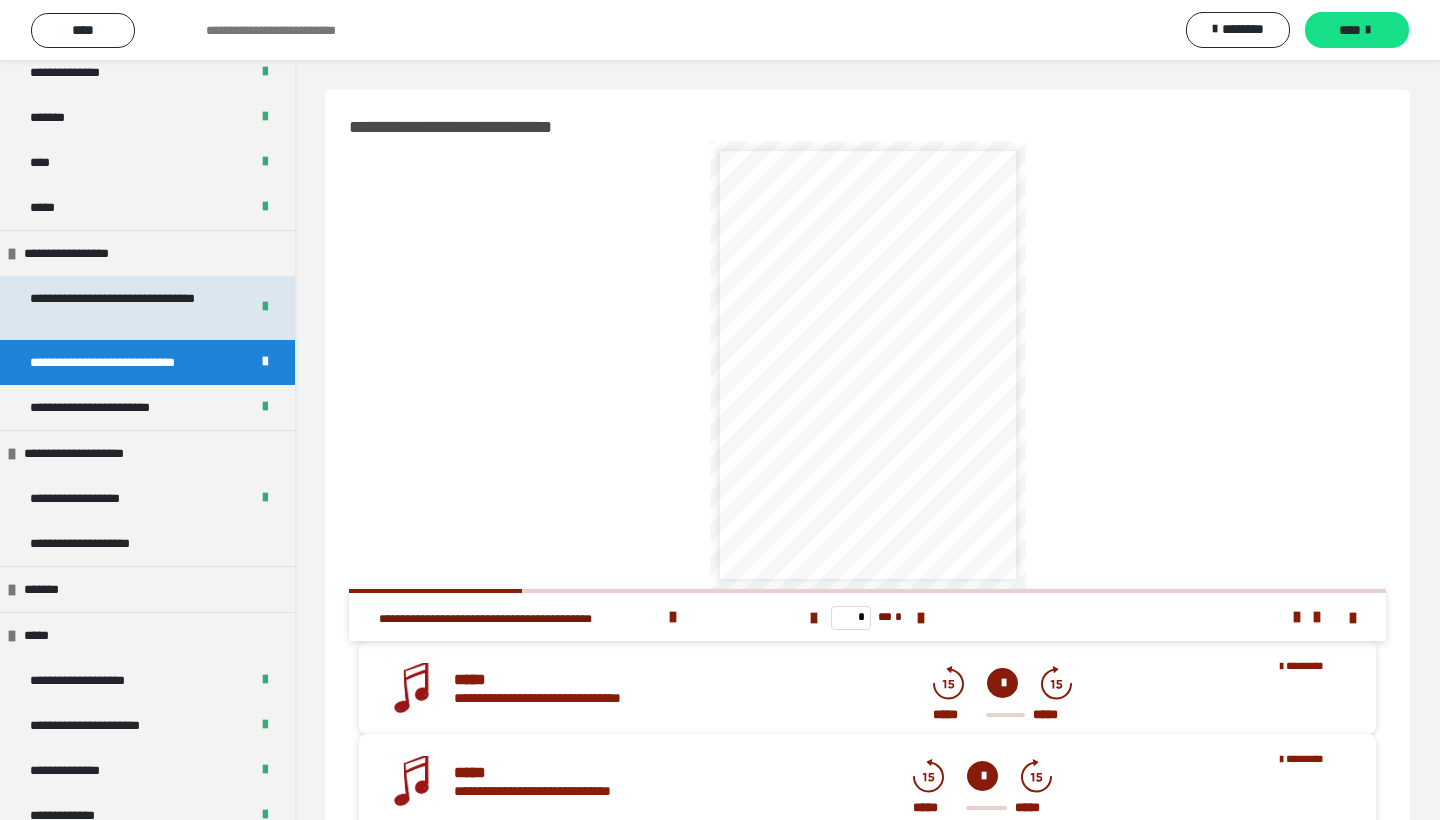 click on "**********" at bounding box center (131, 308) 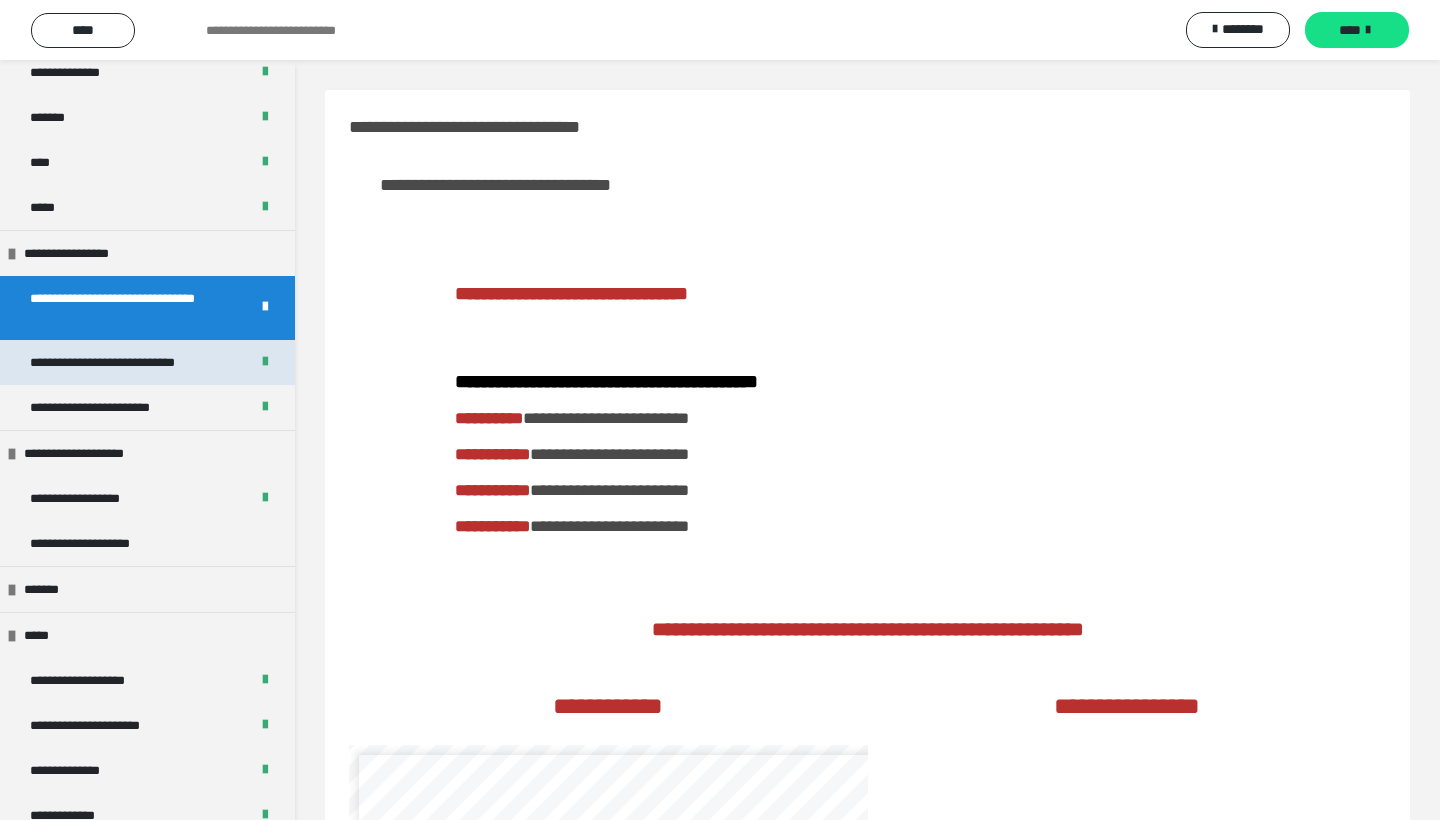 click on "**********" at bounding box center [131, 362] 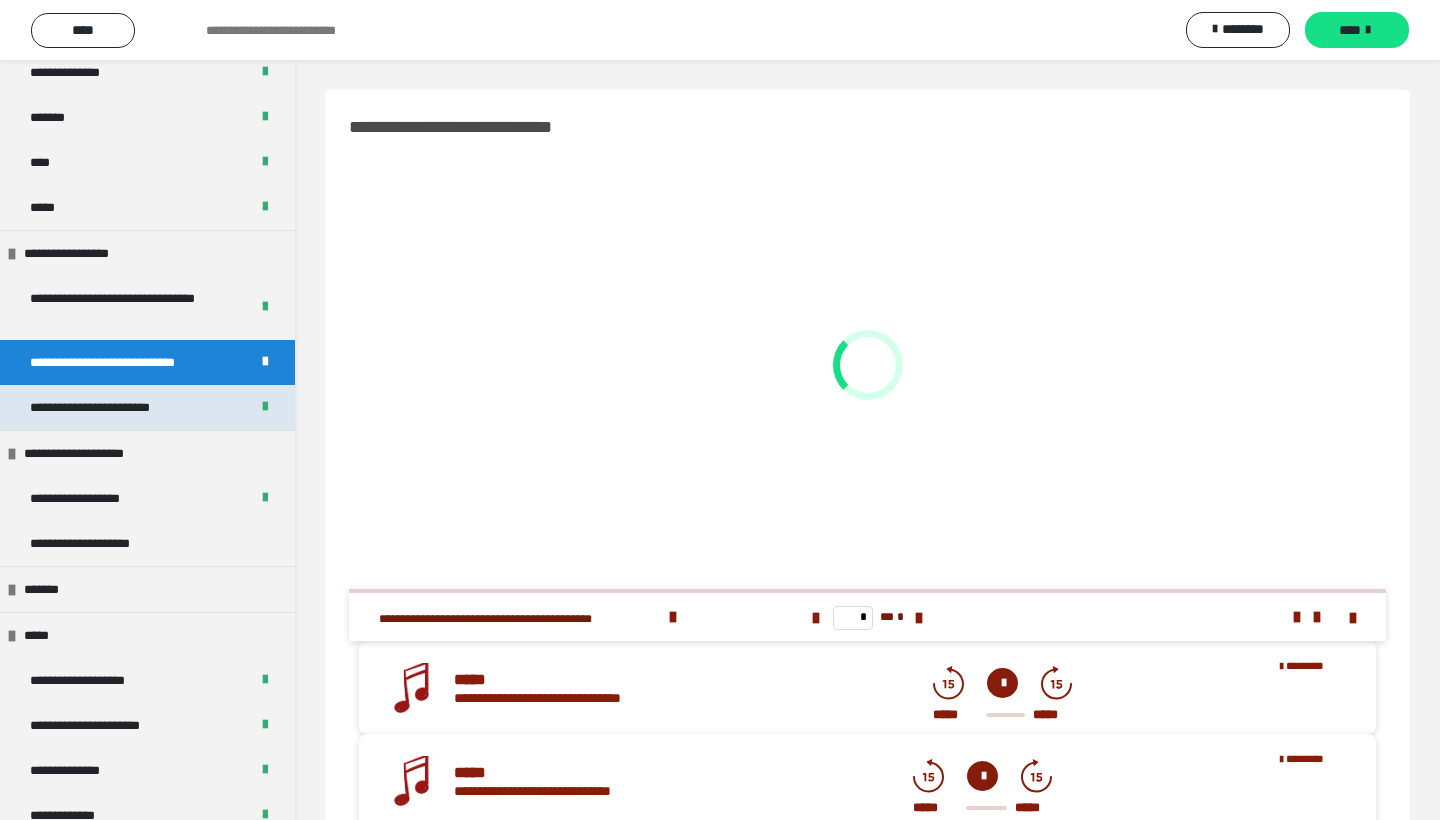 click on "**********" at bounding box center (117, 407) 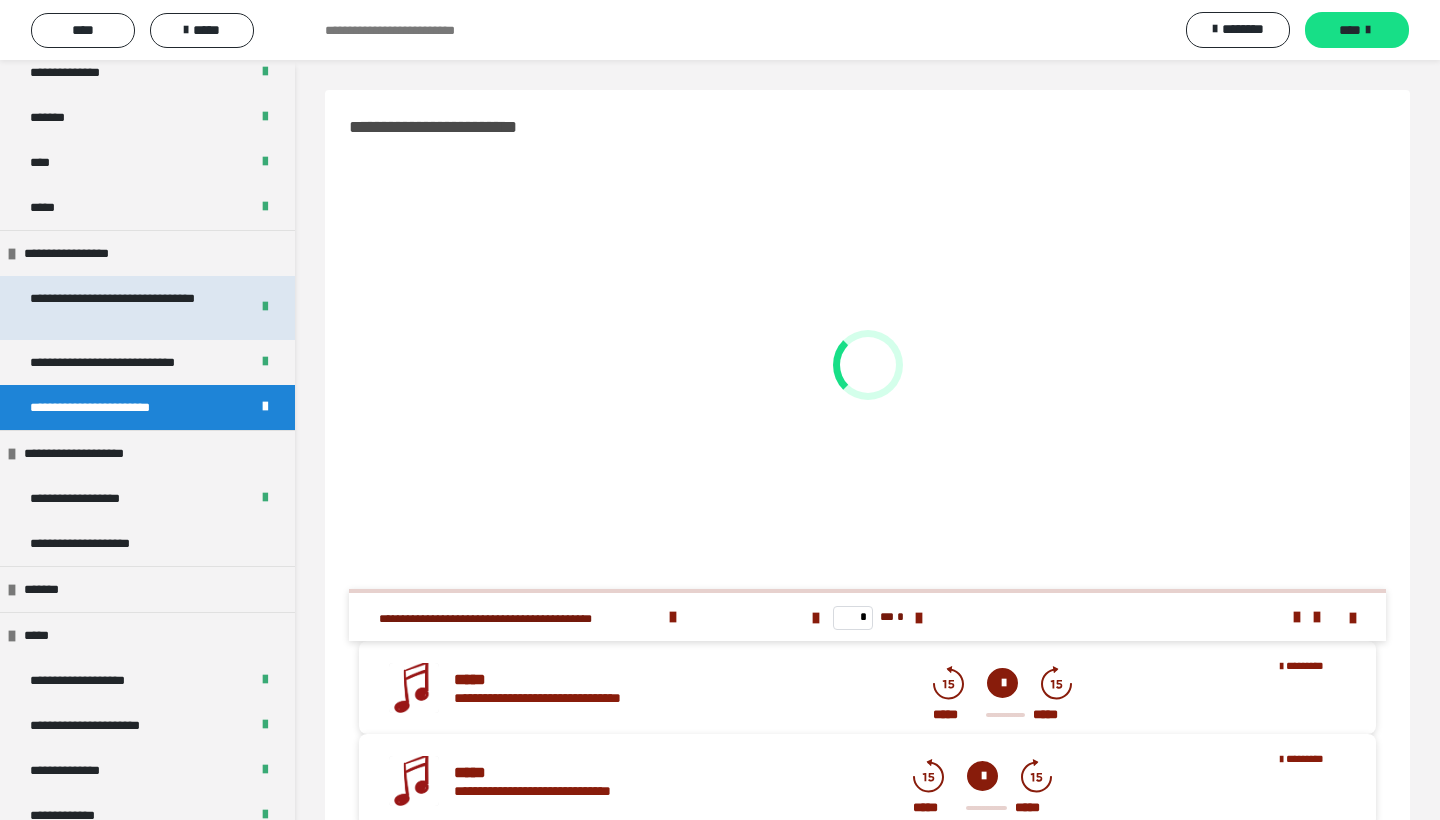 click on "**********" at bounding box center [131, 308] 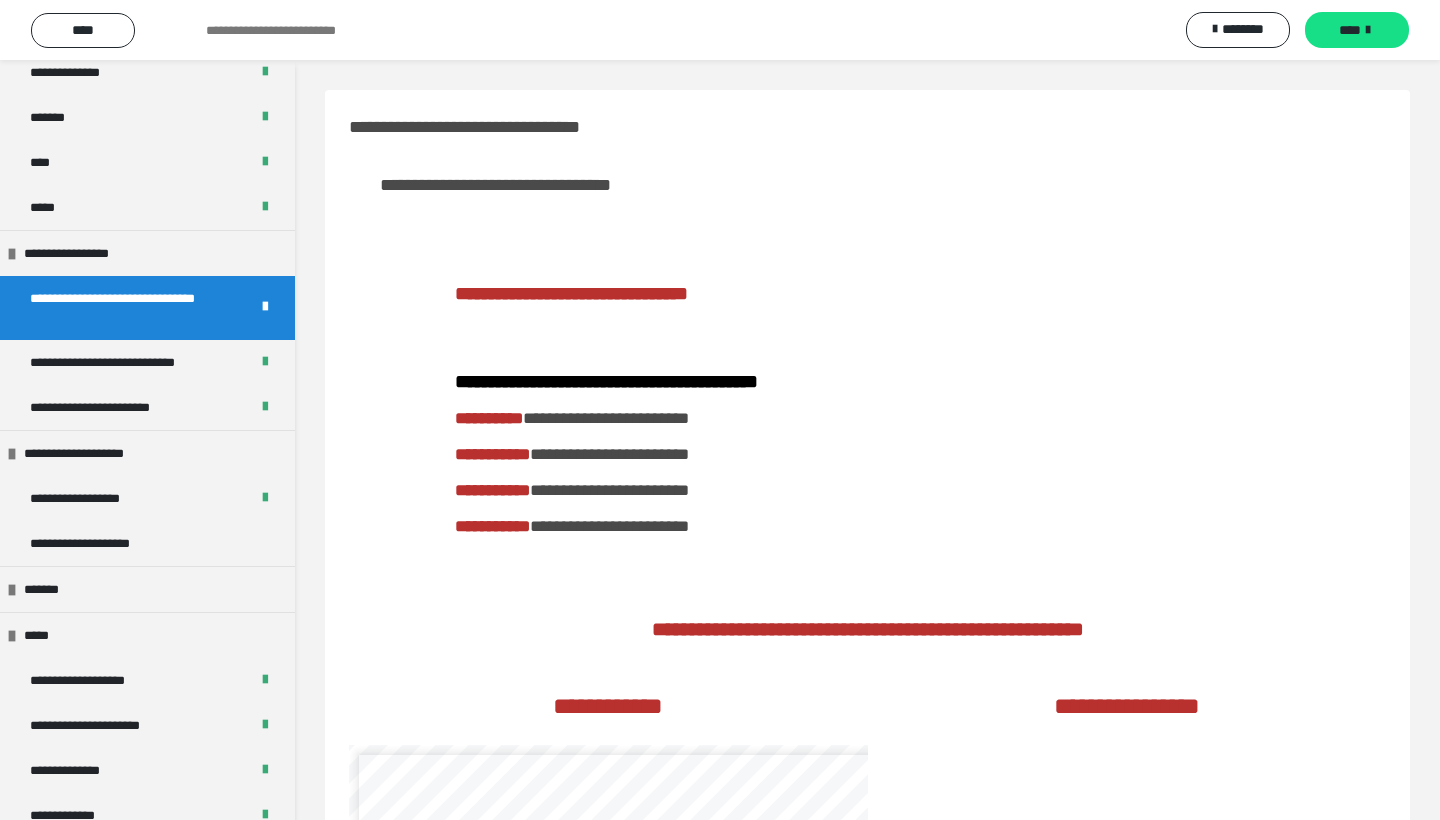 click on "**********" at bounding box center [1127, 378] 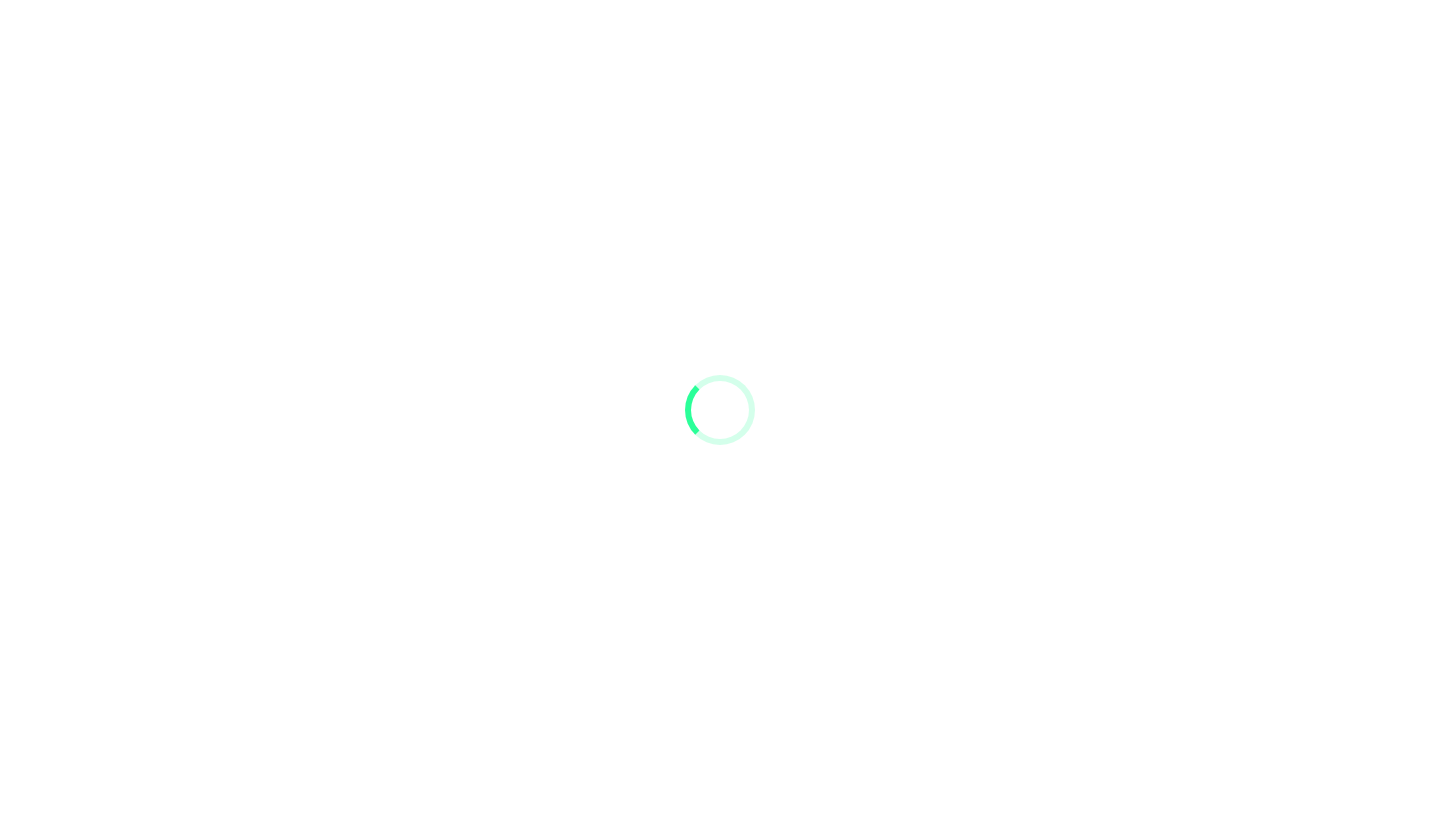 scroll, scrollTop: 0, scrollLeft: 0, axis: both 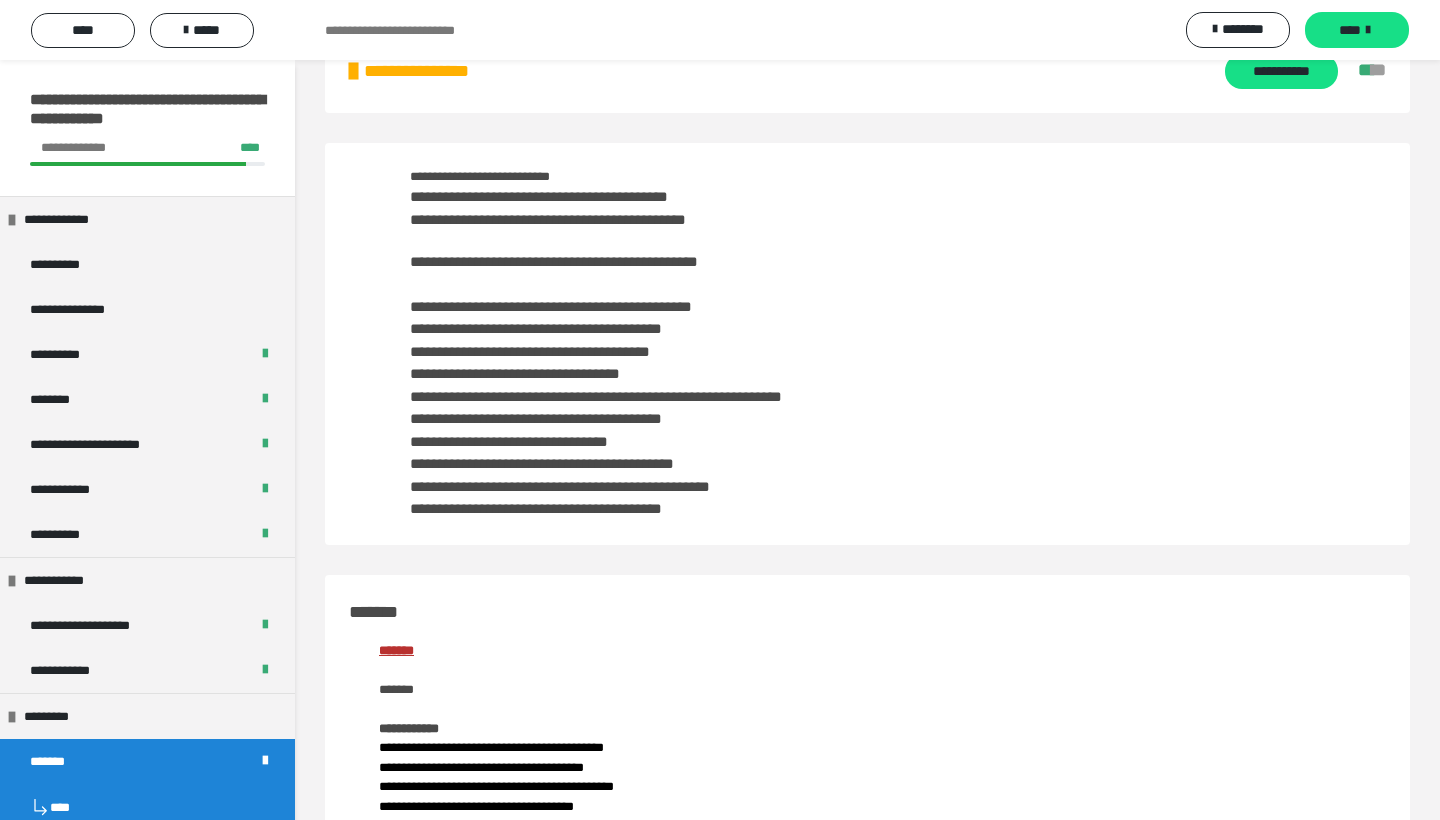 click on "**********" at bounding box center (867, 344) 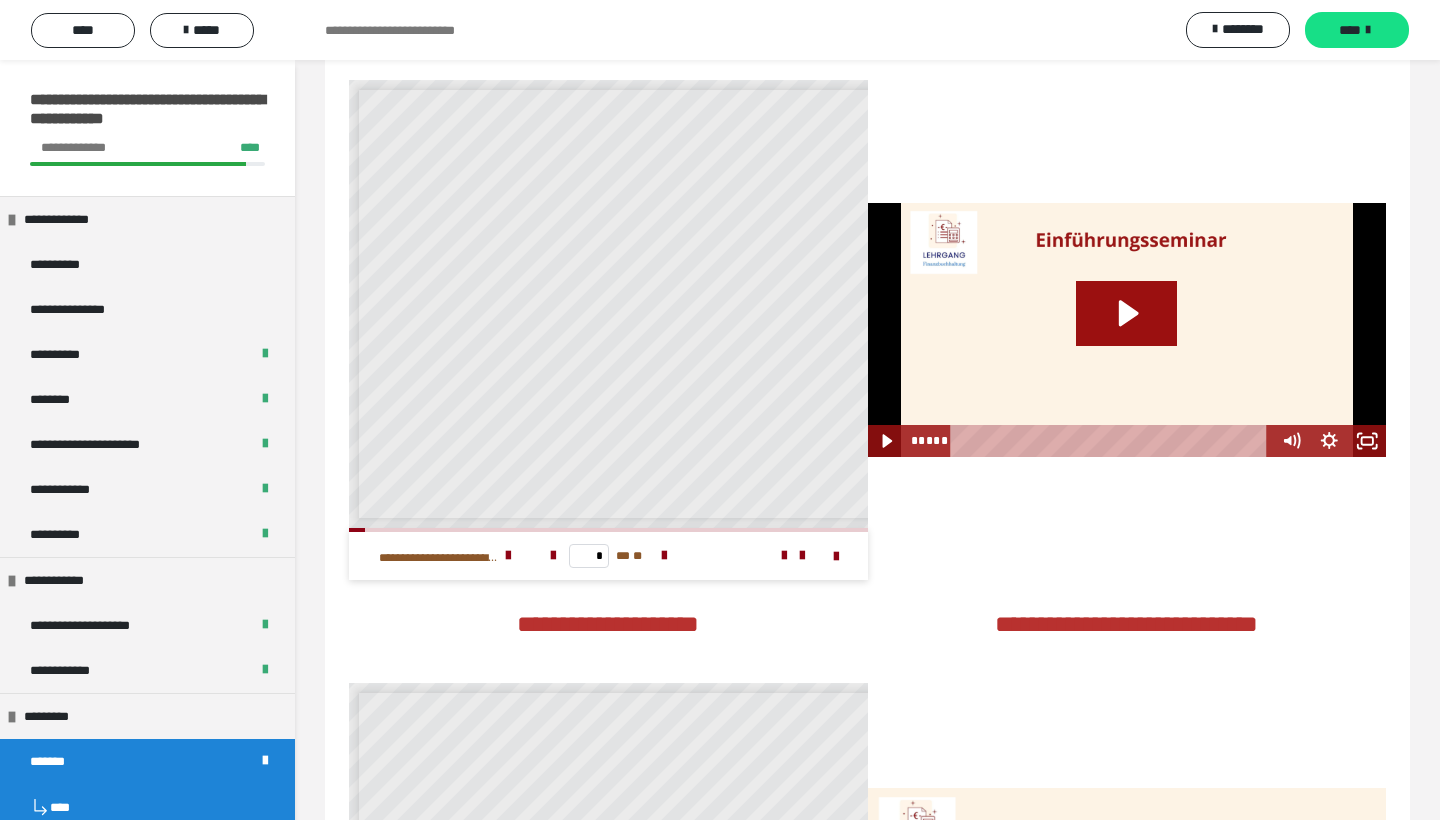 scroll, scrollTop: 3551, scrollLeft: 0, axis: vertical 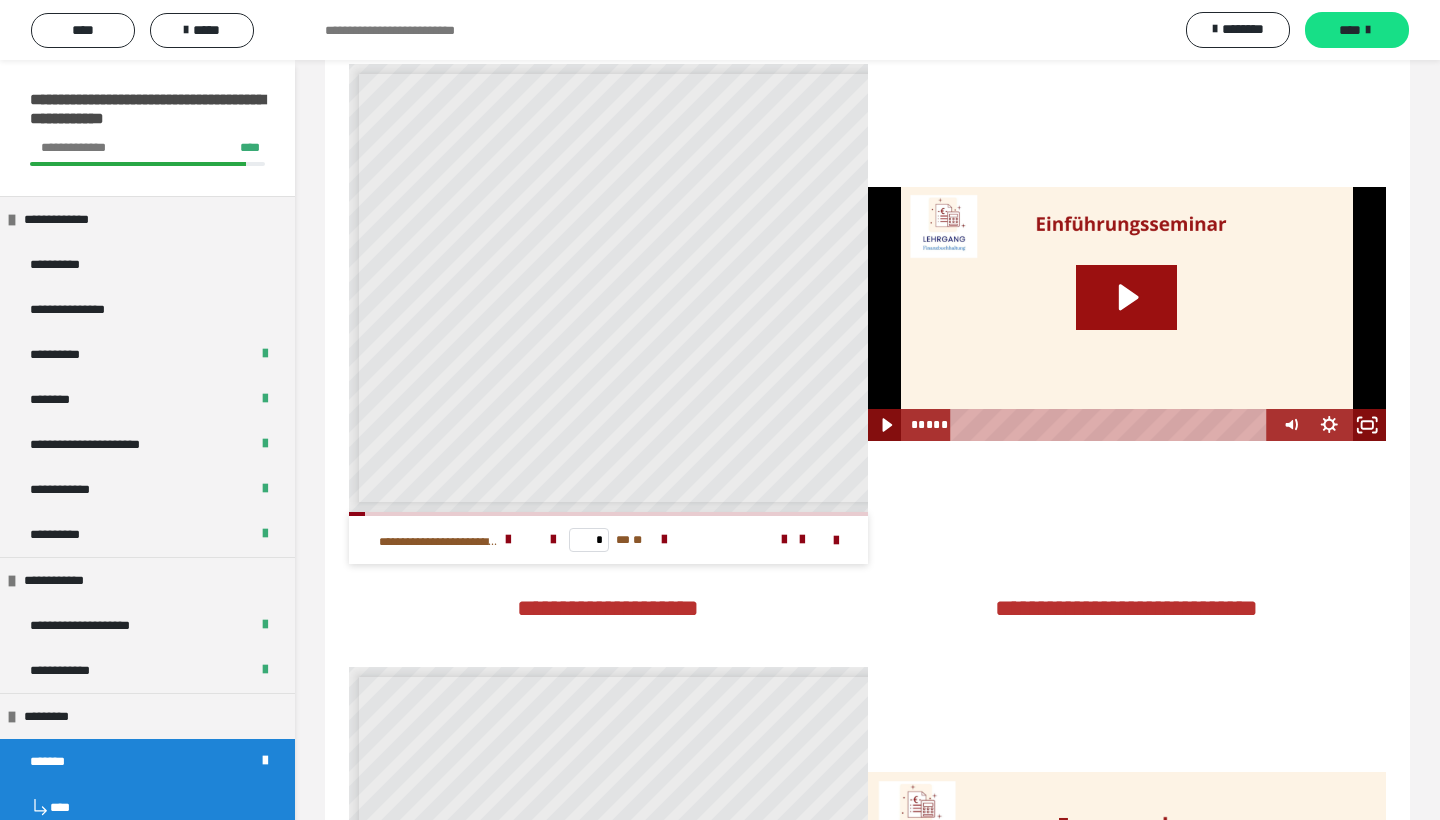 click at bounding box center (1127, 314) 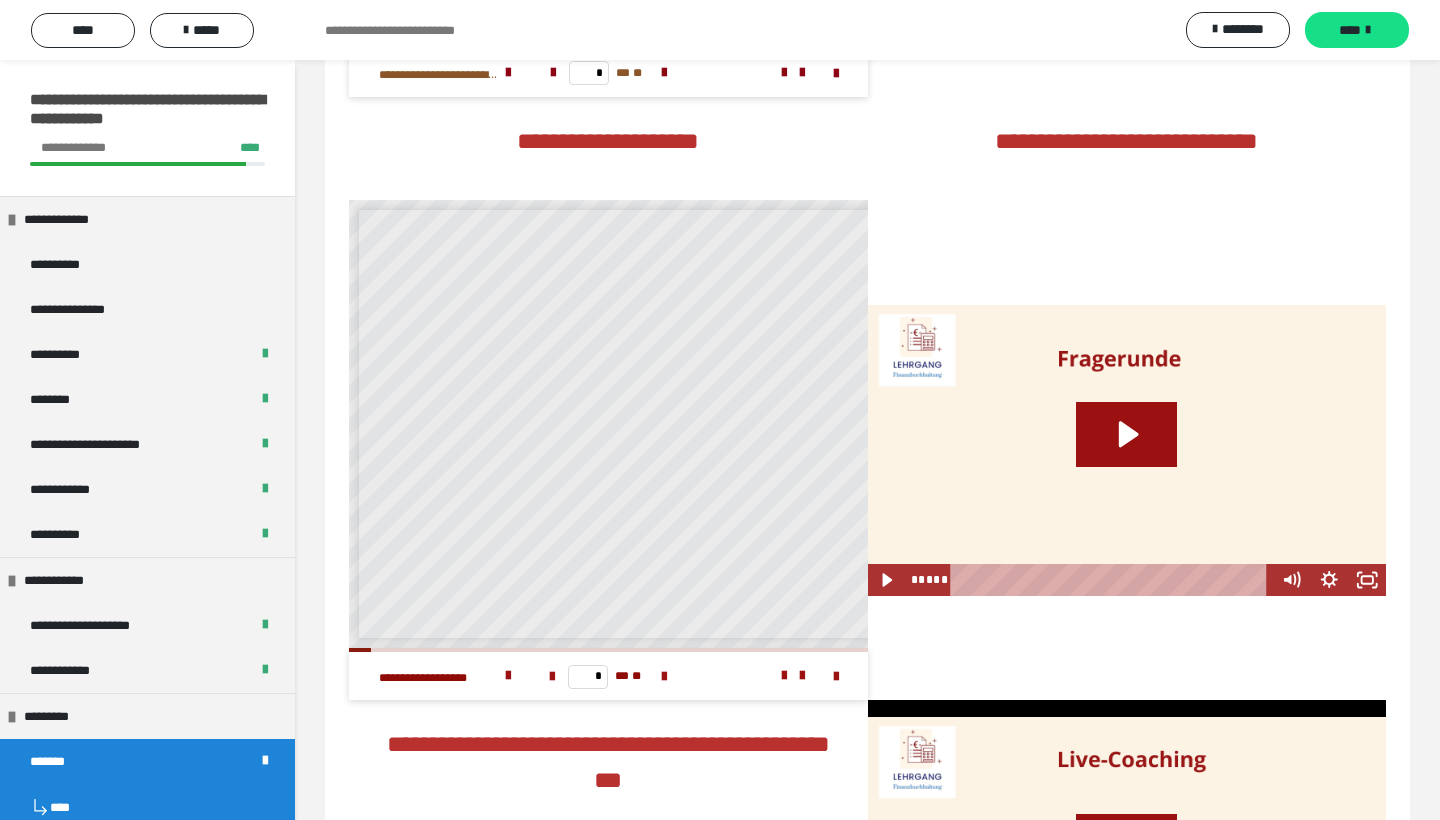 scroll, scrollTop: 4023, scrollLeft: 0, axis: vertical 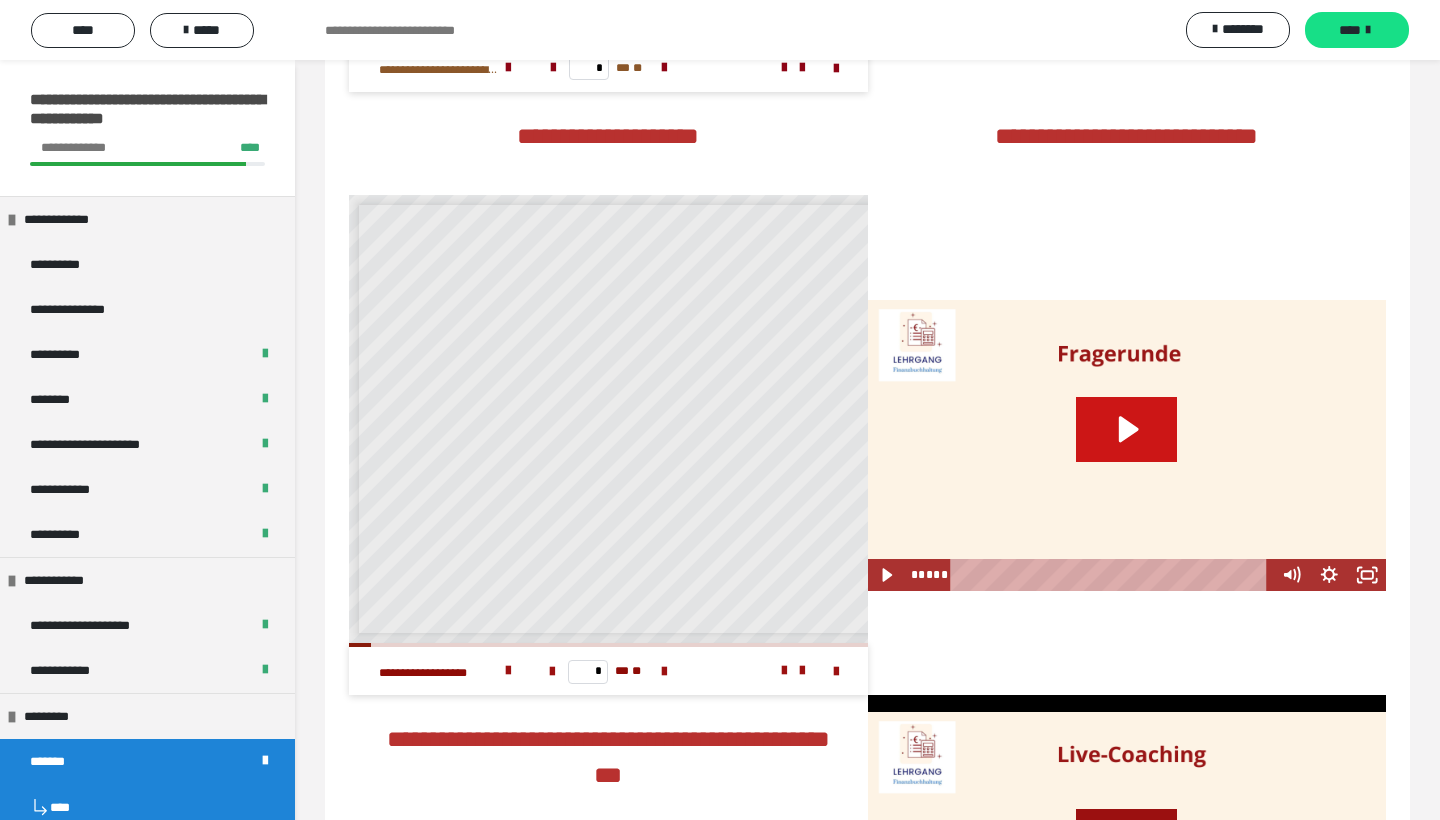 click 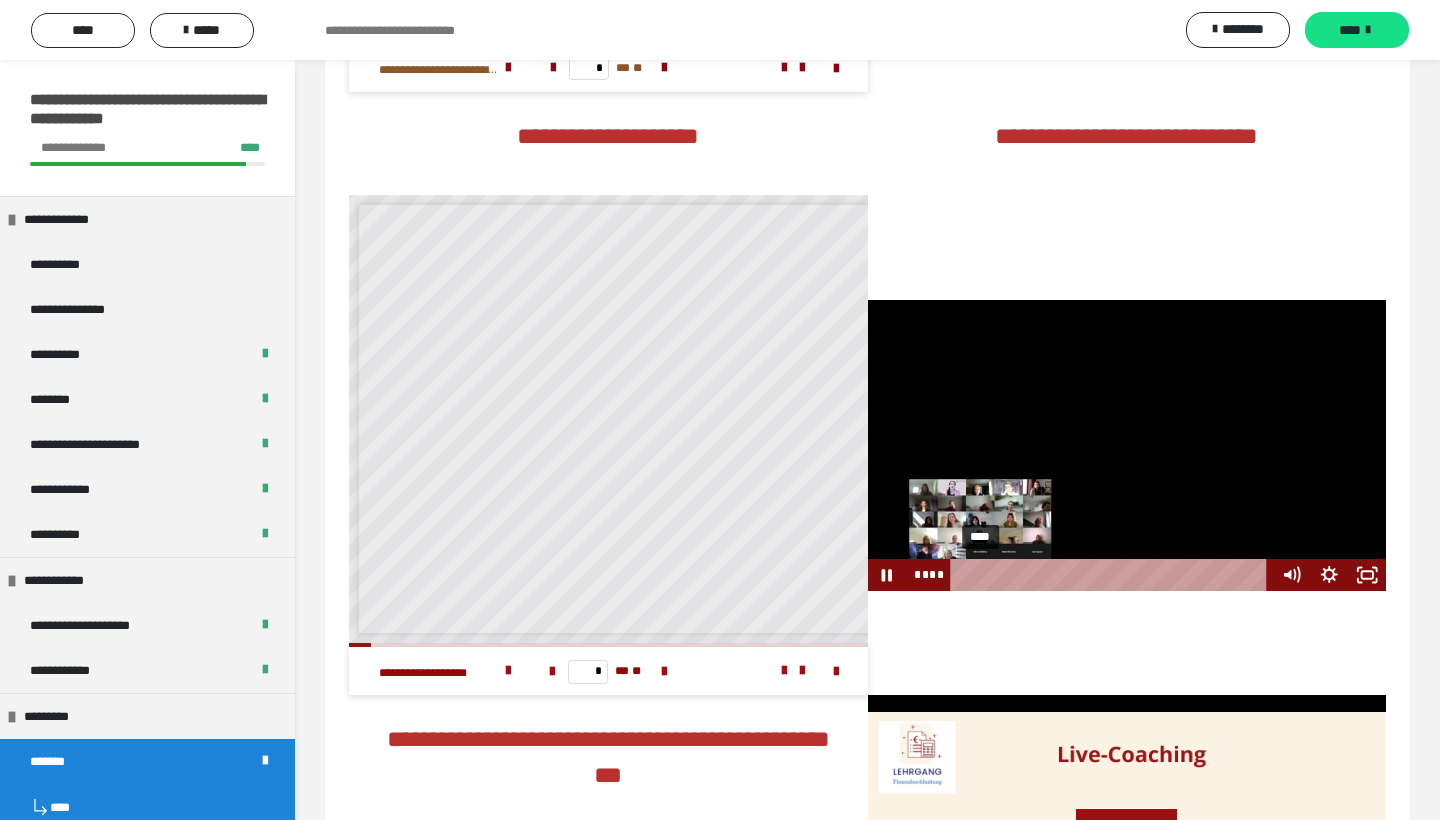 click on "****" at bounding box center [1112, 575] 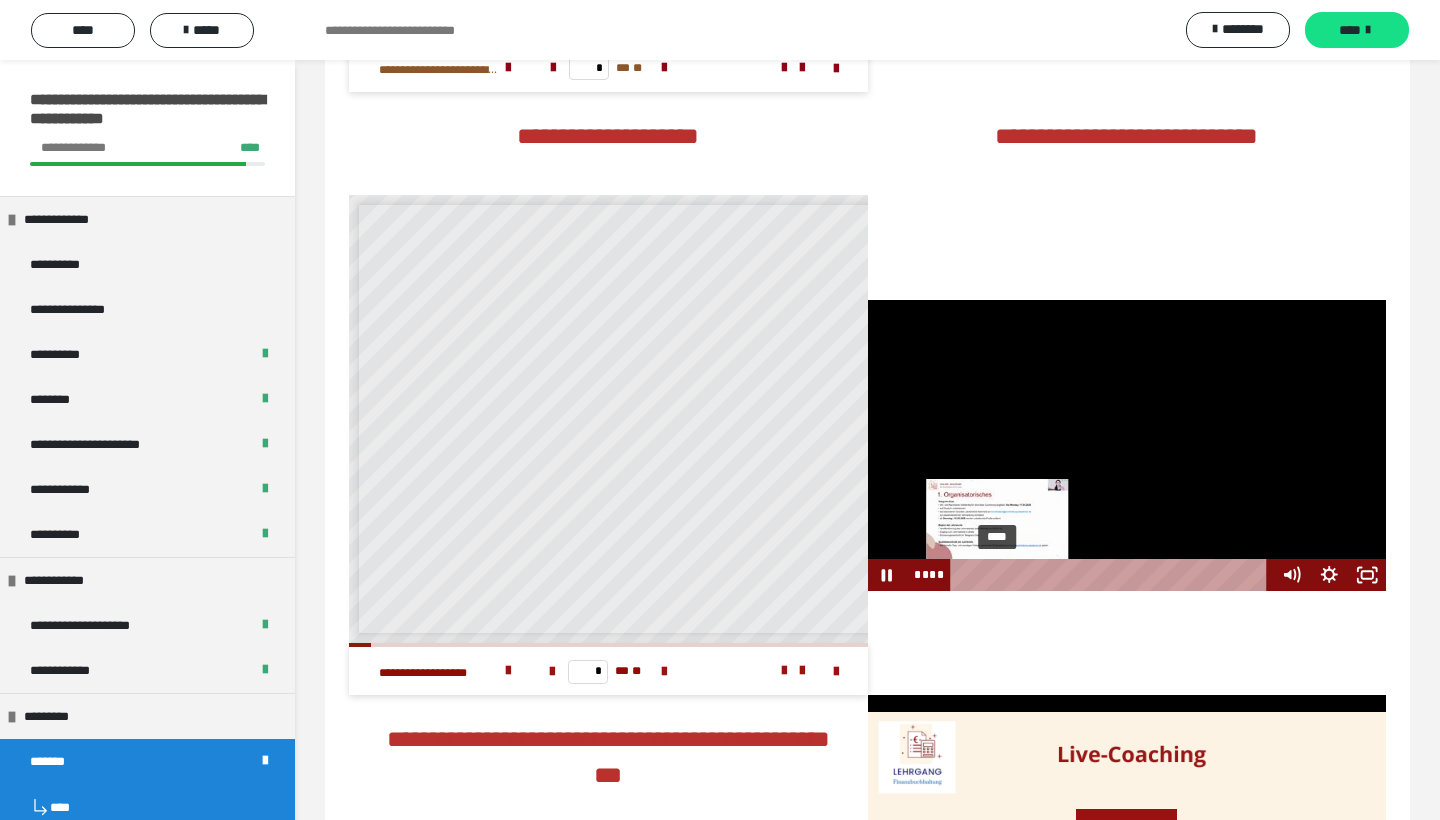 click on "****" at bounding box center [1112, 575] 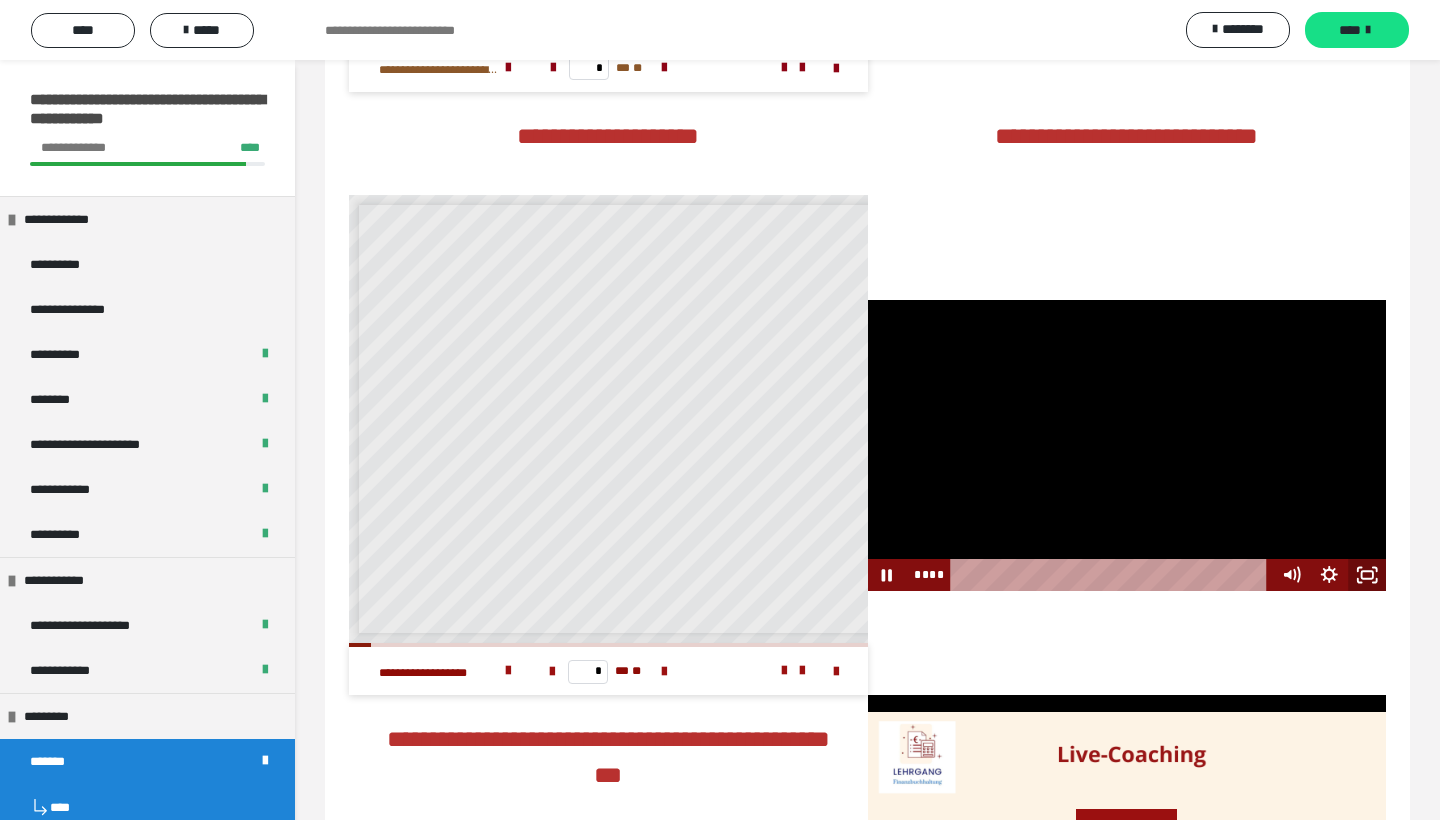 click 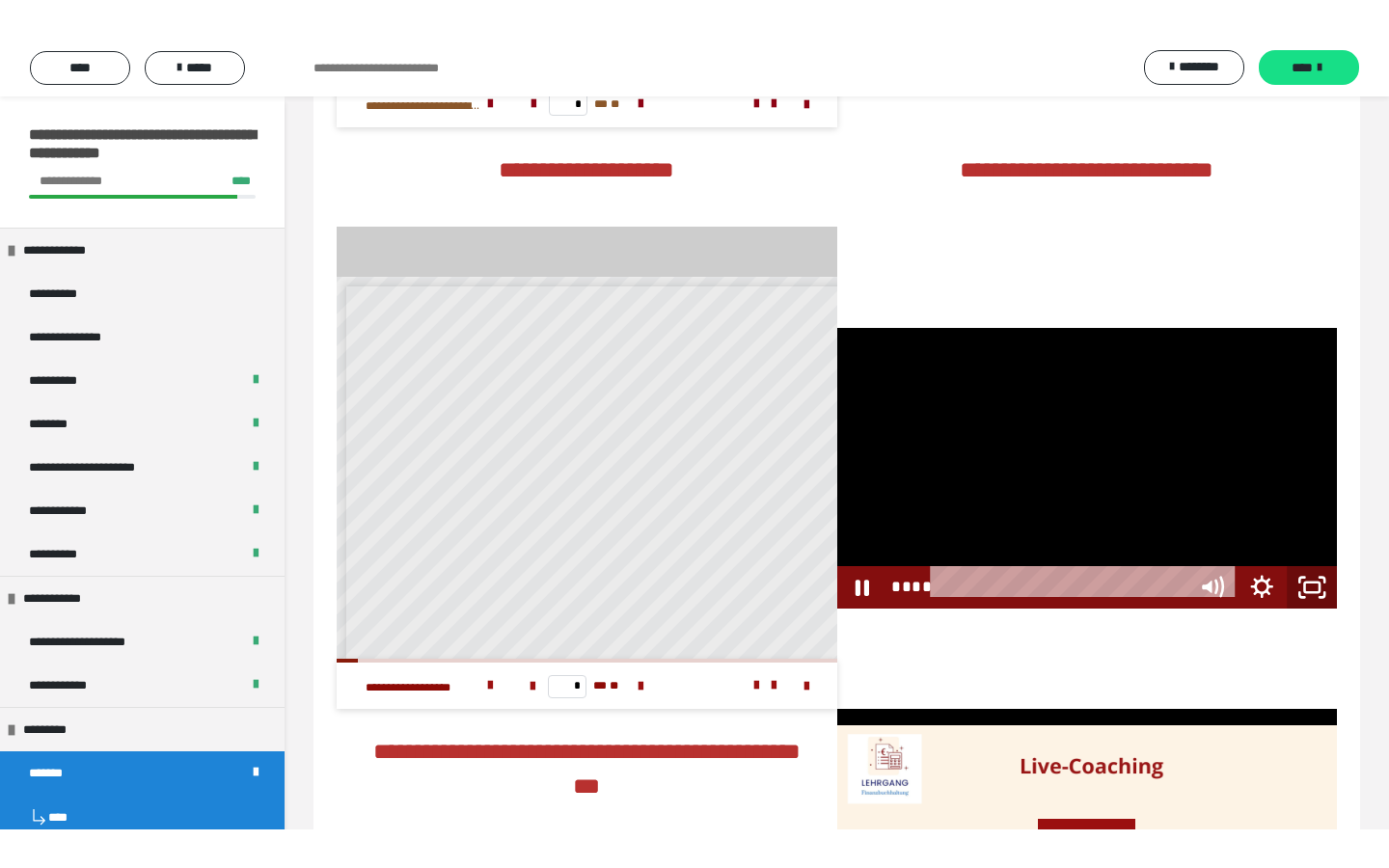 scroll, scrollTop: 0, scrollLeft: 0, axis: both 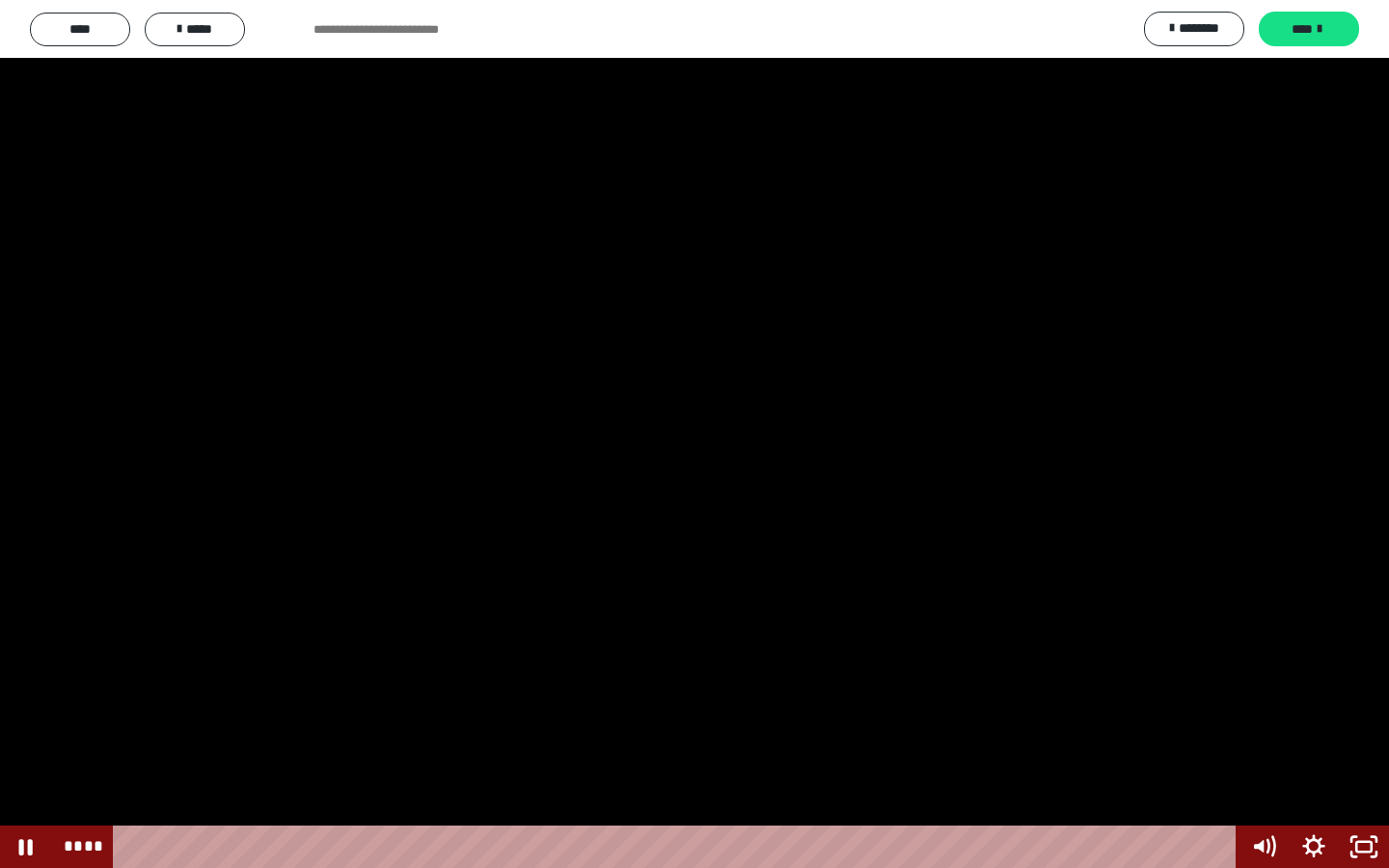 click at bounding box center (694, 434) 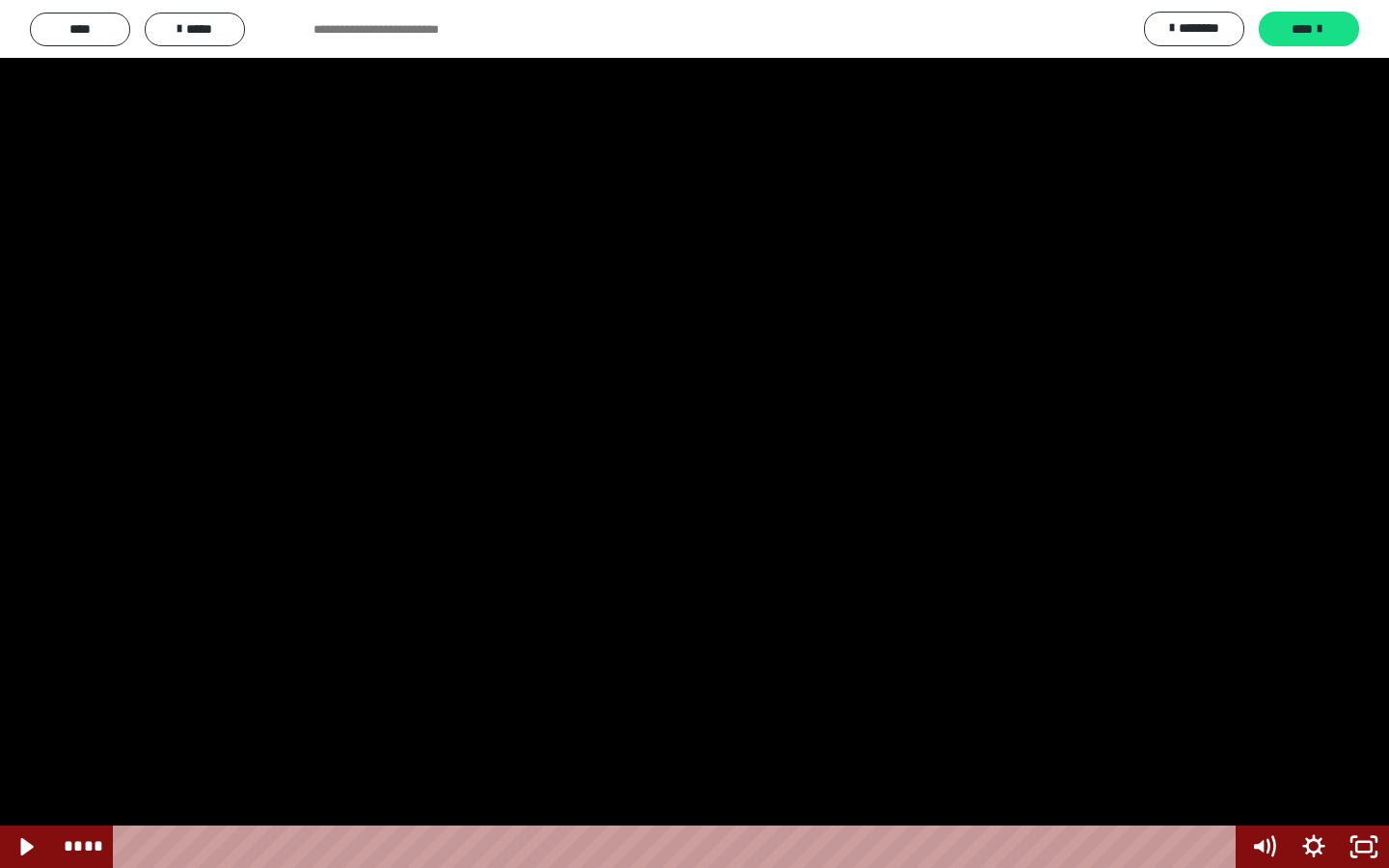 click at bounding box center (694, 434) 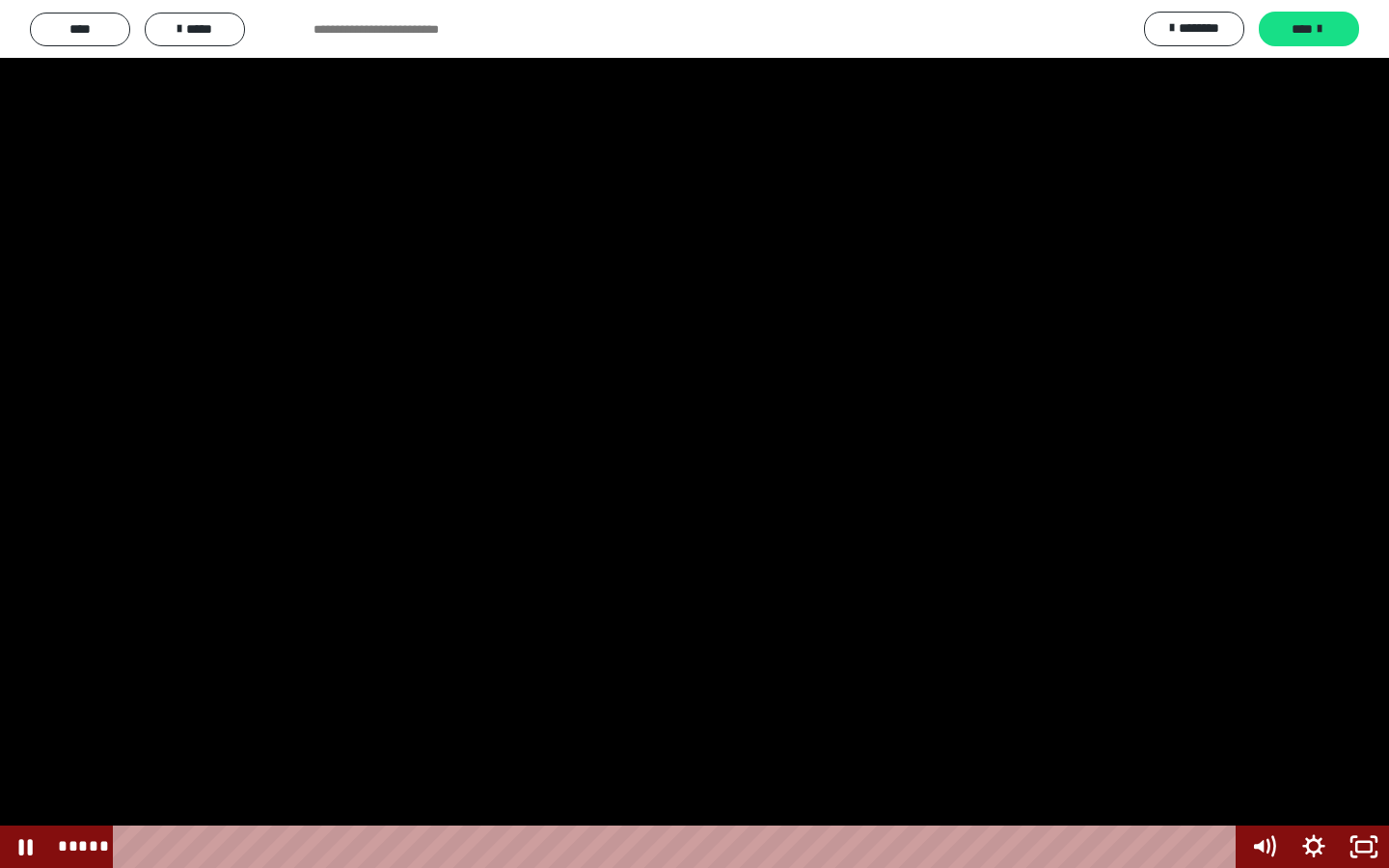 click at bounding box center [694, 434] 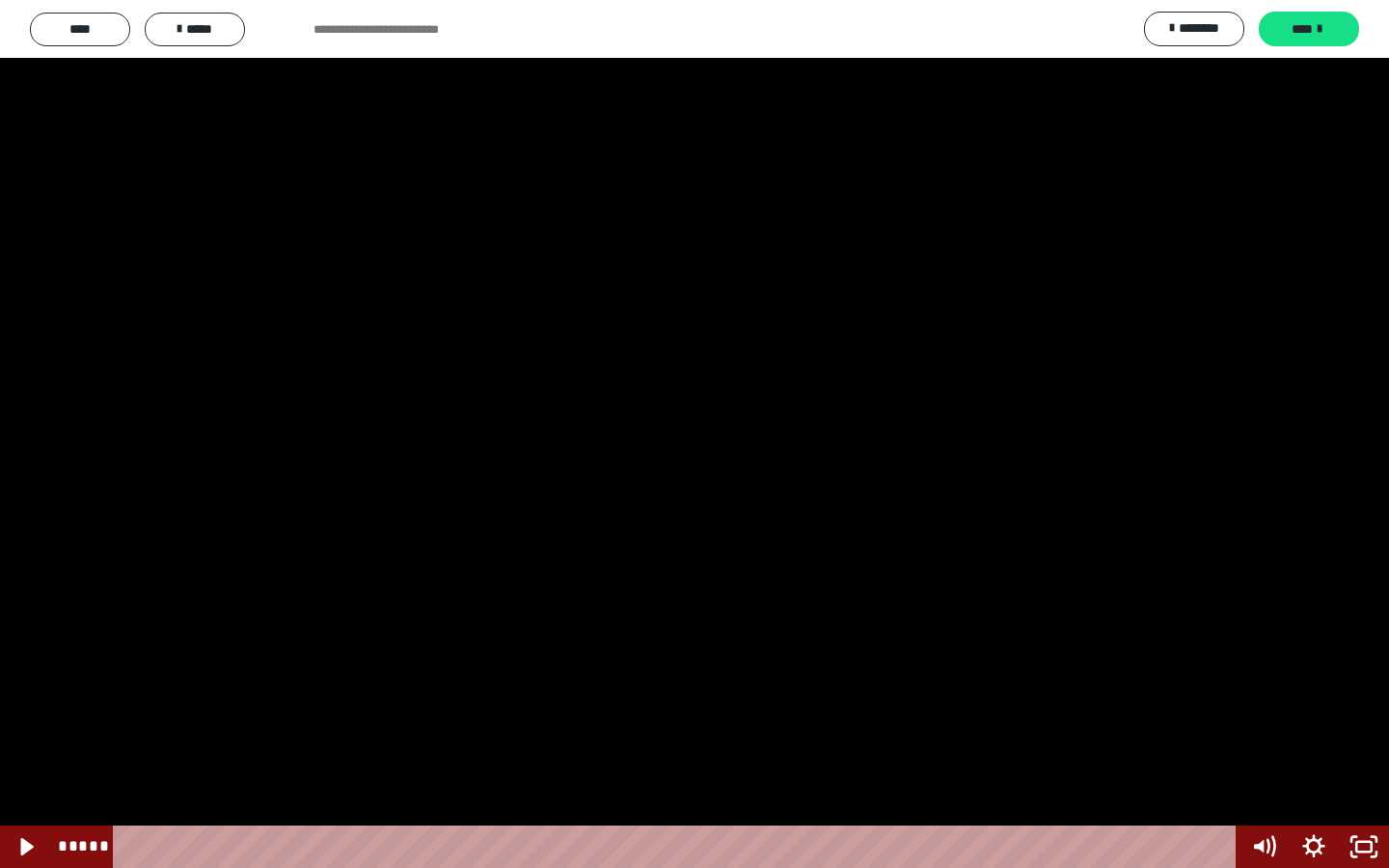 type 